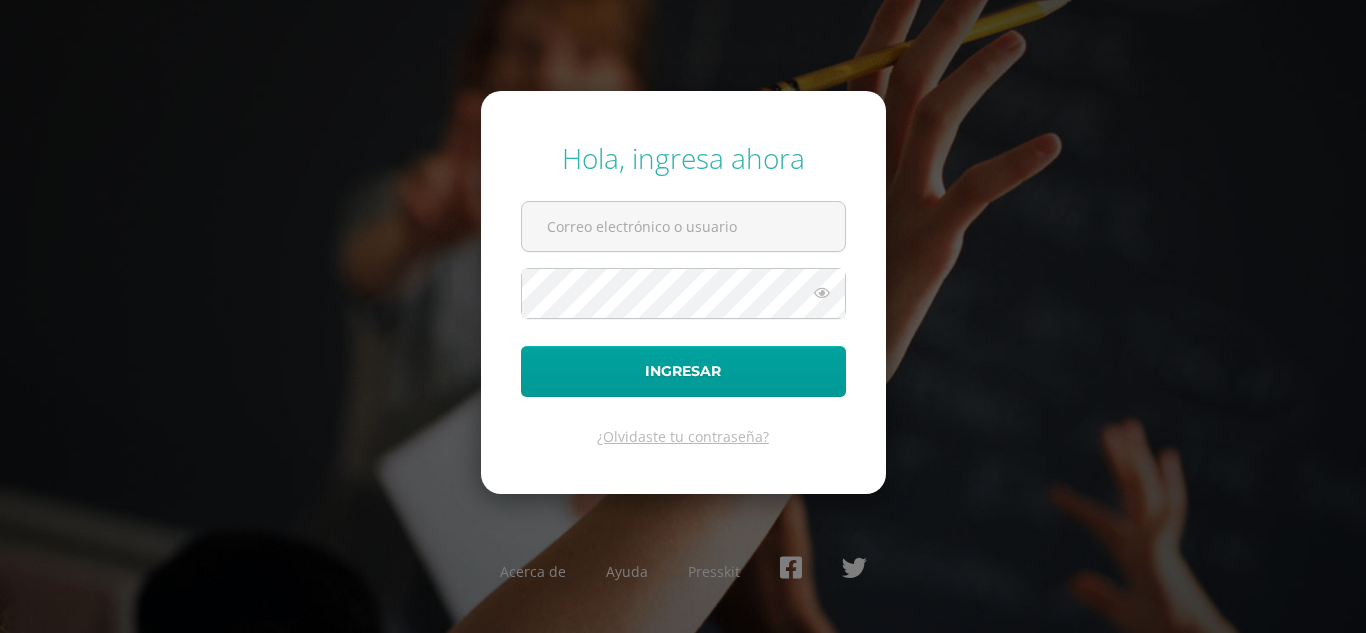 scroll, scrollTop: 0, scrollLeft: 0, axis: both 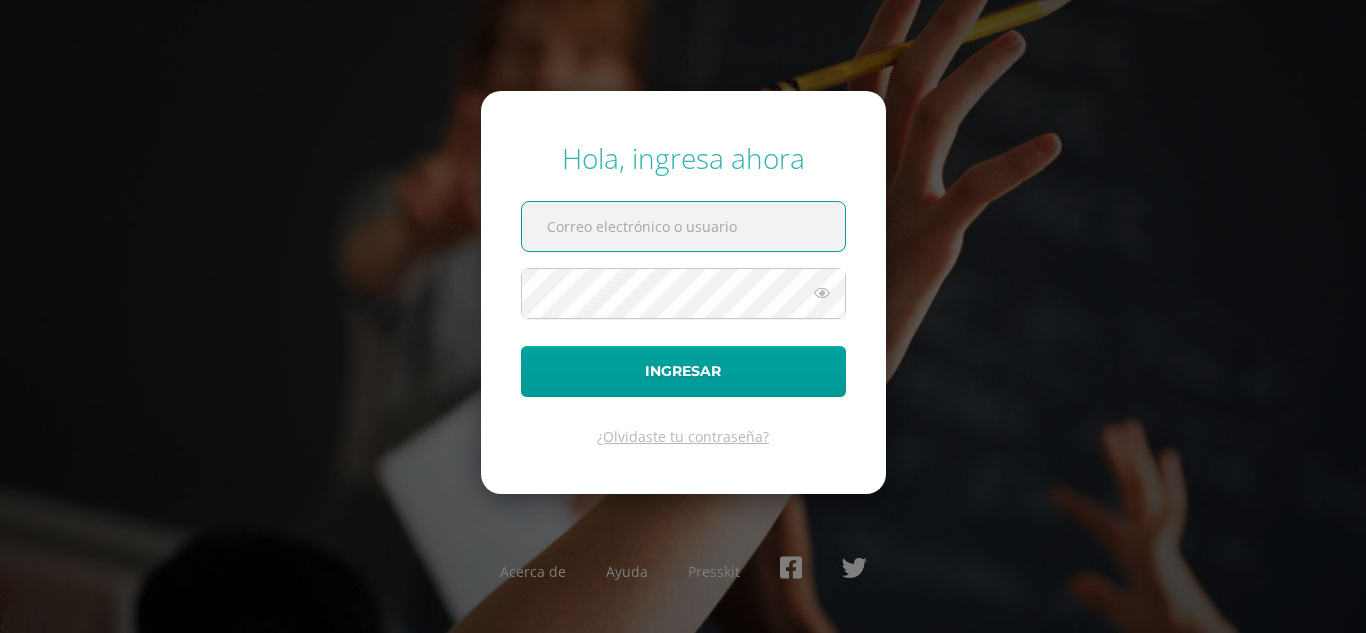 click at bounding box center (683, 226) 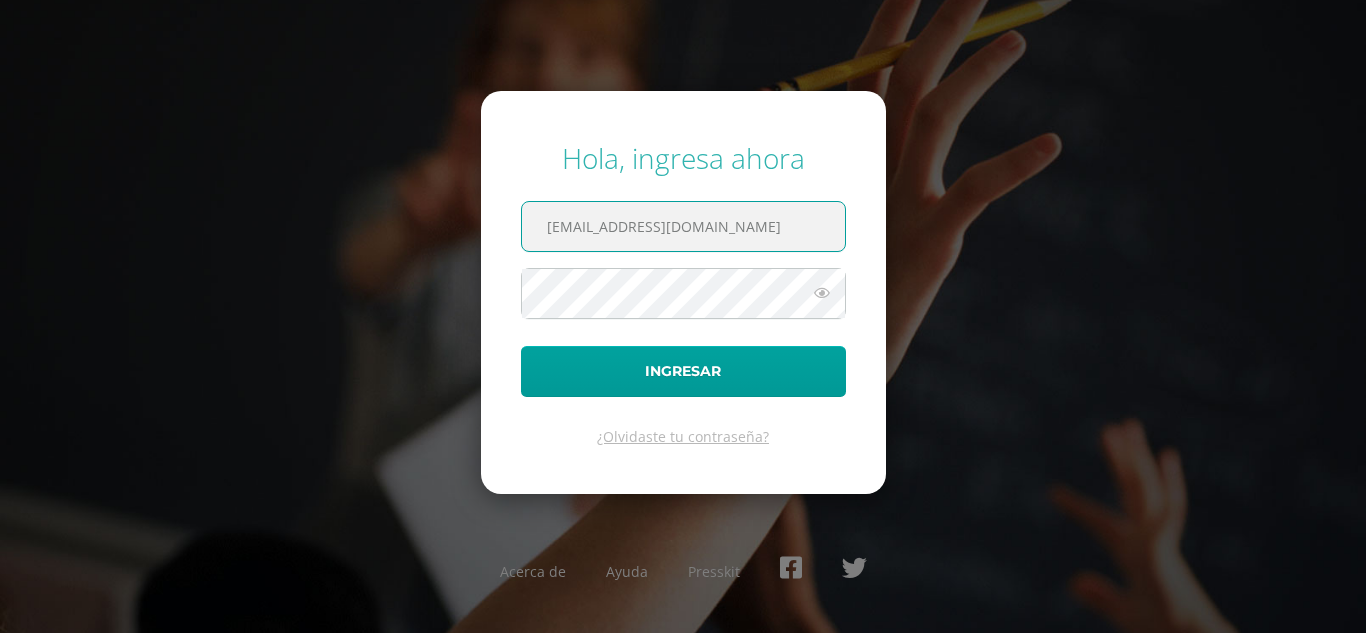 type on "jyoque@donbosco.edu.gt" 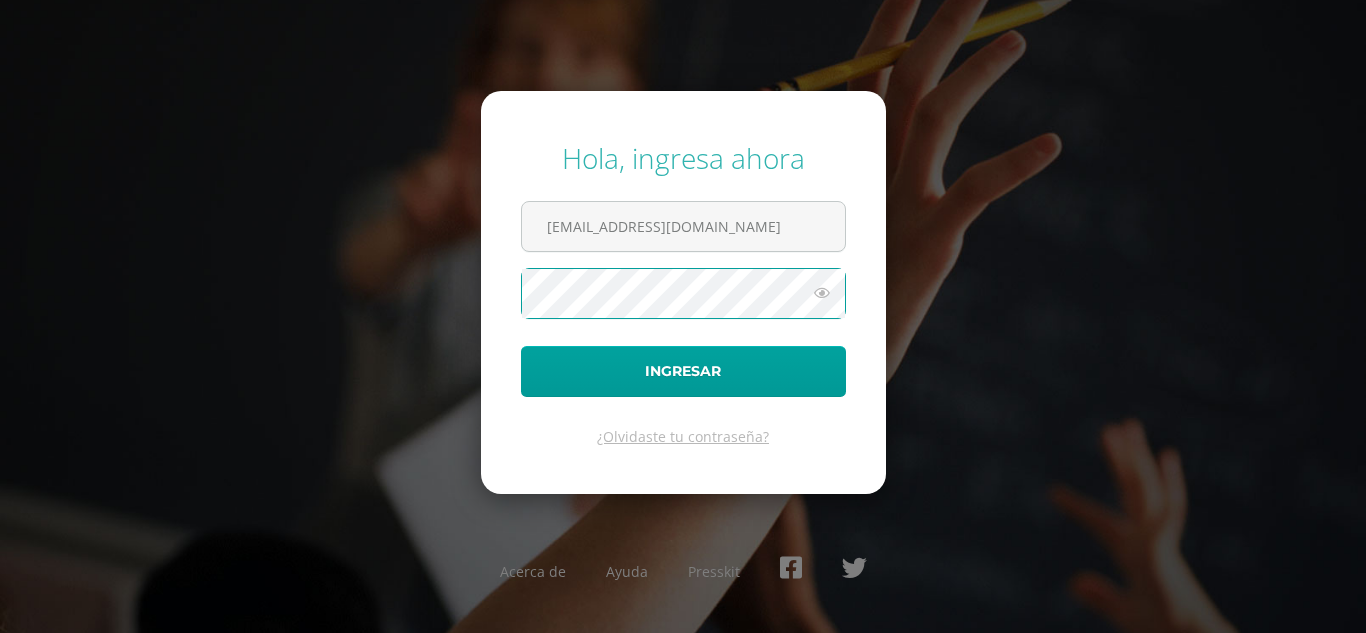 click on "Ingresar" at bounding box center [683, 371] 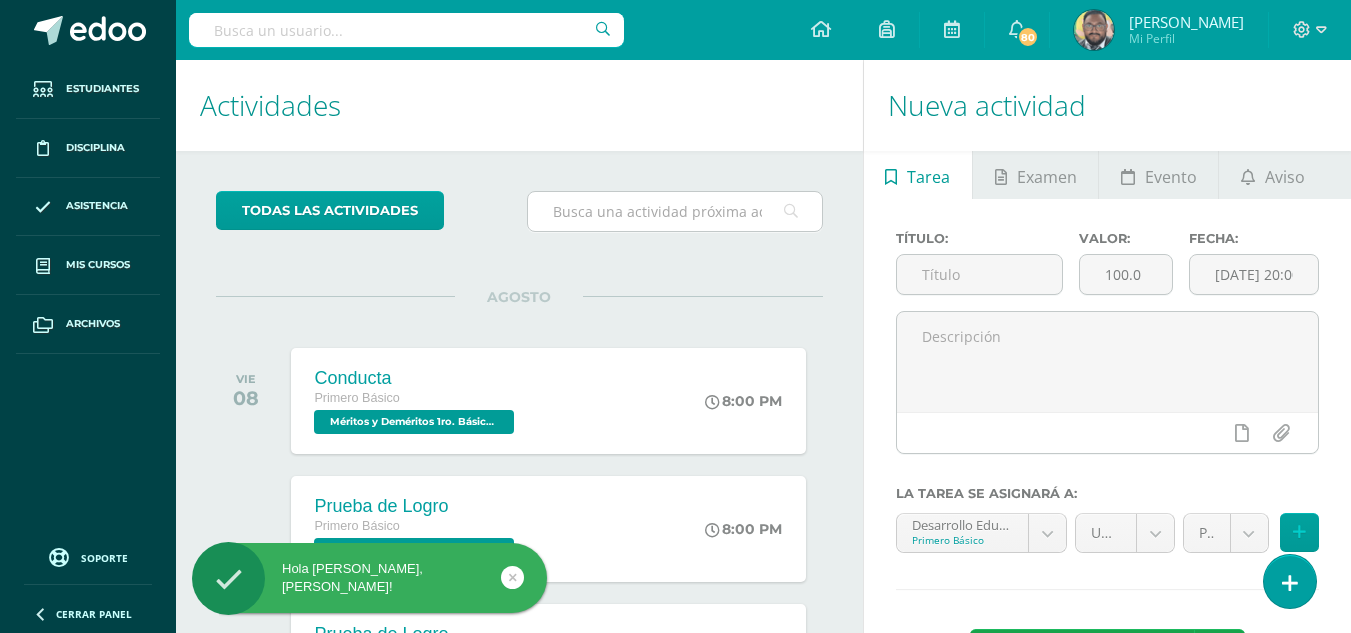 scroll, scrollTop: 0, scrollLeft: 0, axis: both 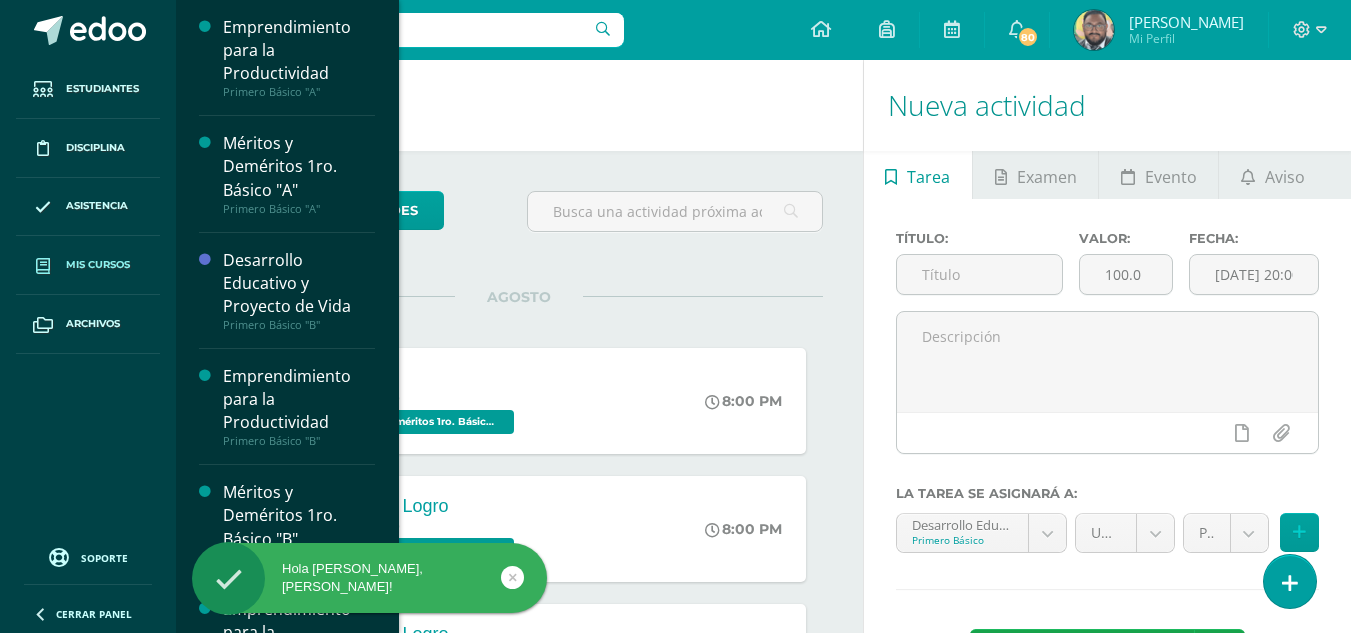 click on "Mis cursos" at bounding box center (98, 265) 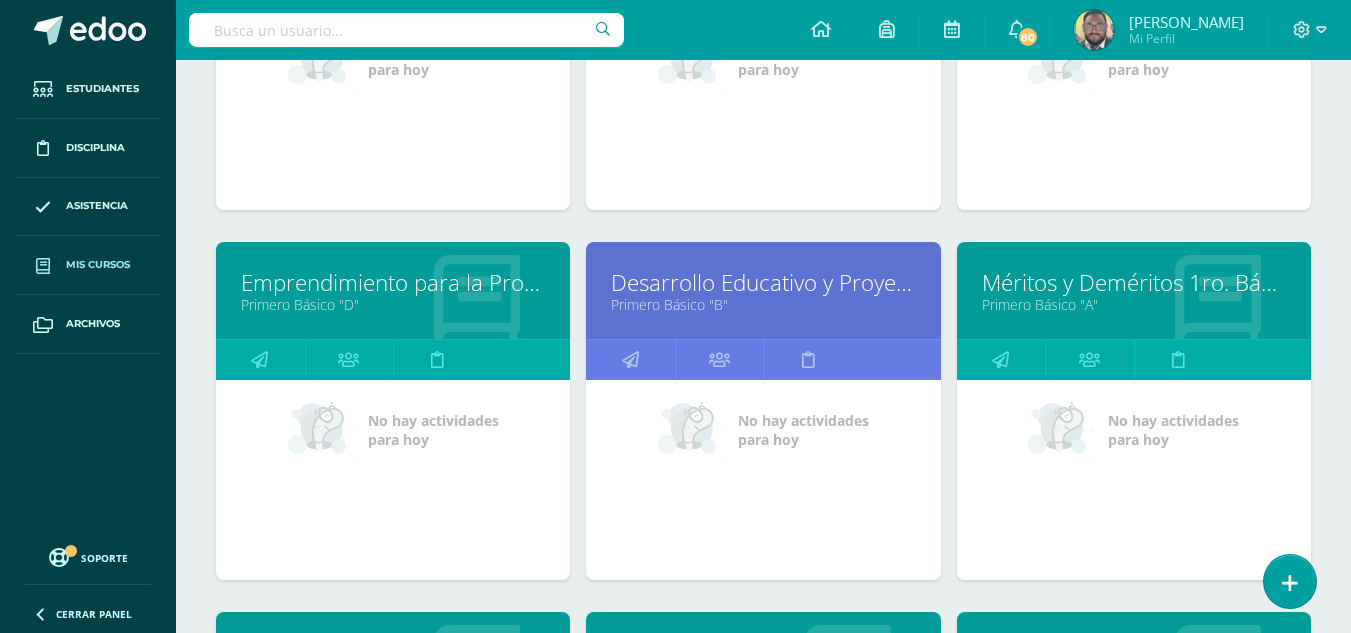 scroll, scrollTop: 800, scrollLeft: 0, axis: vertical 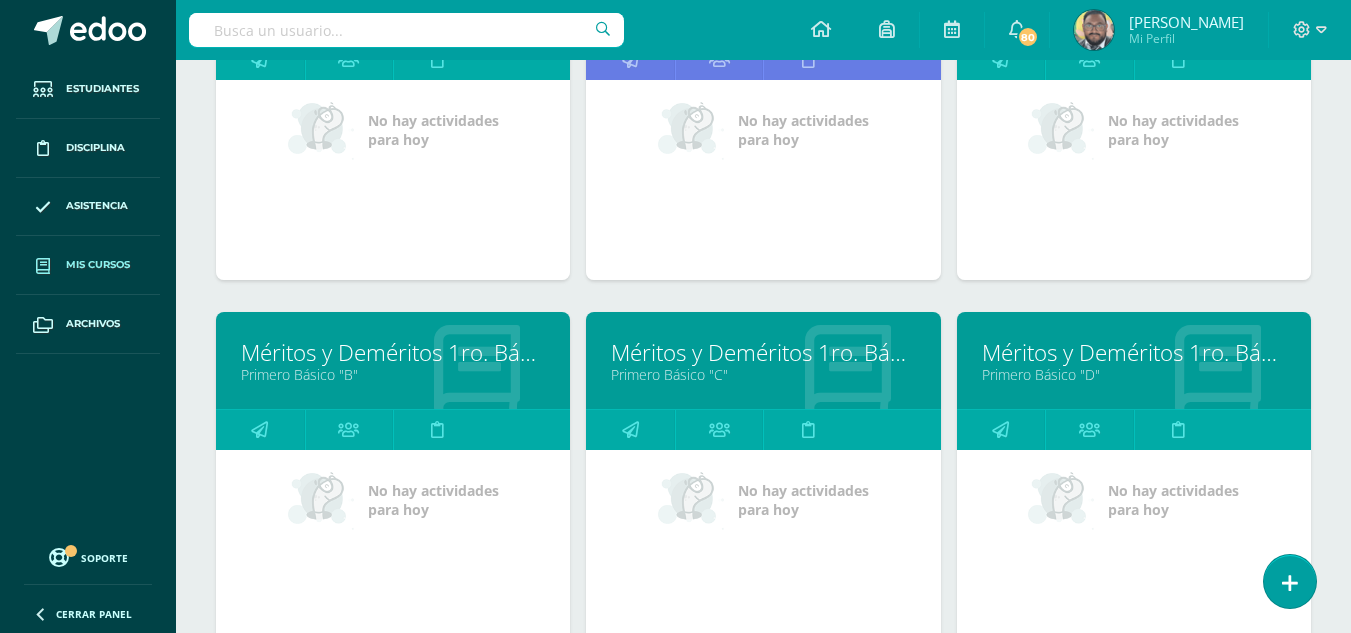 click on "Méritos y Deméritos 1ro. Básico "B"" at bounding box center (393, 352) 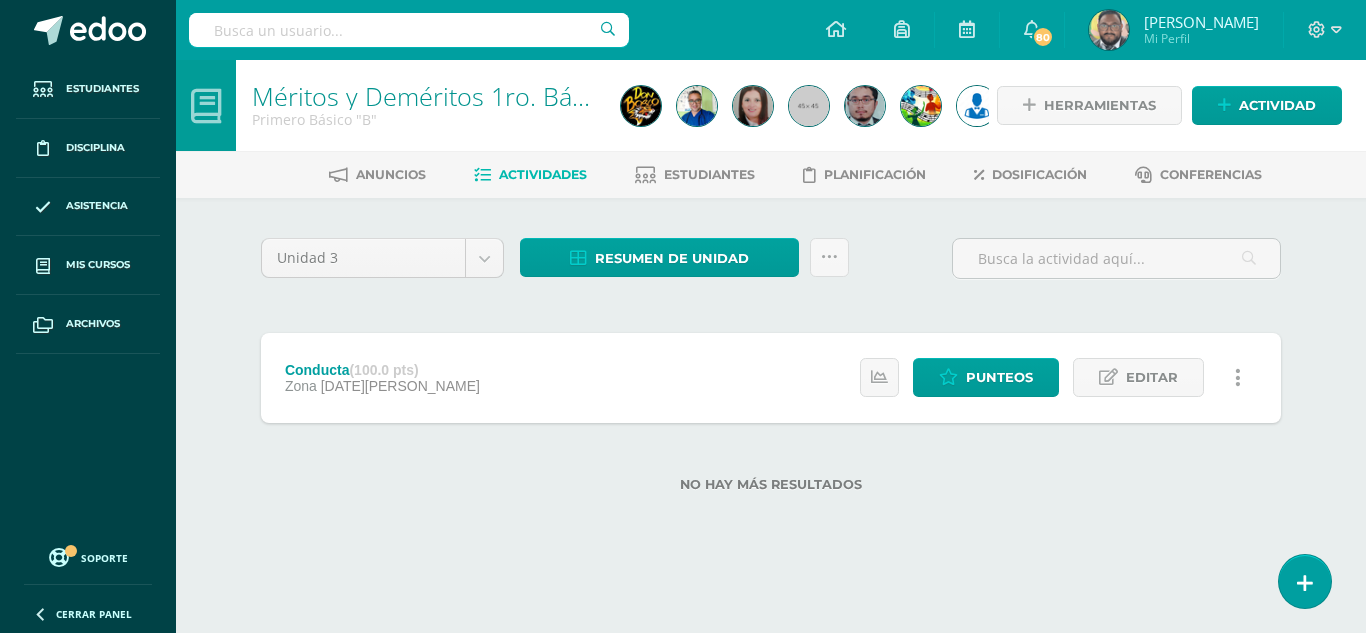 scroll, scrollTop: 0, scrollLeft: 0, axis: both 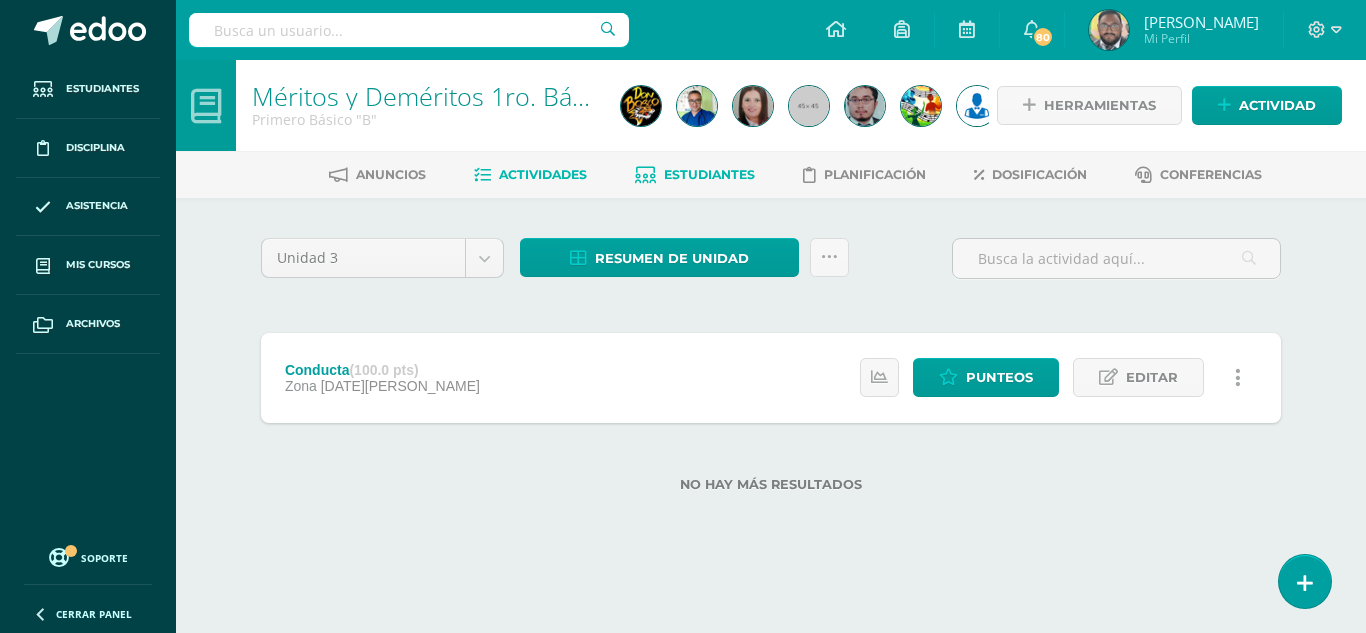 click on "Estudiantes" at bounding box center (709, 174) 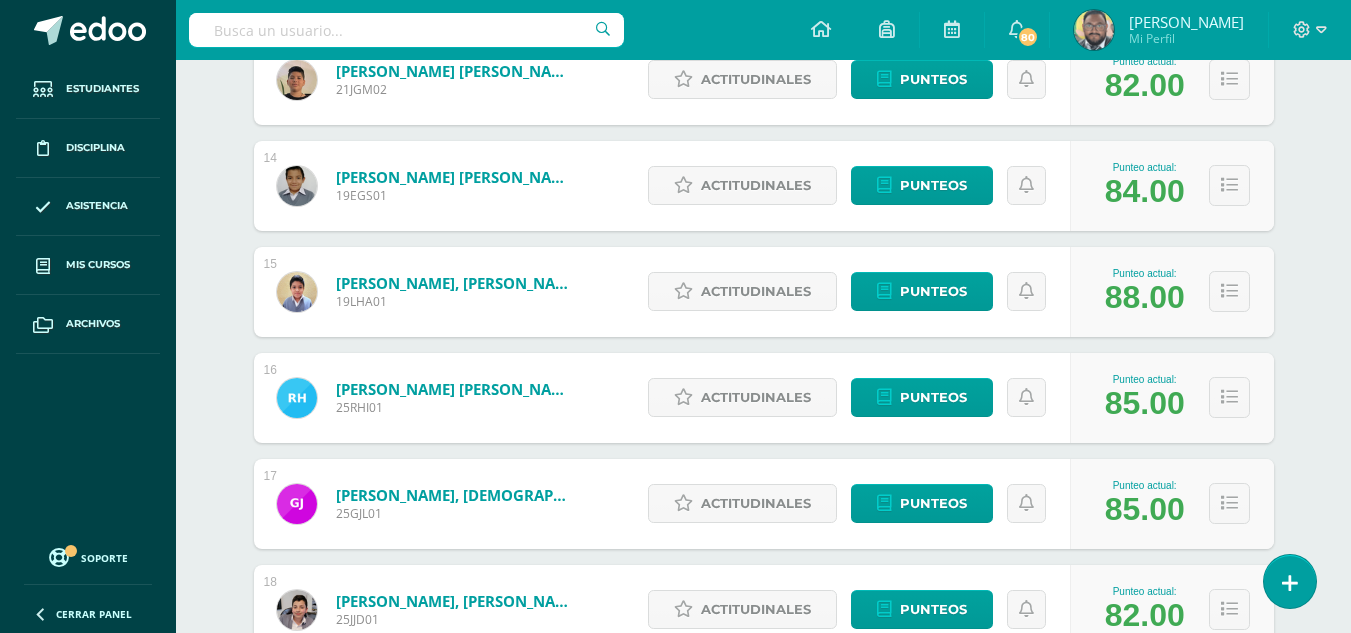 scroll, scrollTop: 2032, scrollLeft: 0, axis: vertical 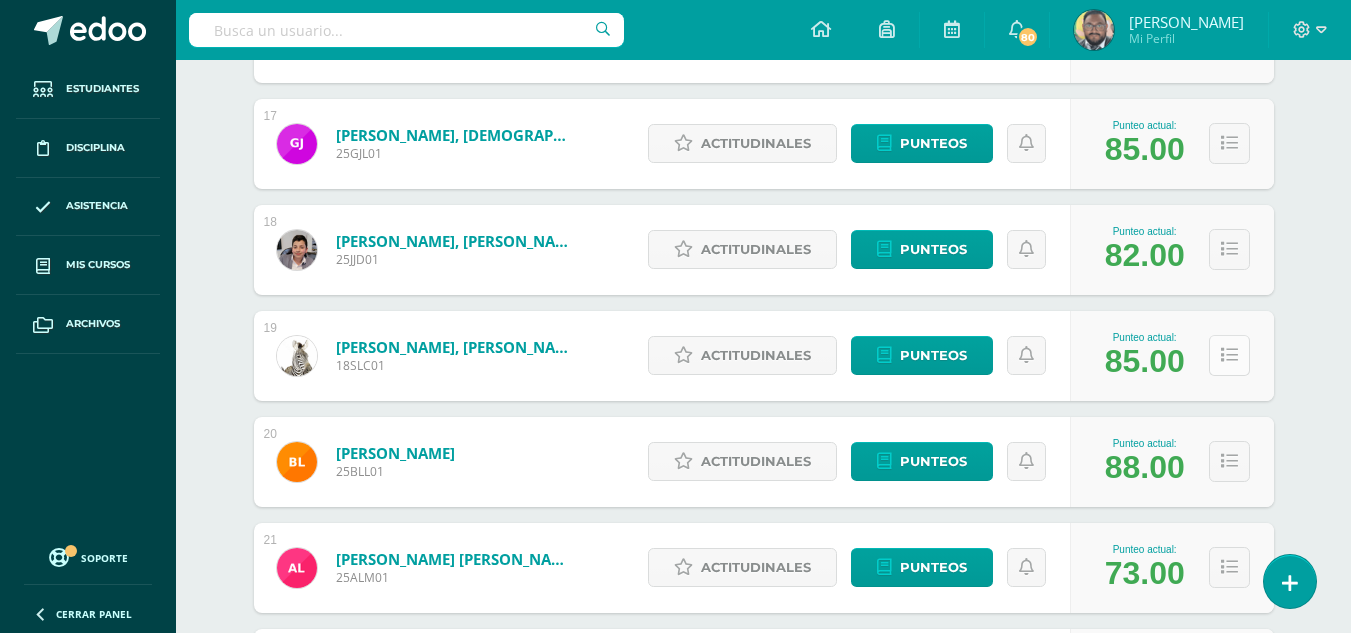 click at bounding box center [1229, 355] 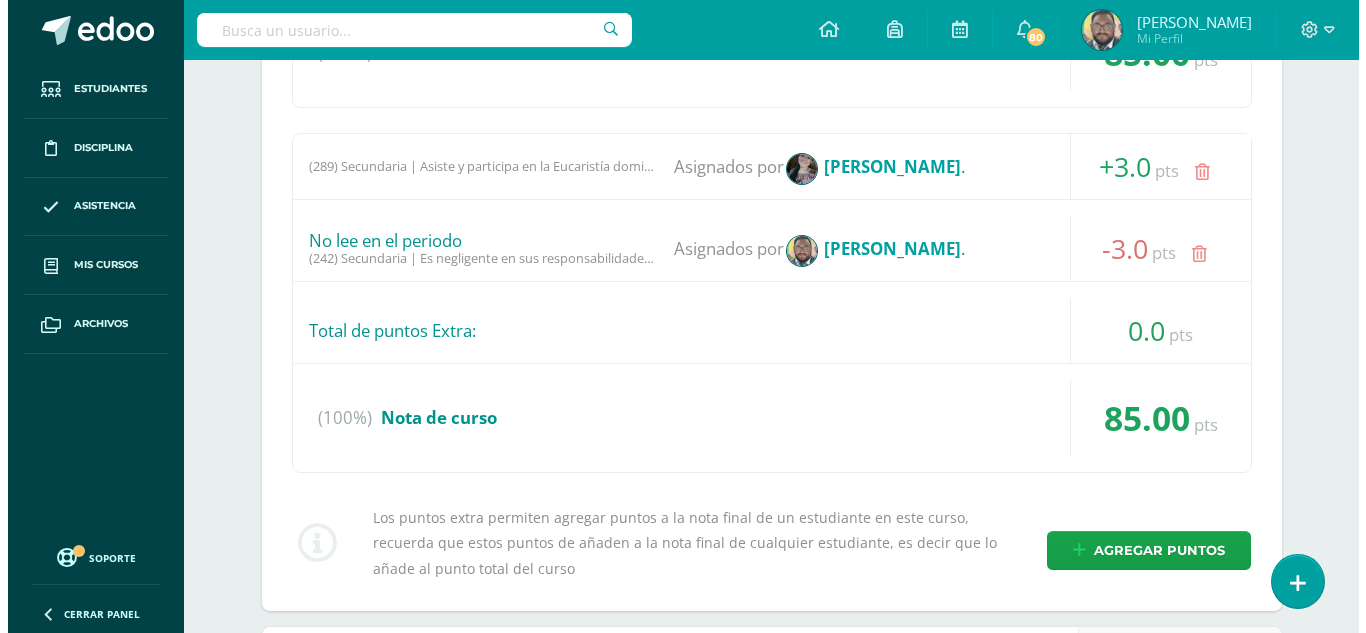 scroll, scrollTop: 2632, scrollLeft: 0, axis: vertical 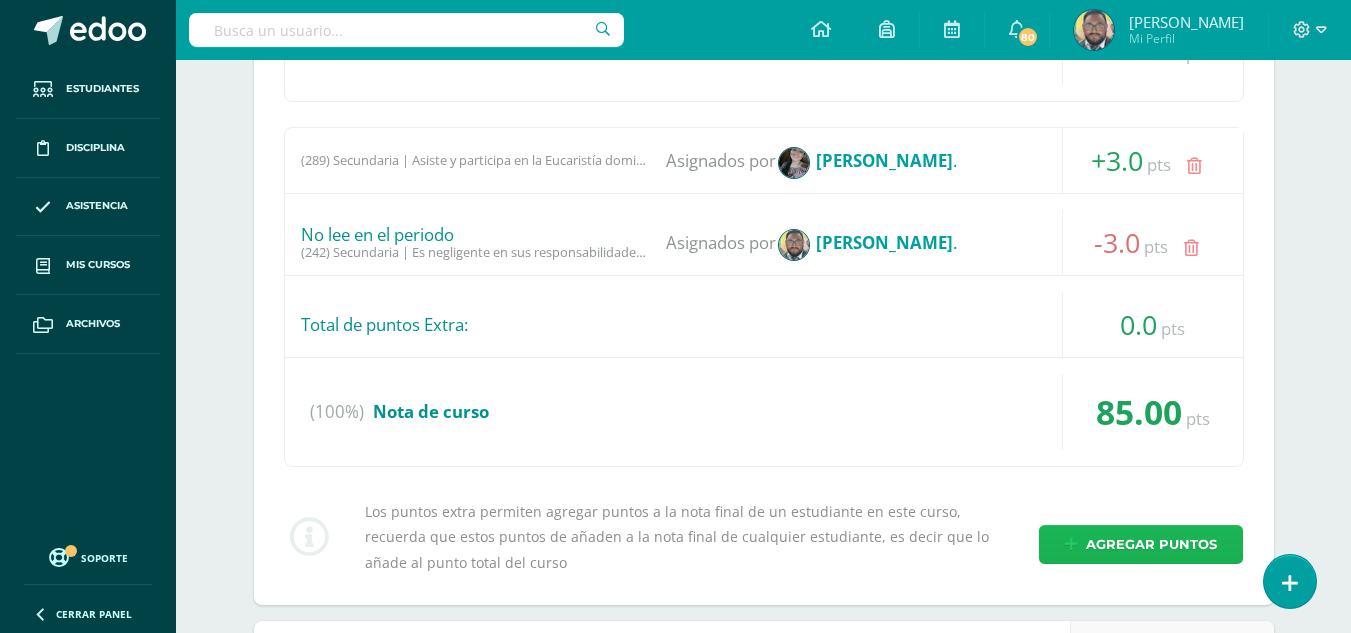click on "Agregar puntos" at bounding box center (1151, 544) 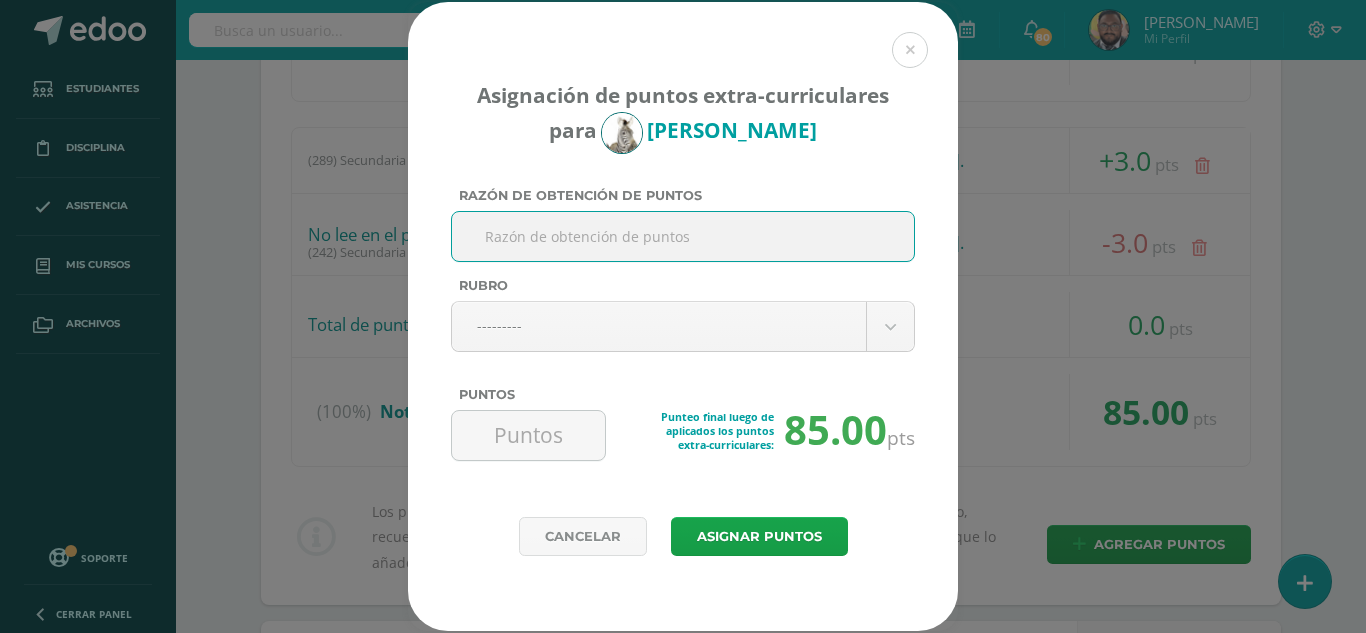 click on "Razón de obtención de puntos" at bounding box center [683, 236] 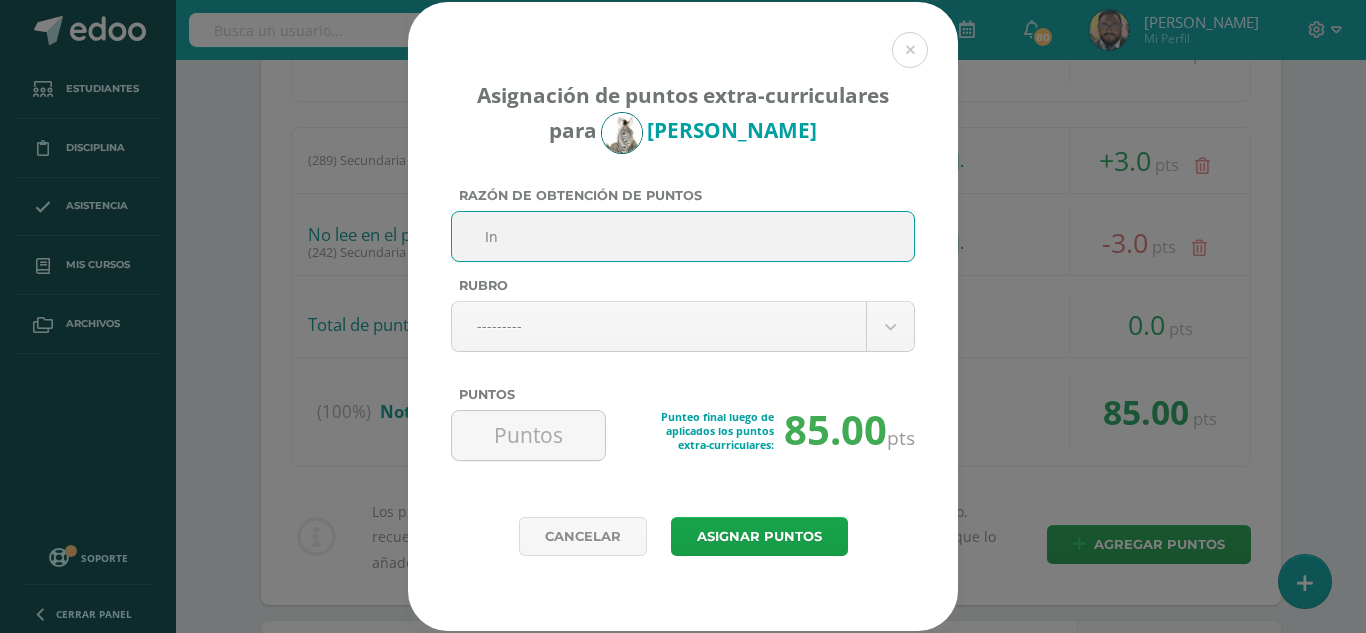 type on "I" 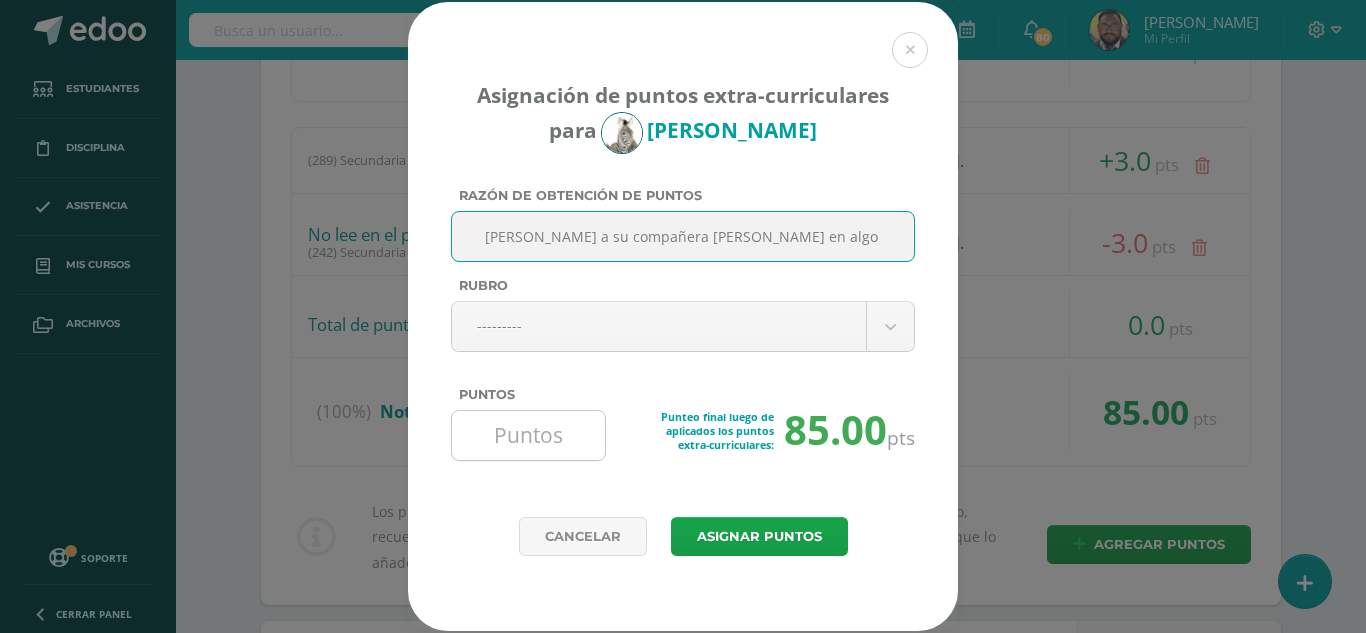 type on "Culpo a su compañera Isabella en algo que no había hecho" 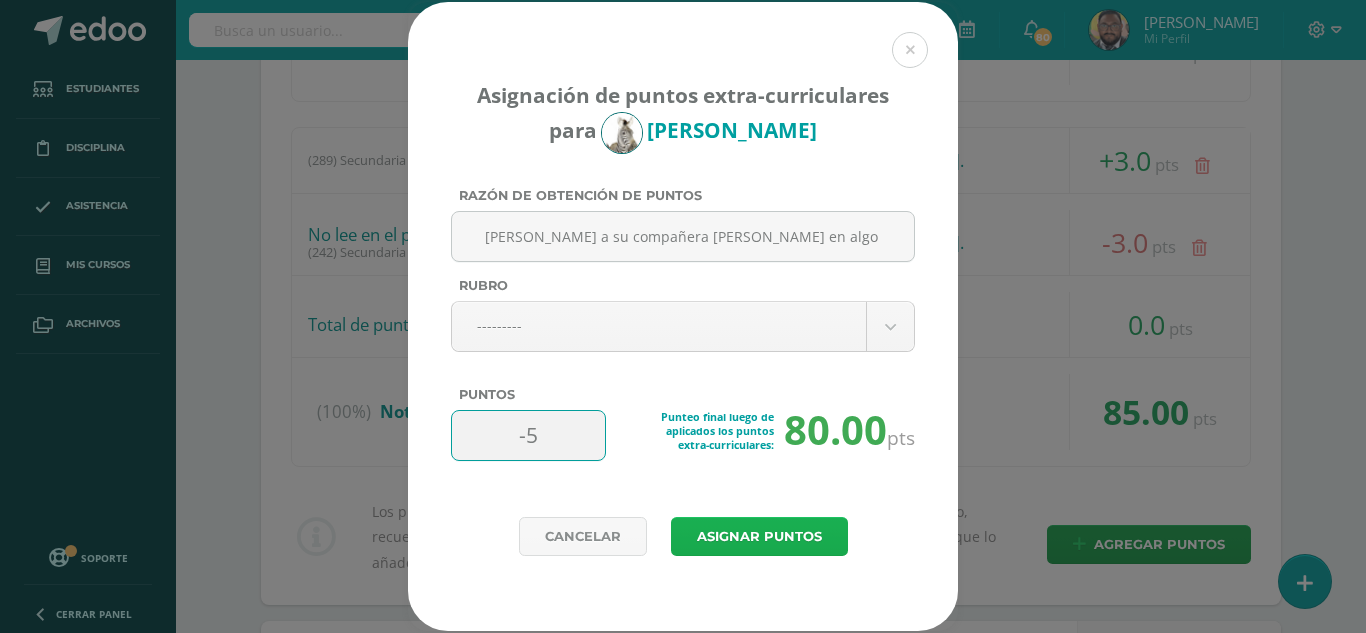 type on "-5" 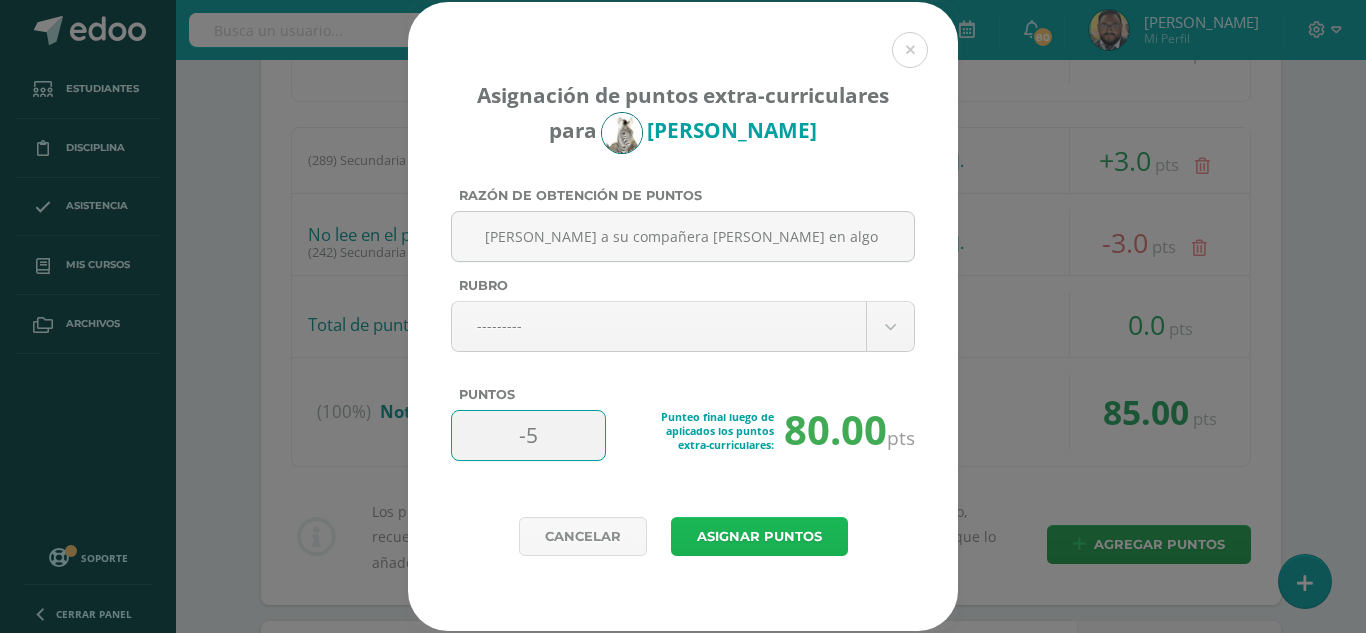 click on "Asignar puntos" at bounding box center [759, 536] 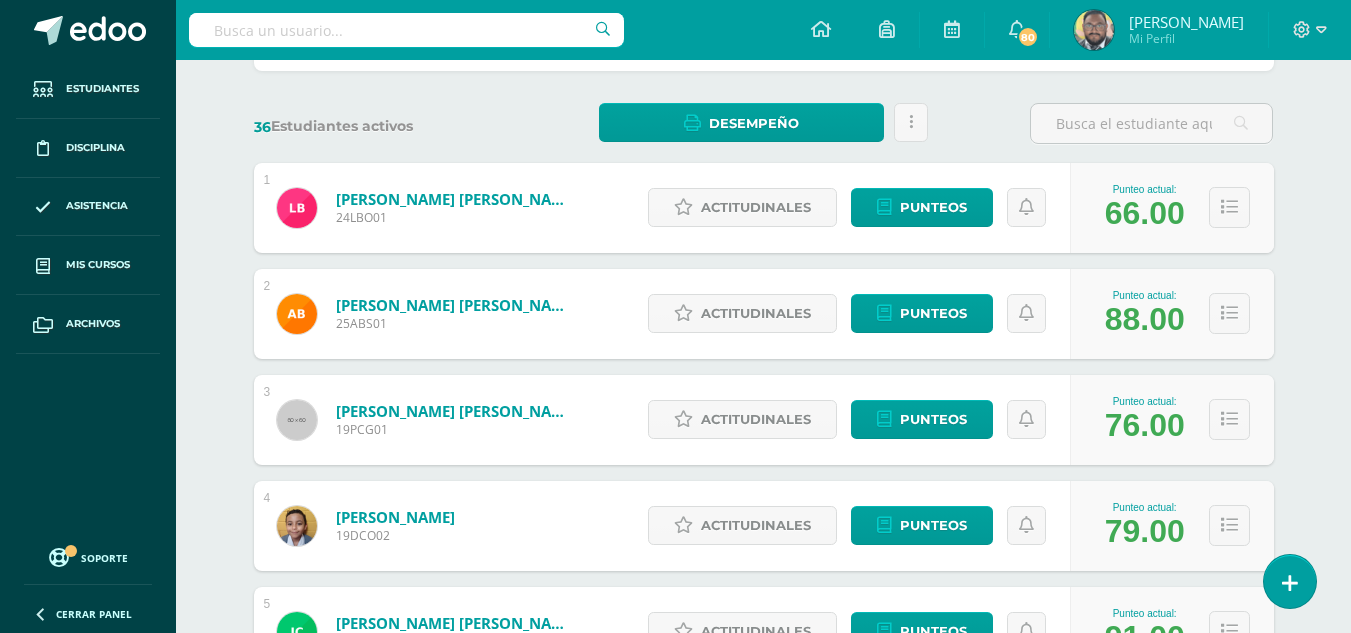scroll, scrollTop: 0, scrollLeft: 0, axis: both 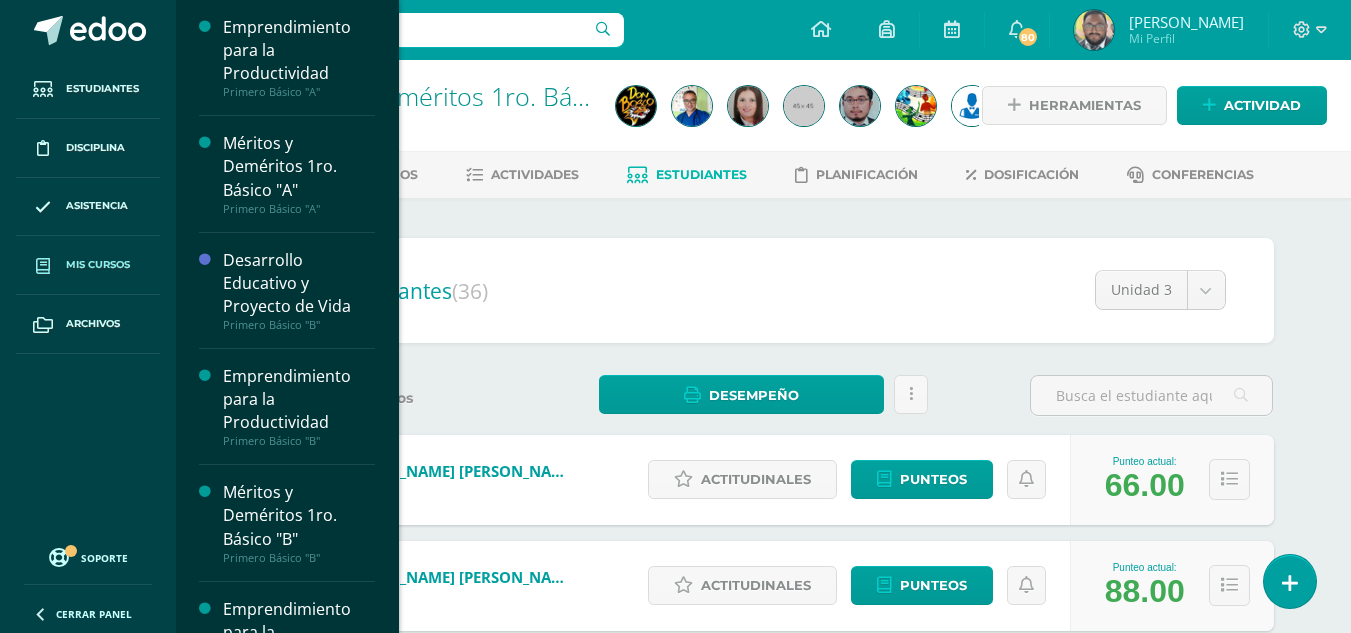 click on "Mis cursos" at bounding box center [98, 265] 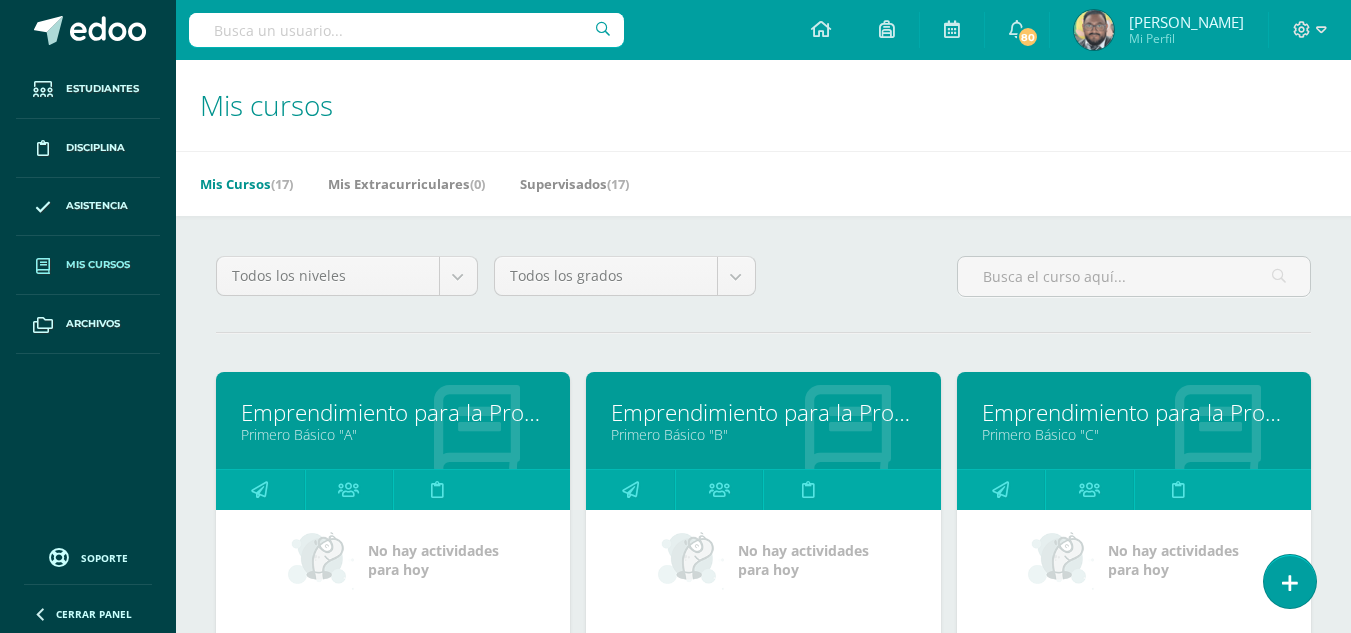 scroll, scrollTop: 0, scrollLeft: 0, axis: both 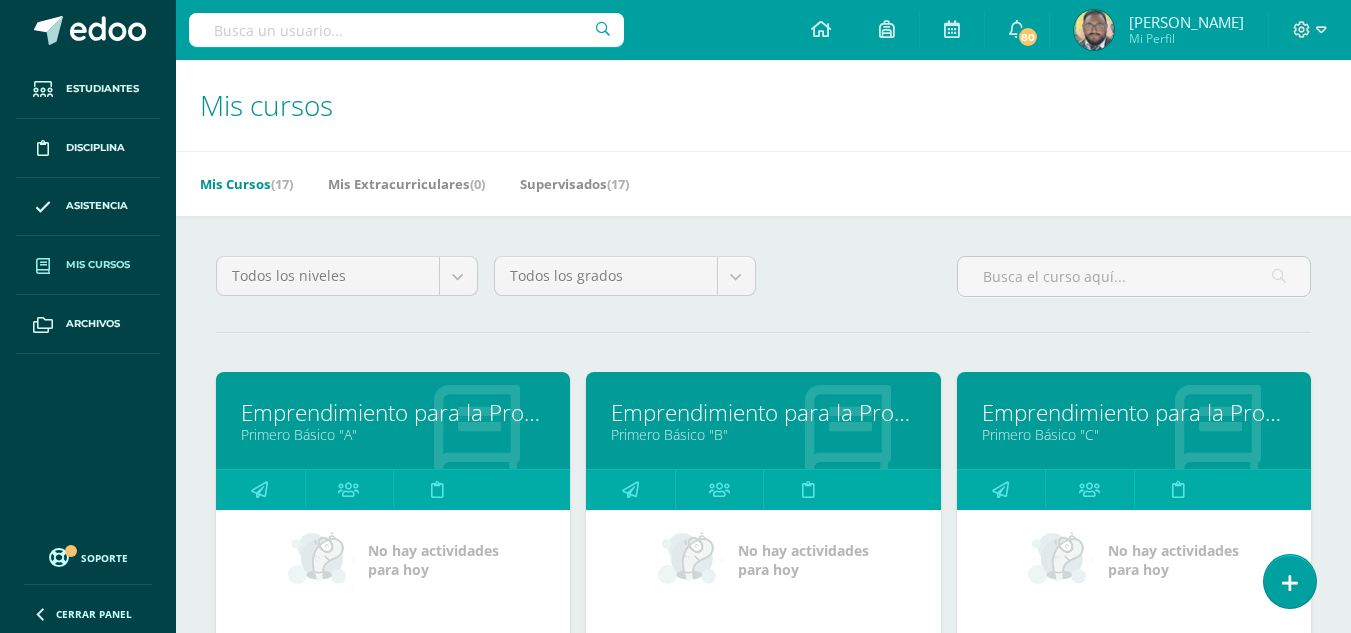 click on "Emprendimiento para la Productividad" at bounding box center (763, 412) 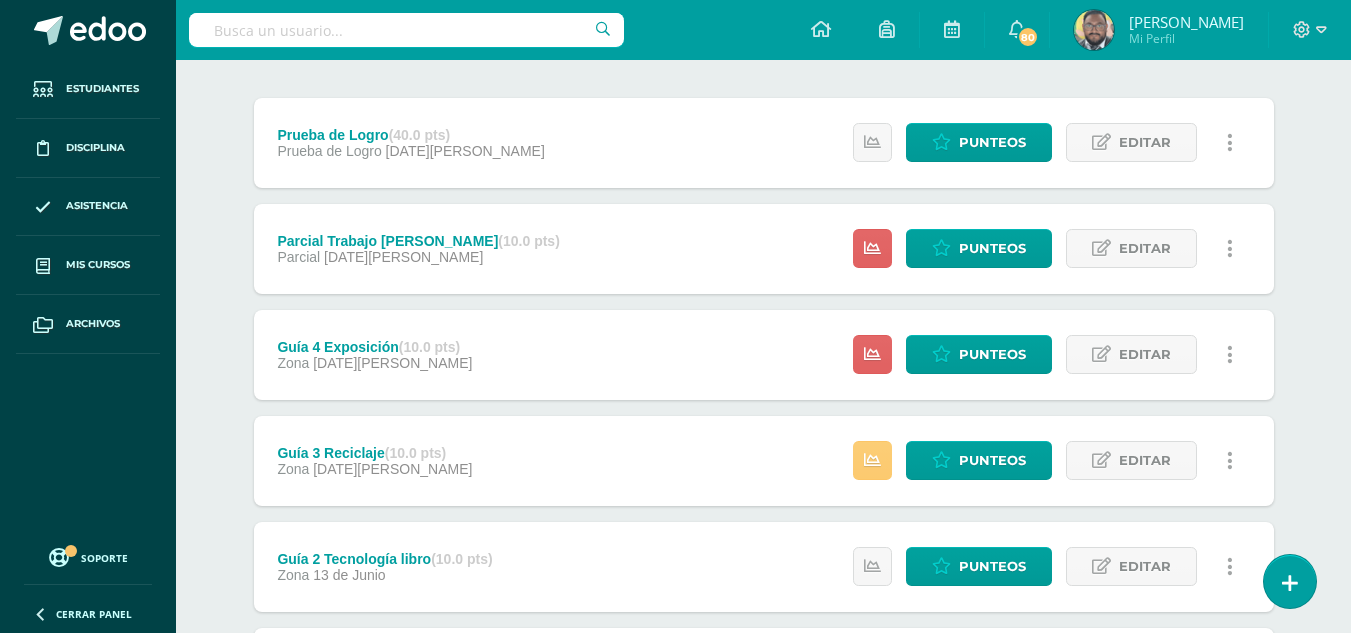 scroll, scrollTop: 200, scrollLeft: 0, axis: vertical 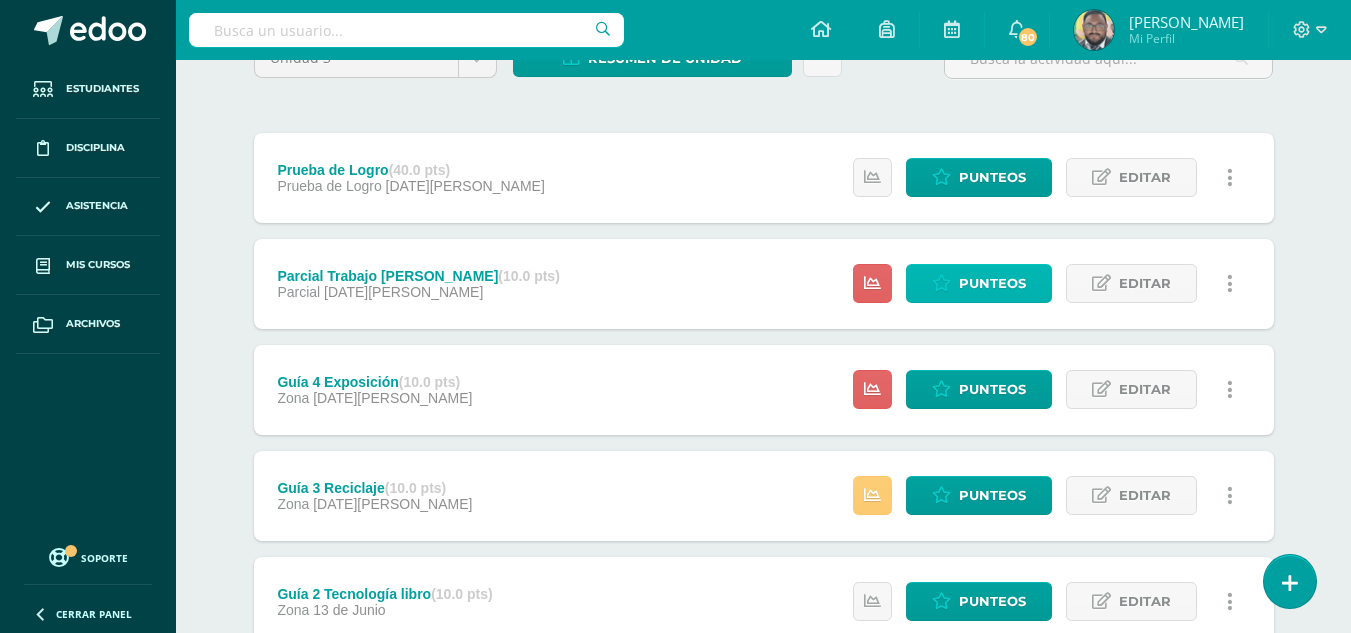 click on "Punteos" at bounding box center (992, 283) 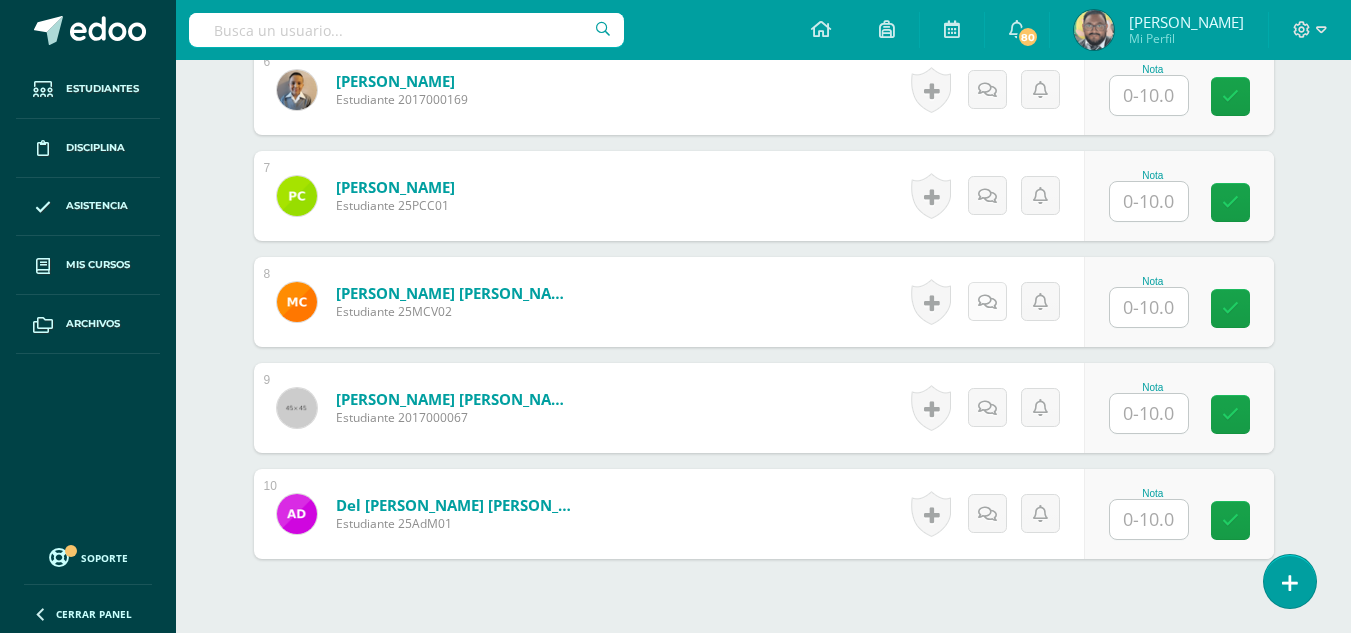 scroll, scrollTop: 1080, scrollLeft: 0, axis: vertical 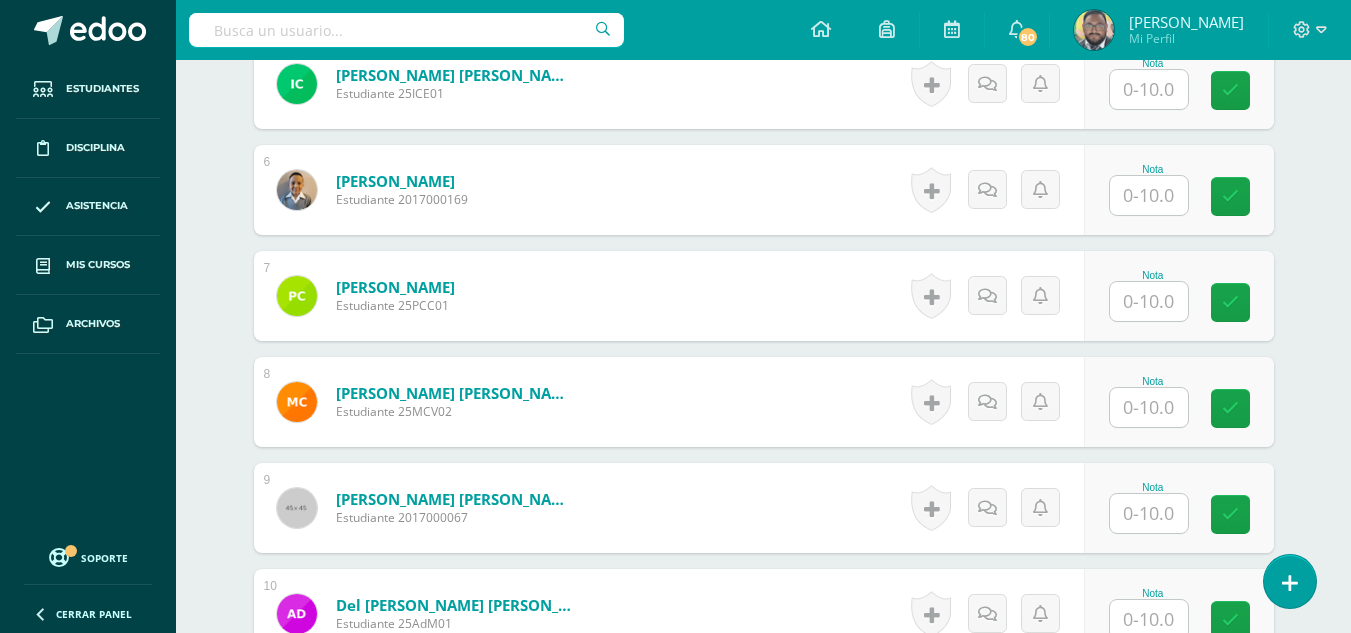 click on "Nota" at bounding box center [1153, 190] 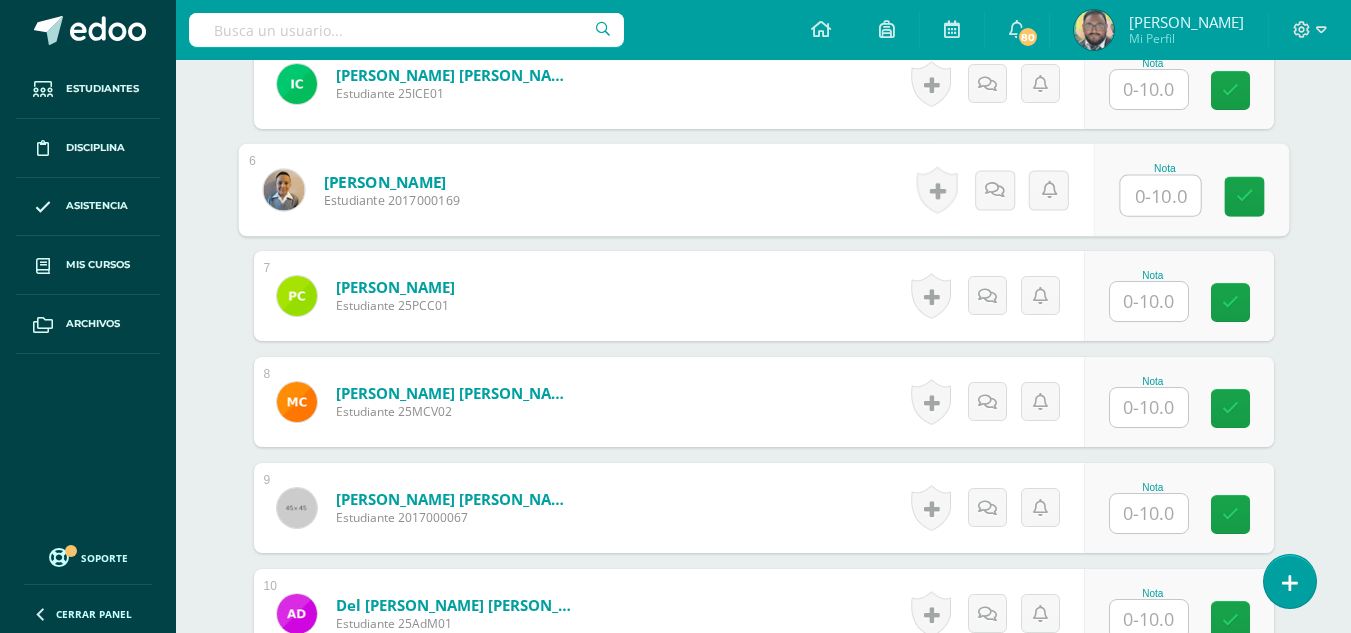 click at bounding box center [1160, 196] 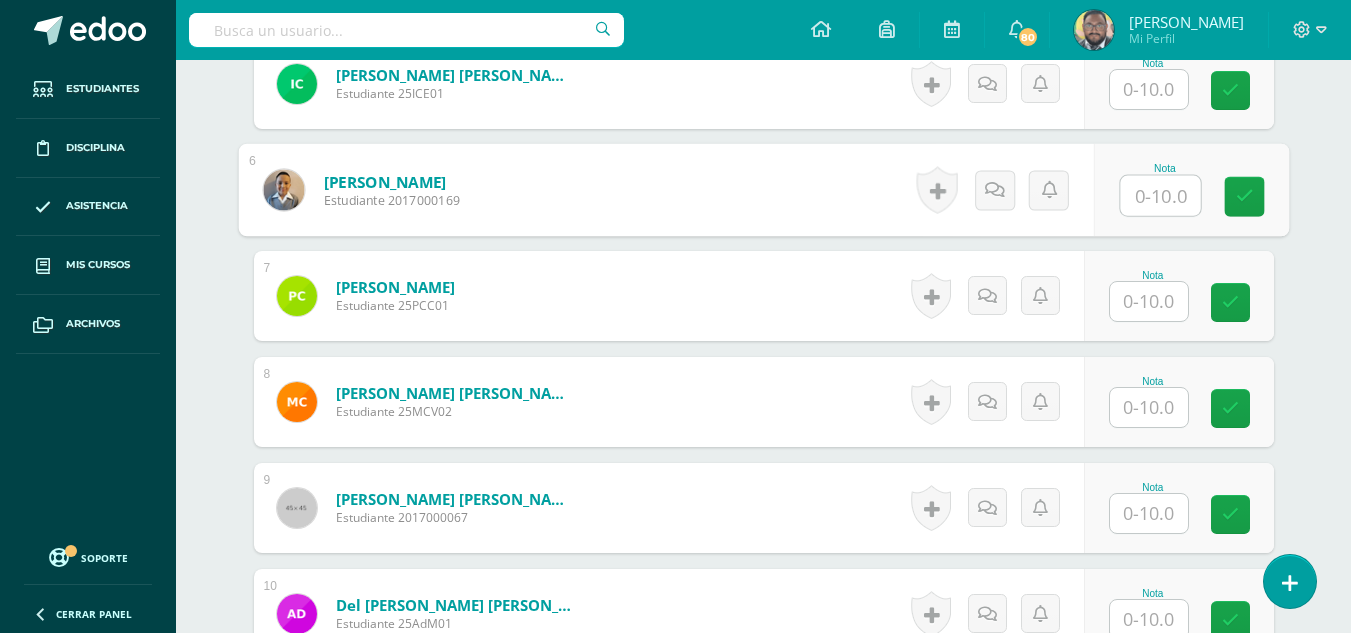 scroll, scrollTop: 1081, scrollLeft: 0, axis: vertical 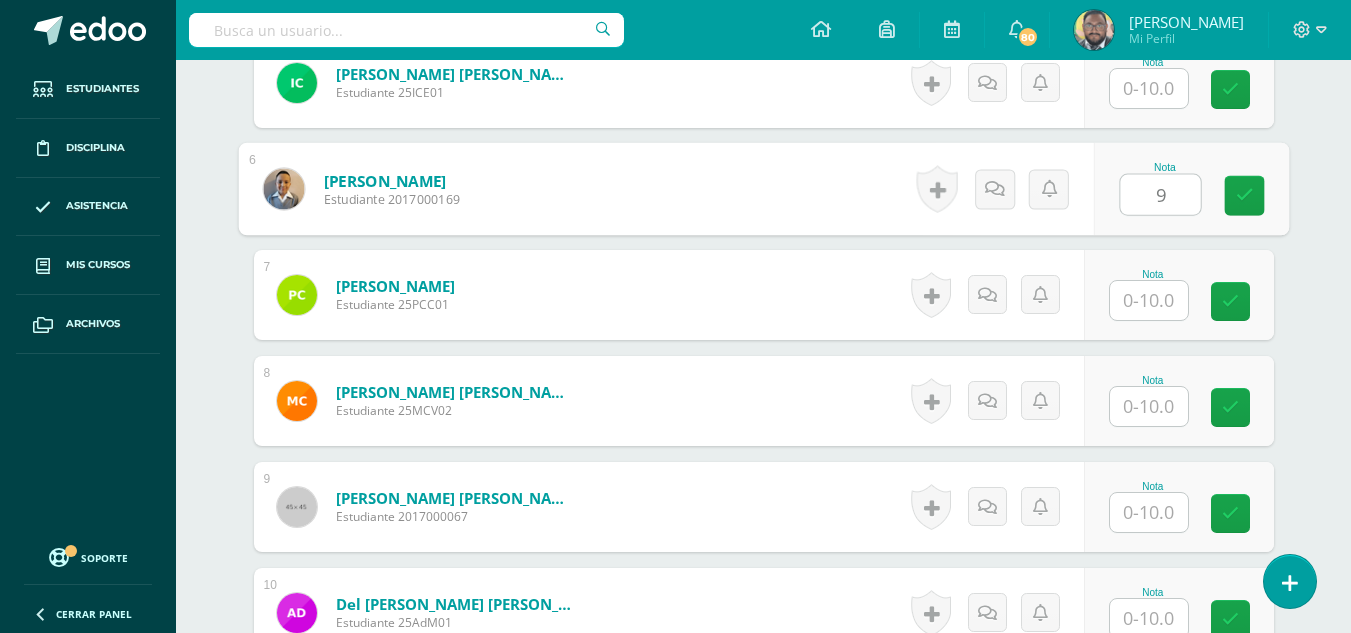 type on "9" 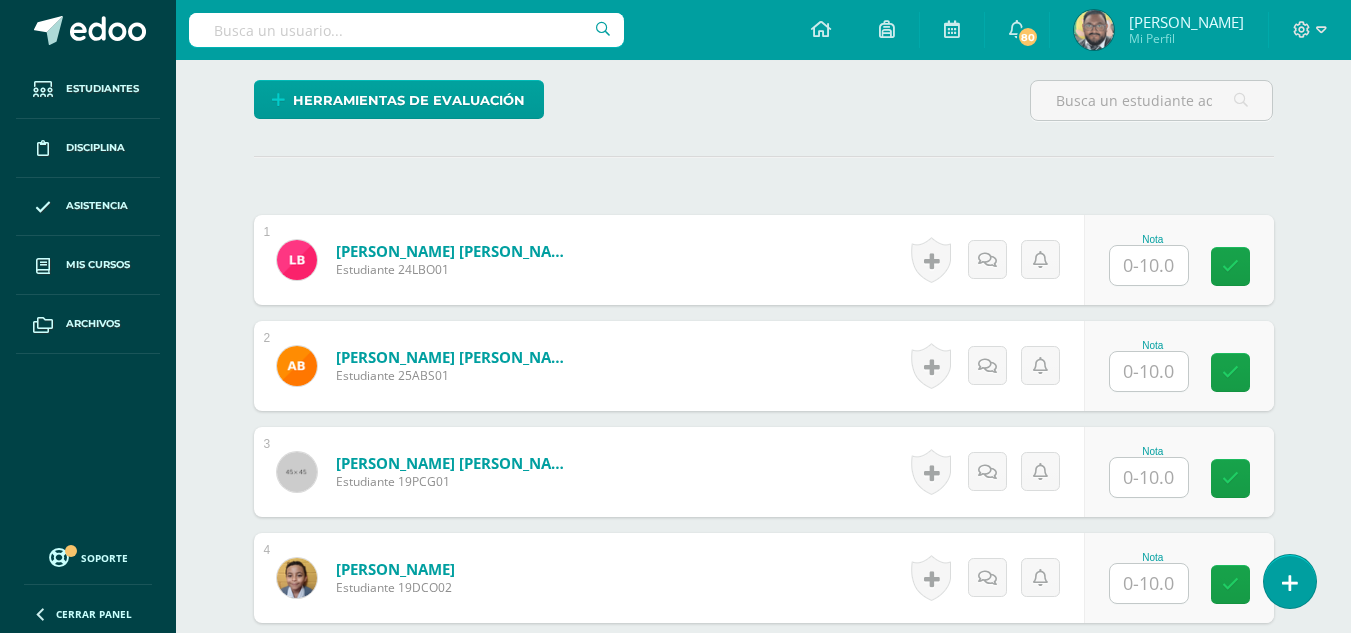 scroll, scrollTop: 383, scrollLeft: 0, axis: vertical 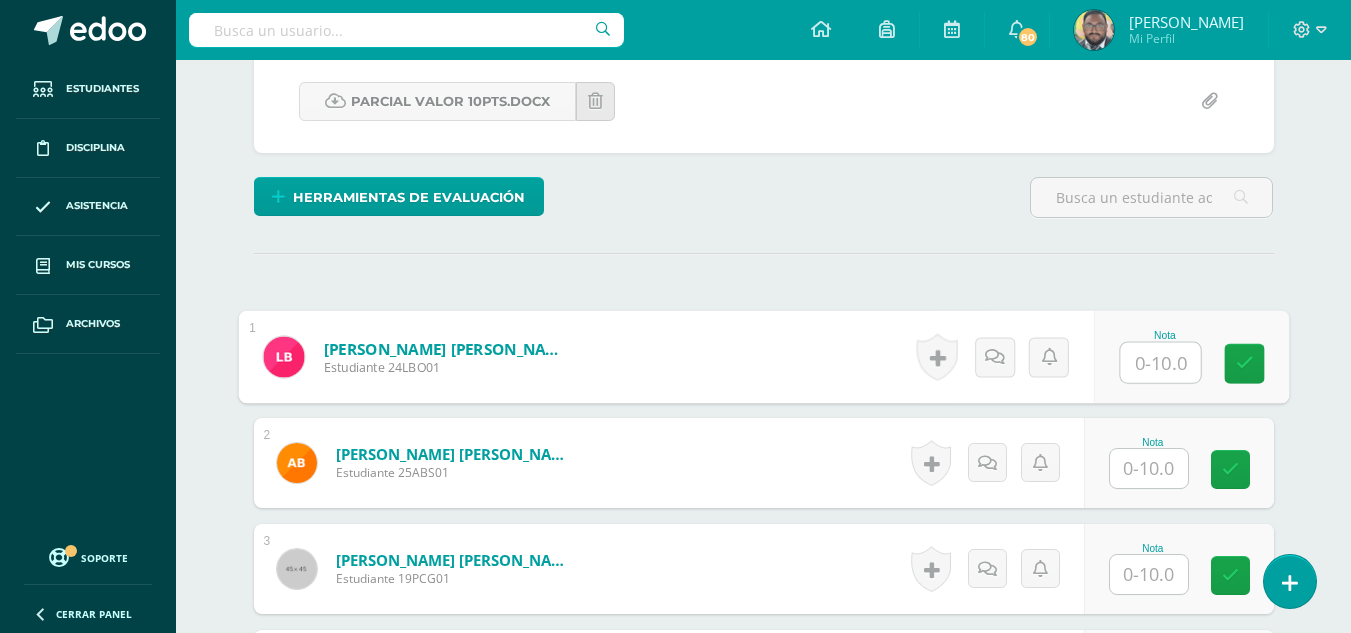 click at bounding box center [1160, 363] 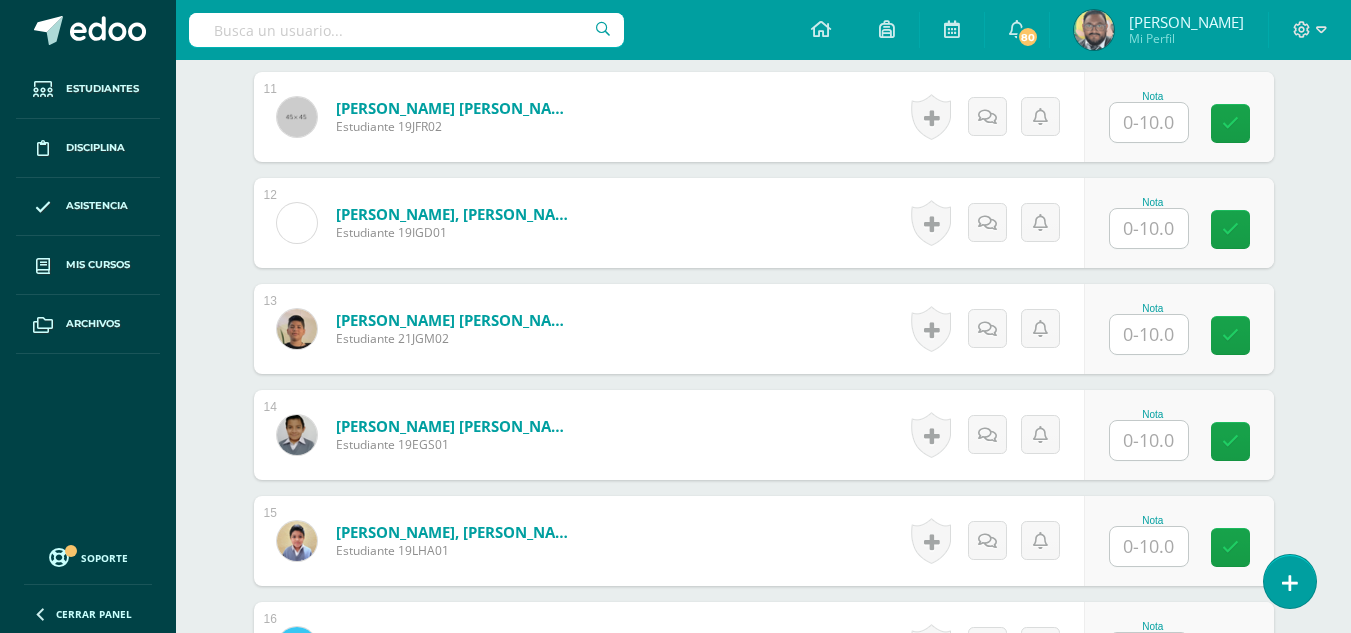 scroll, scrollTop: 1783, scrollLeft: 0, axis: vertical 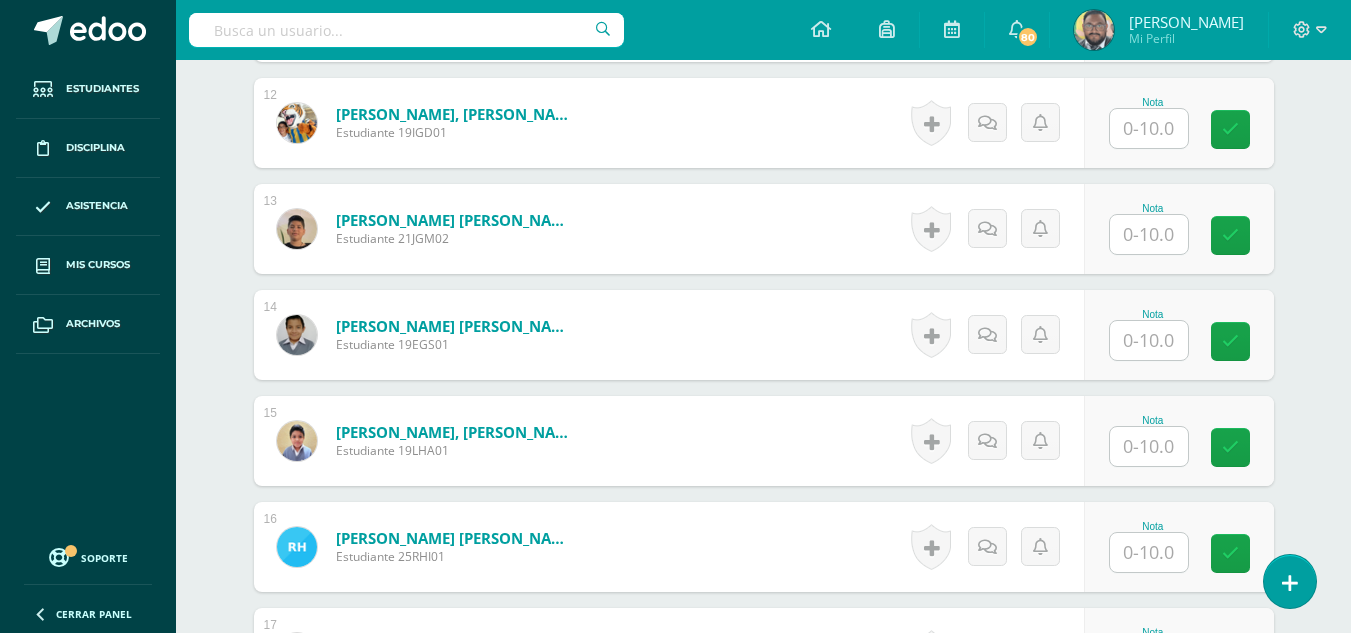 type on "8" 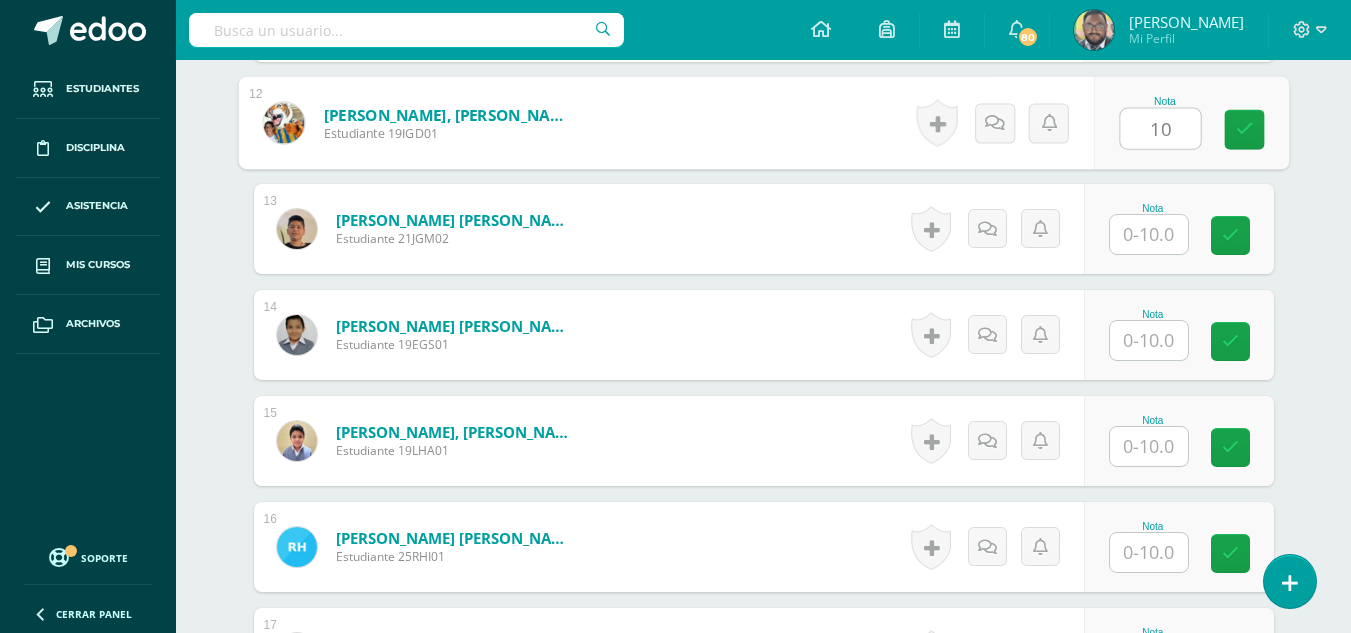 type on "10" 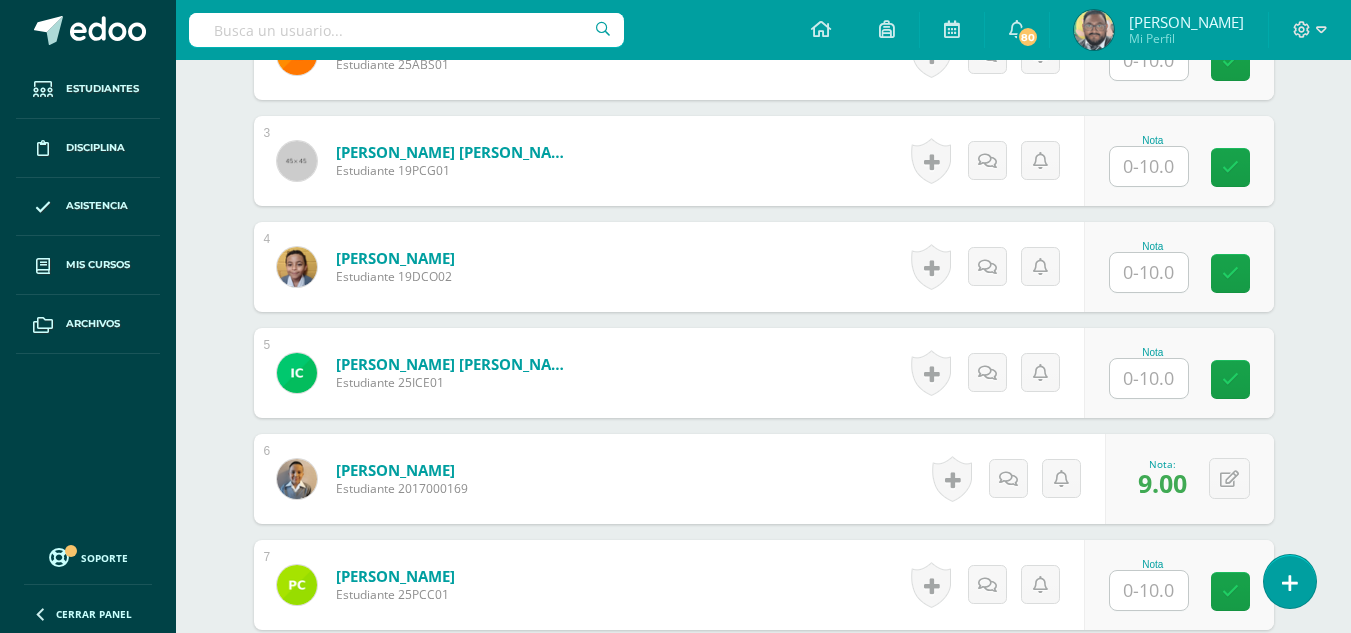 scroll, scrollTop: 783, scrollLeft: 0, axis: vertical 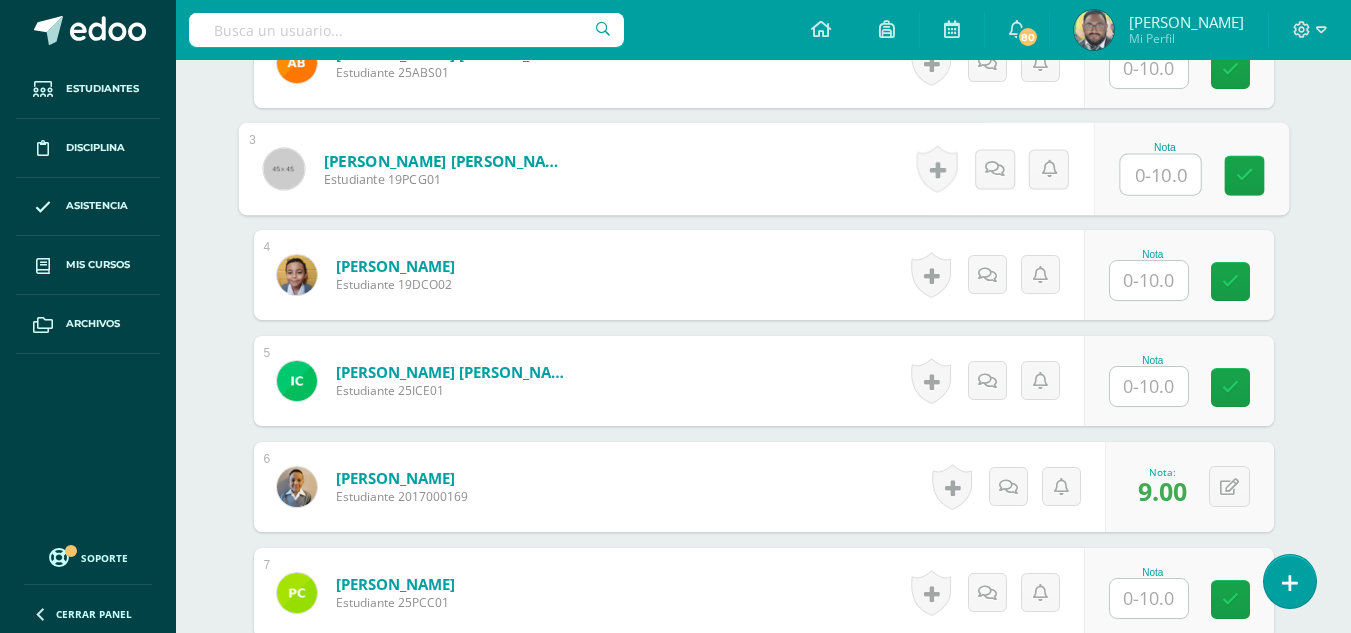 click at bounding box center (1160, 175) 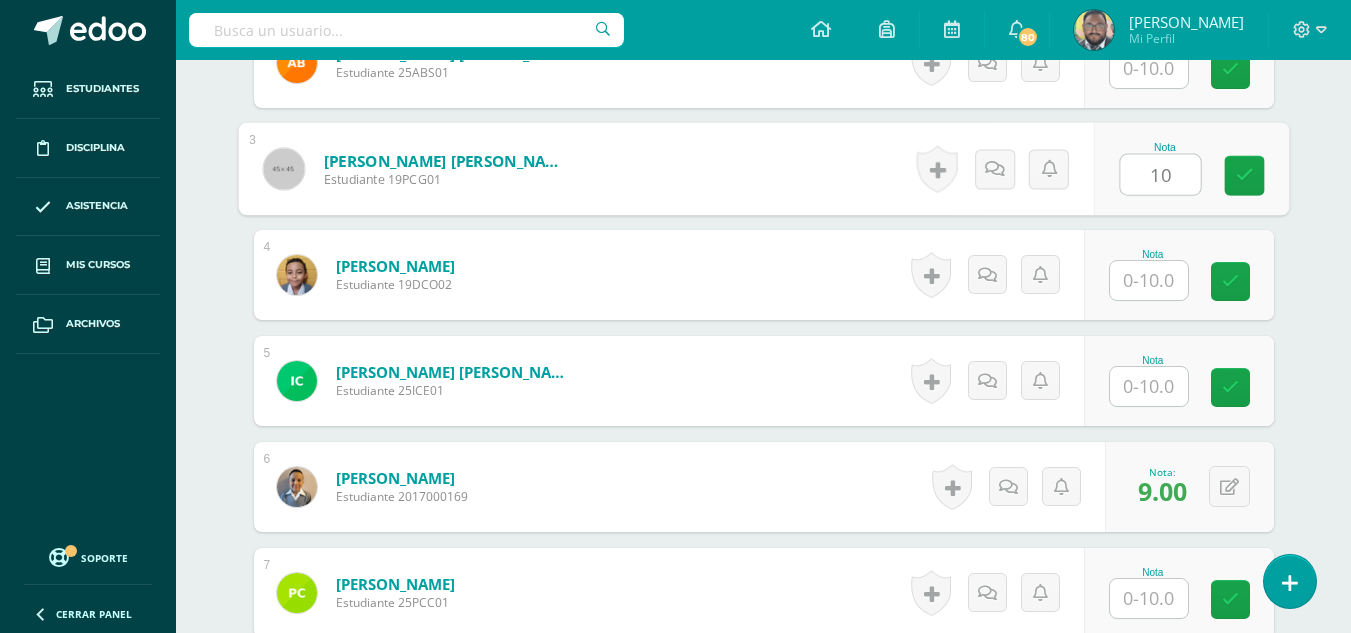 type on "10" 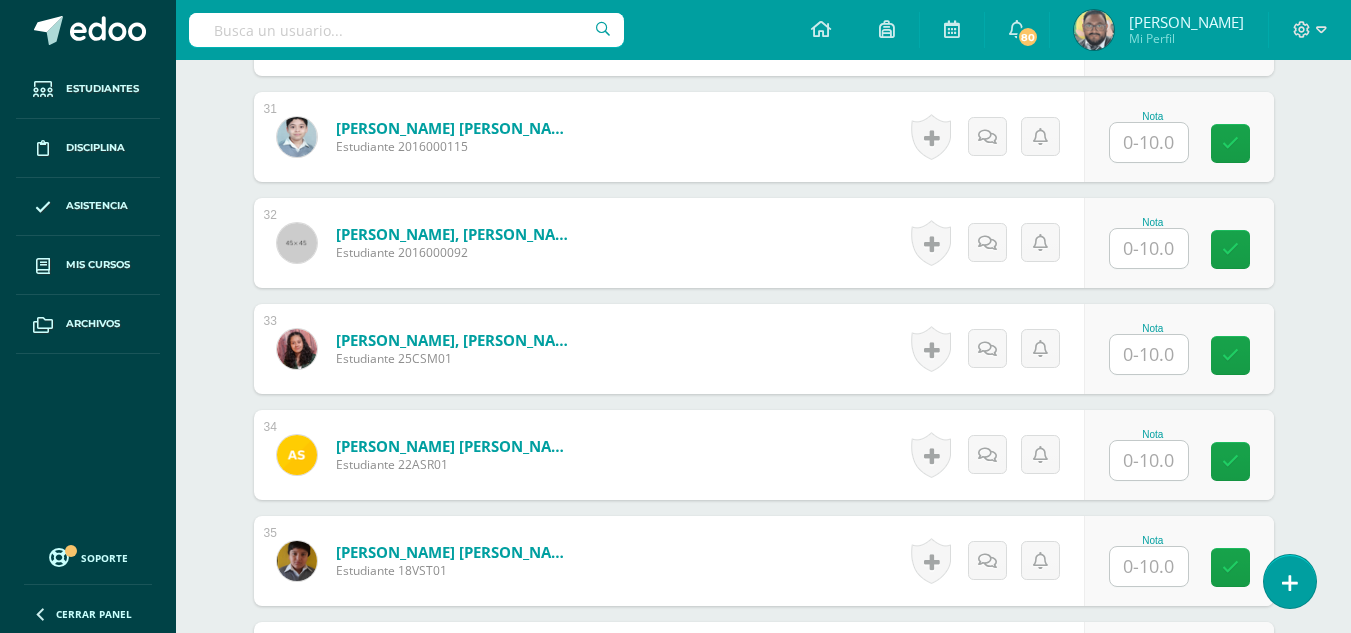 scroll, scrollTop: 3883, scrollLeft: 0, axis: vertical 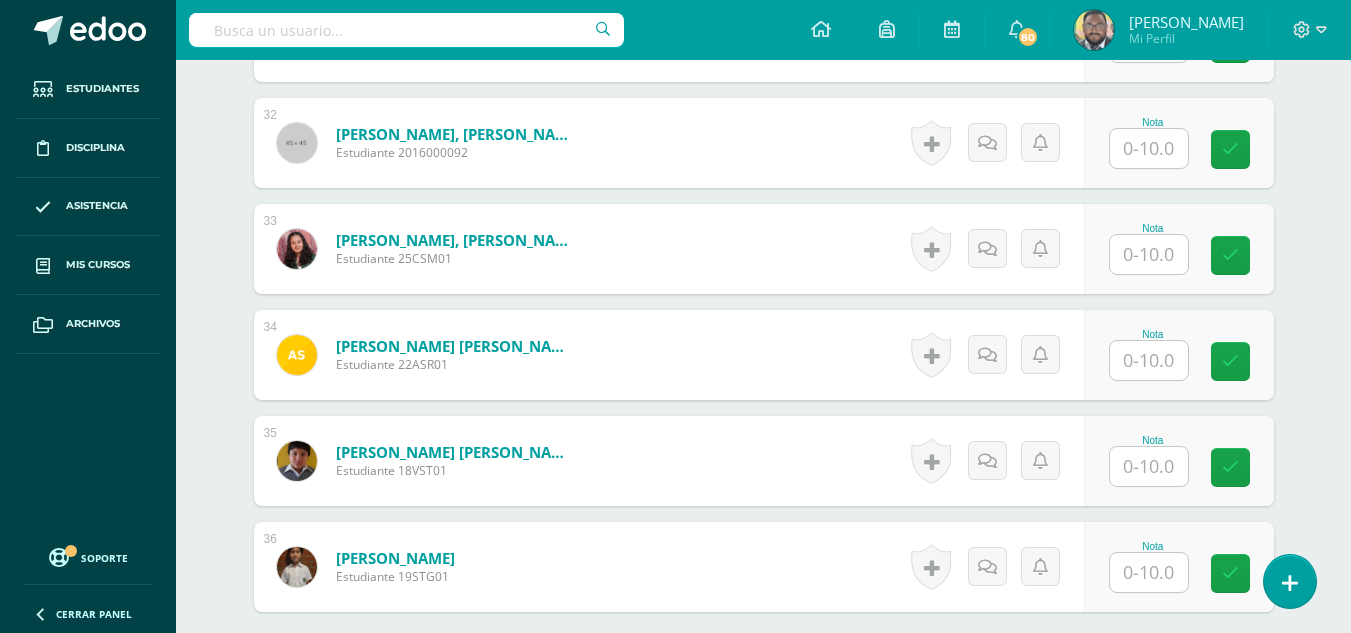click at bounding box center [1149, 254] 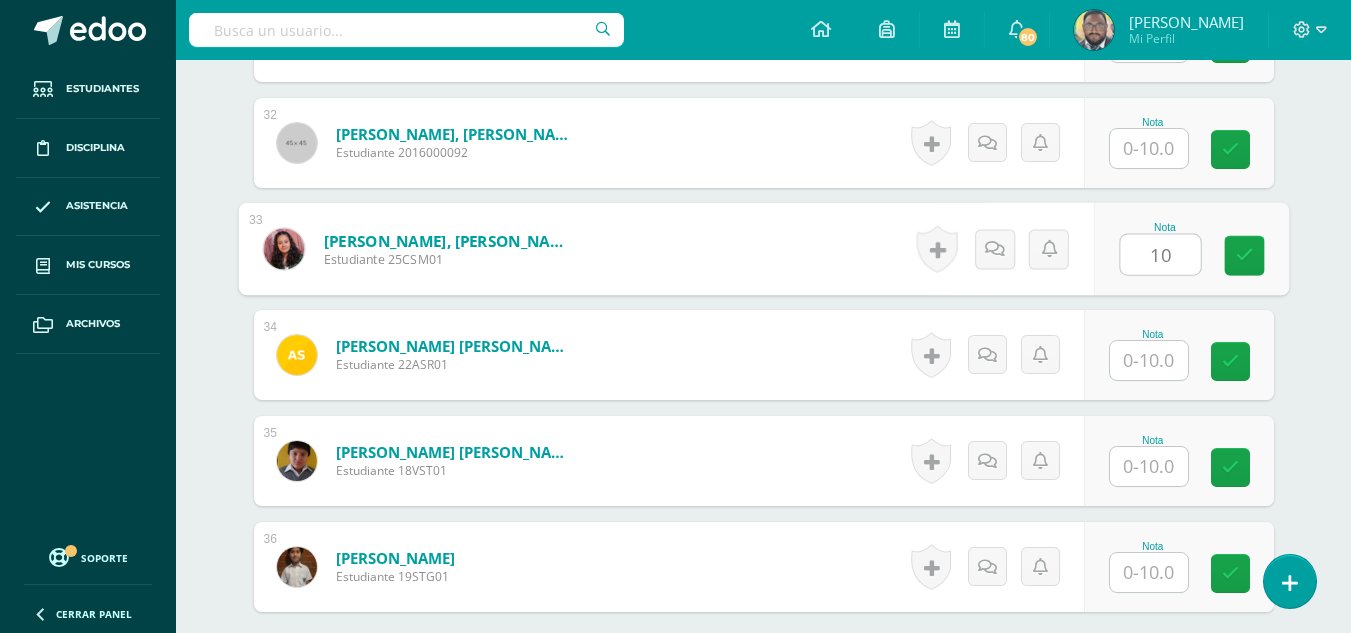 type on "10" 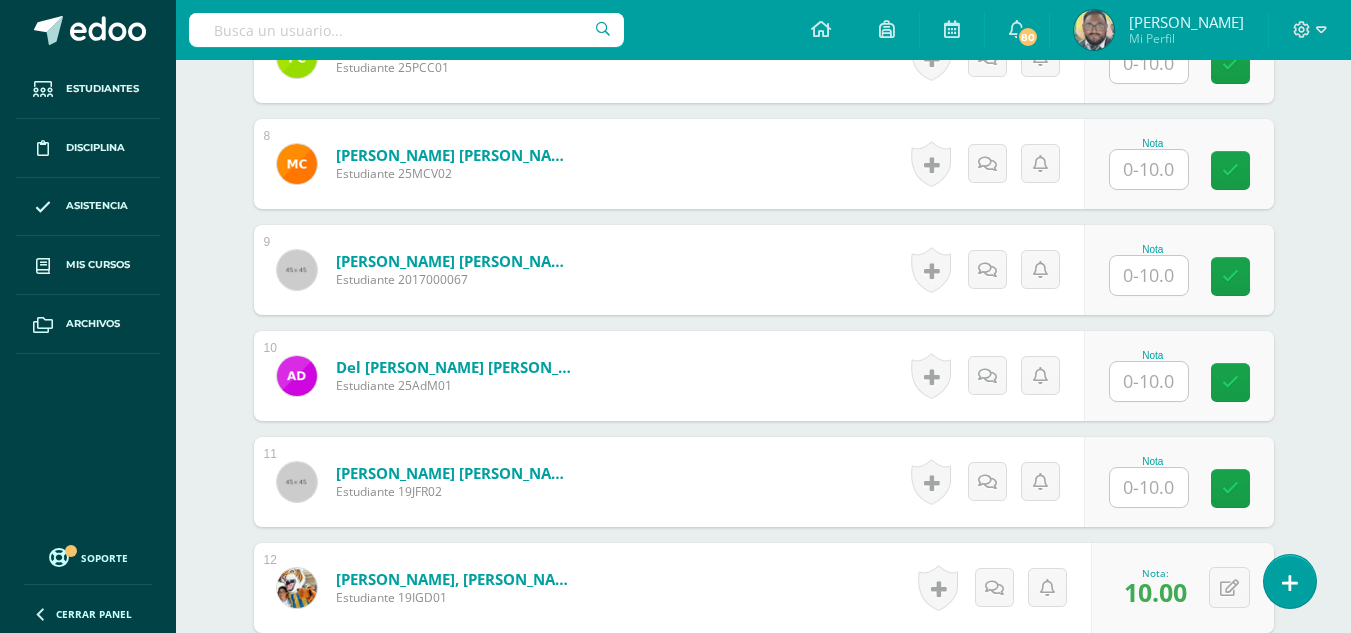 scroll, scrollTop: 1283, scrollLeft: 0, axis: vertical 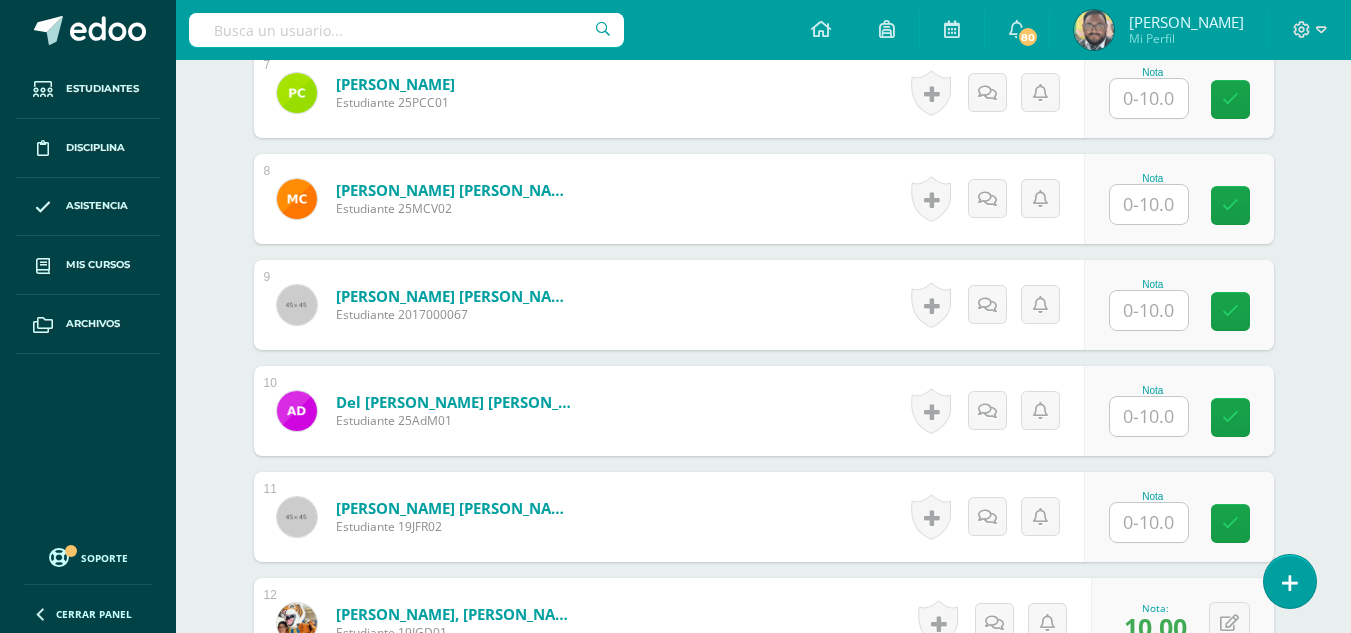 click at bounding box center (1149, 204) 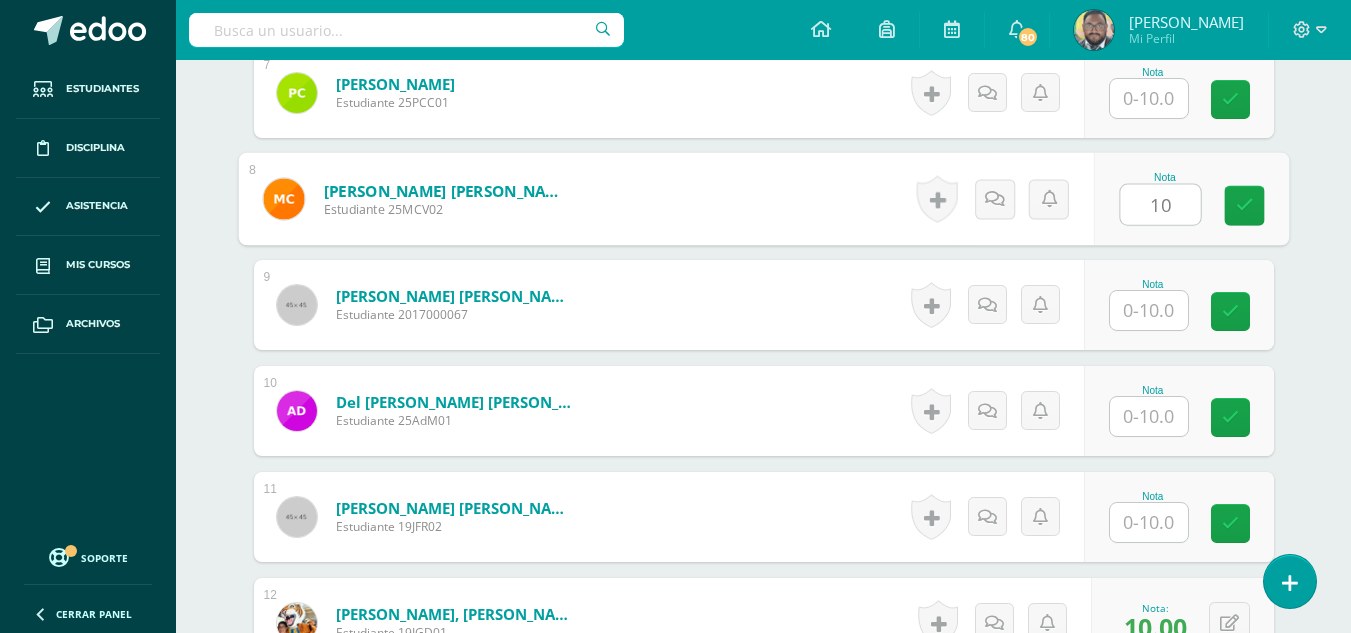type on "10" 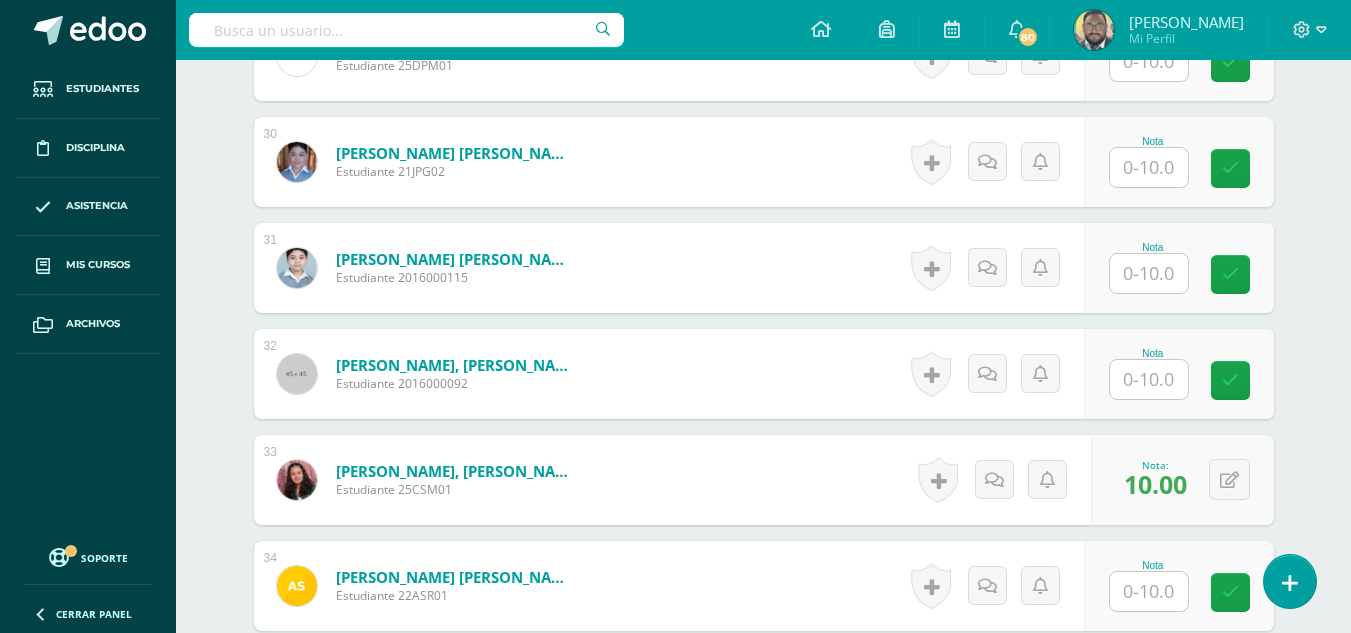 scroll, scrollTop: 3683, scrollLeft: 0, axis: vertical 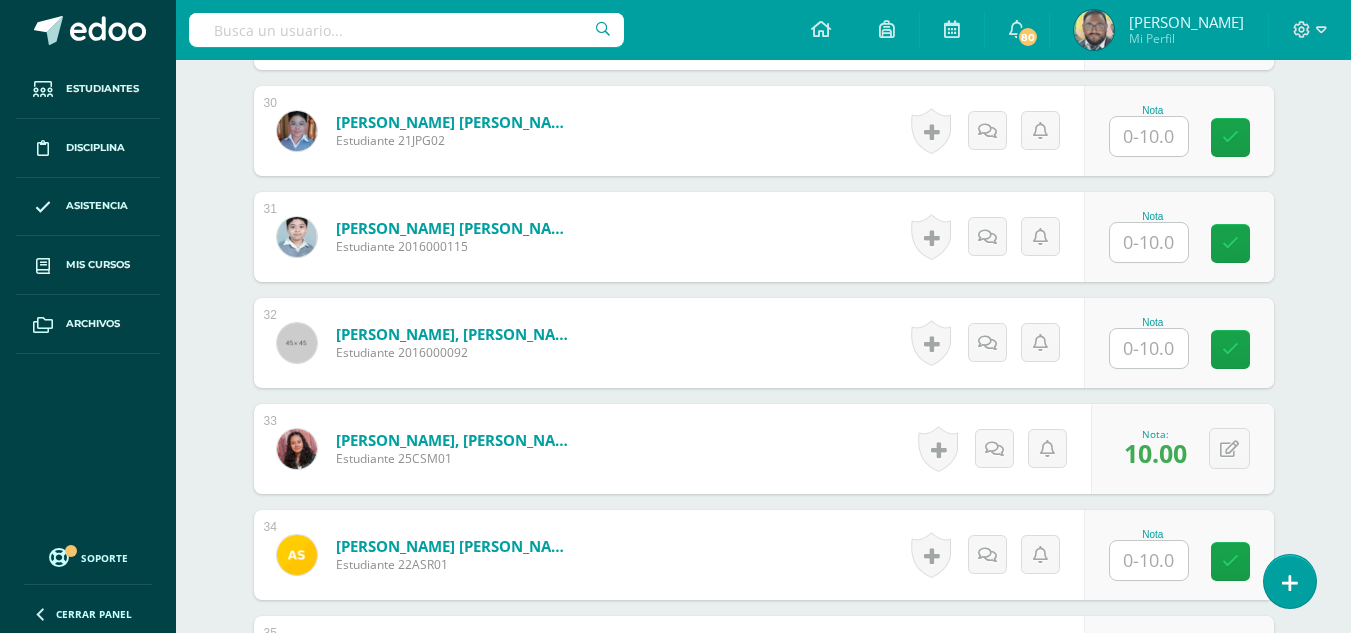 click at bounding box center (1149, 242) 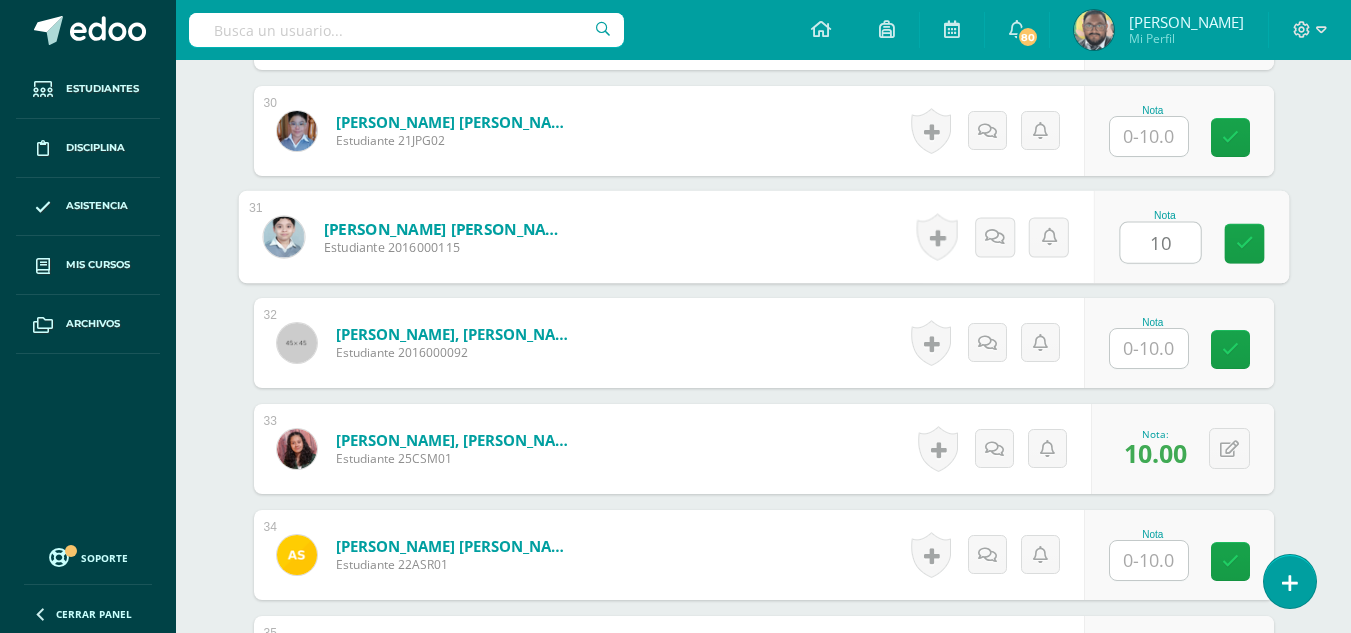 type on "10" 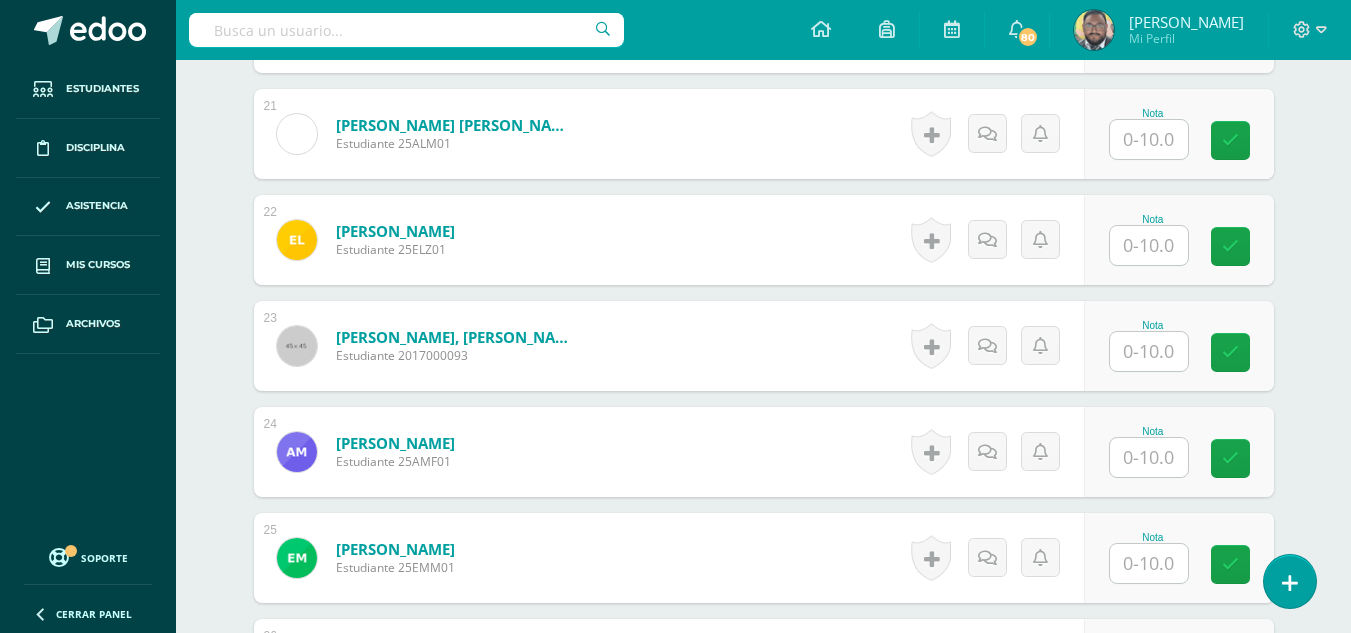 scroll, scrollTop: 2691, scrollLeft: 0, axis: vertical 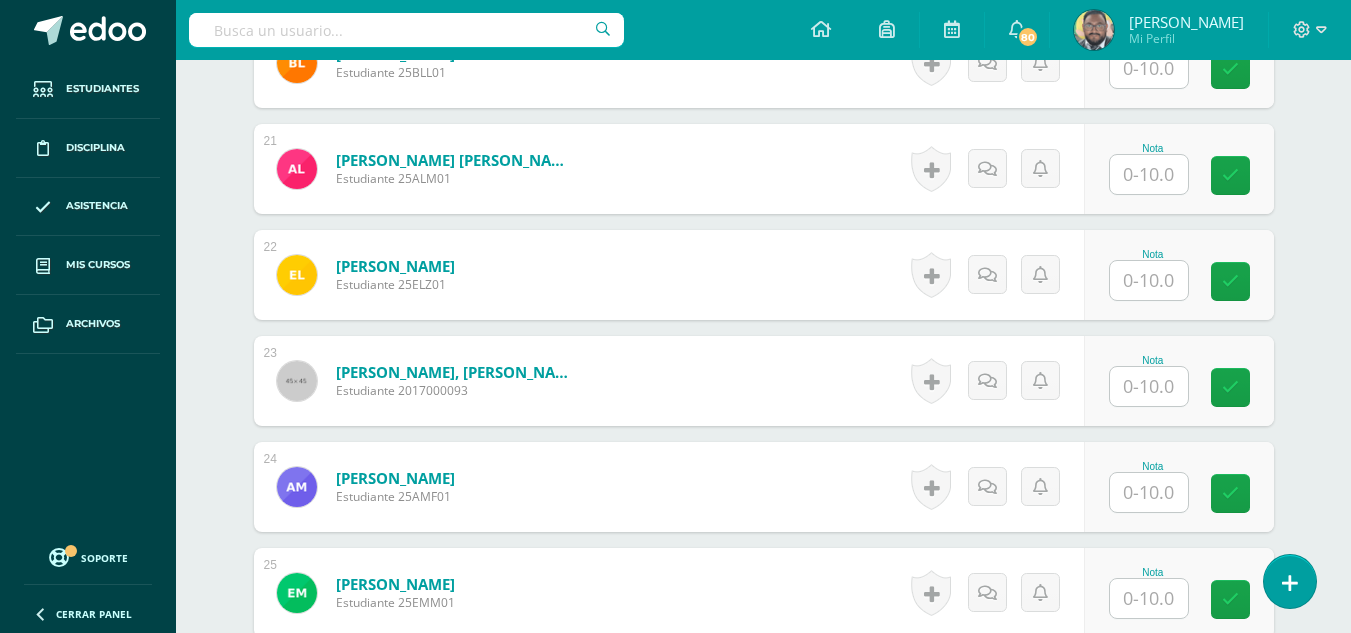 click at bounding box center (1149, 174) 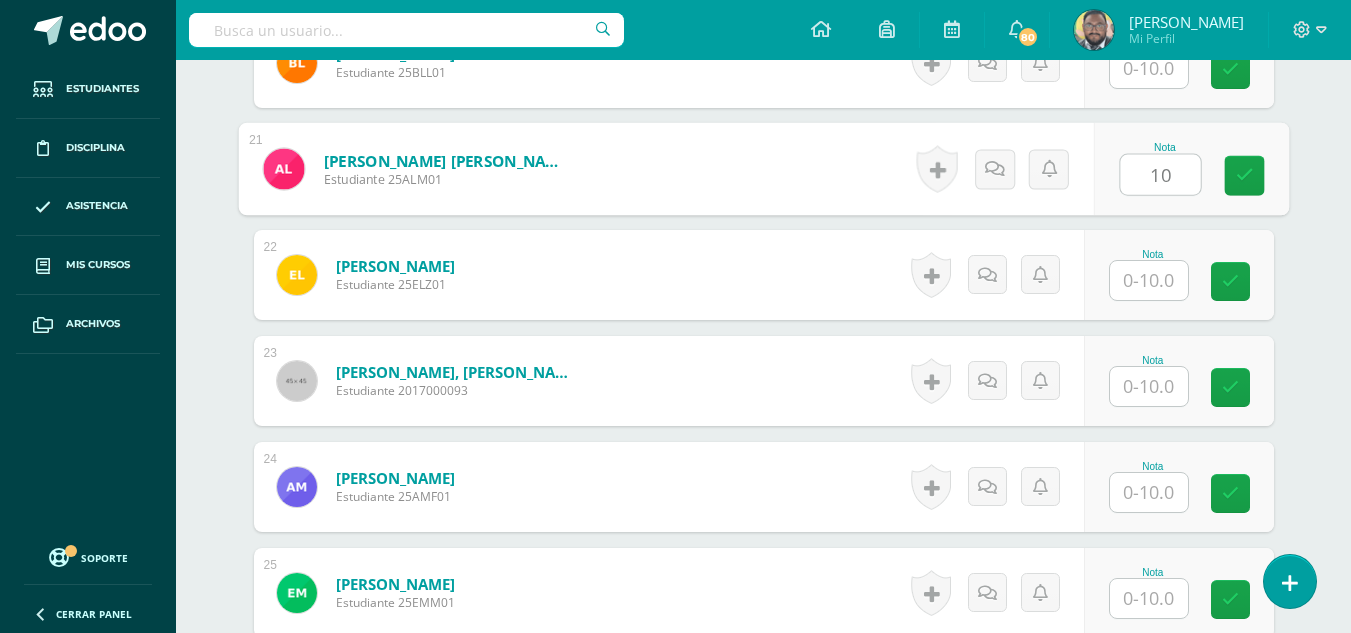 type on "10" 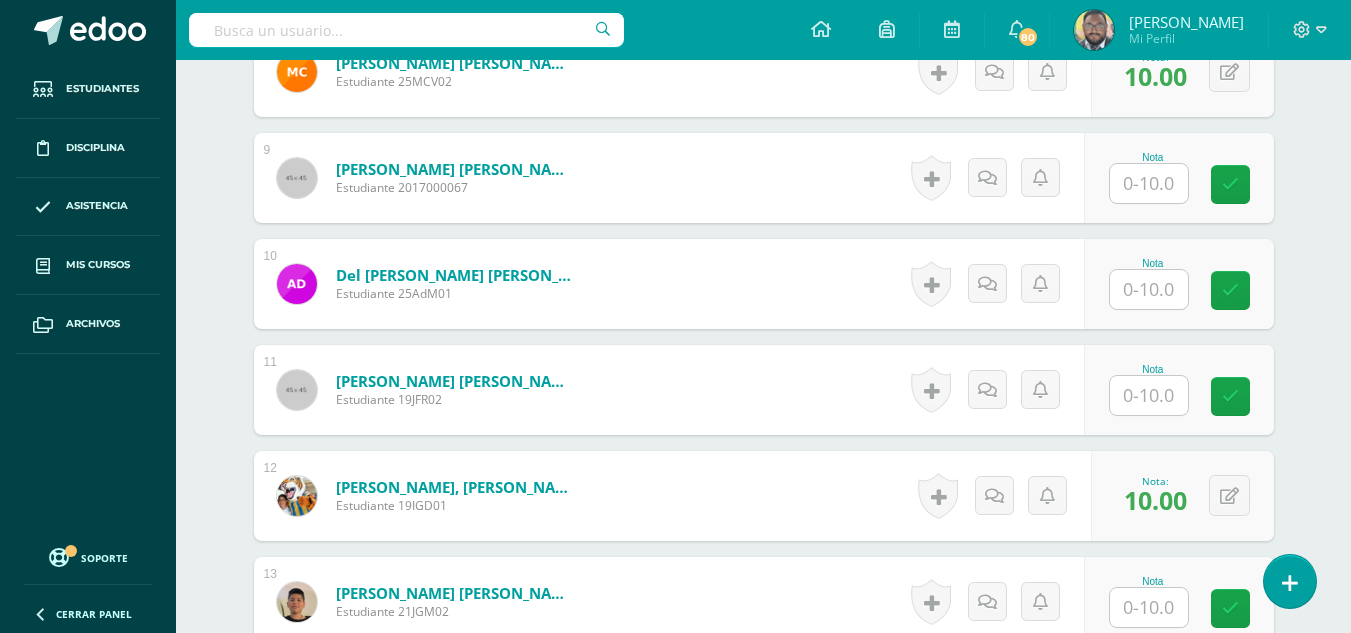 scroll, scrollTop: 1391, scrollLeft: 0, axis: vertical 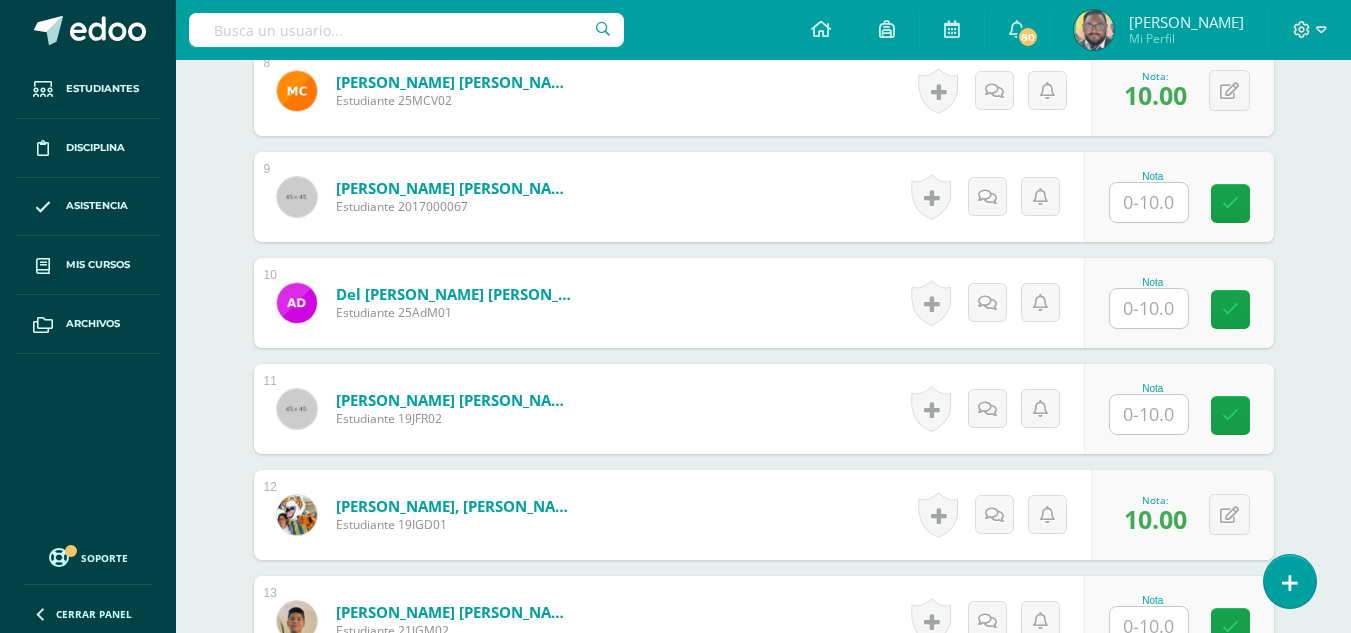 click at bounding box center (1149, 202) 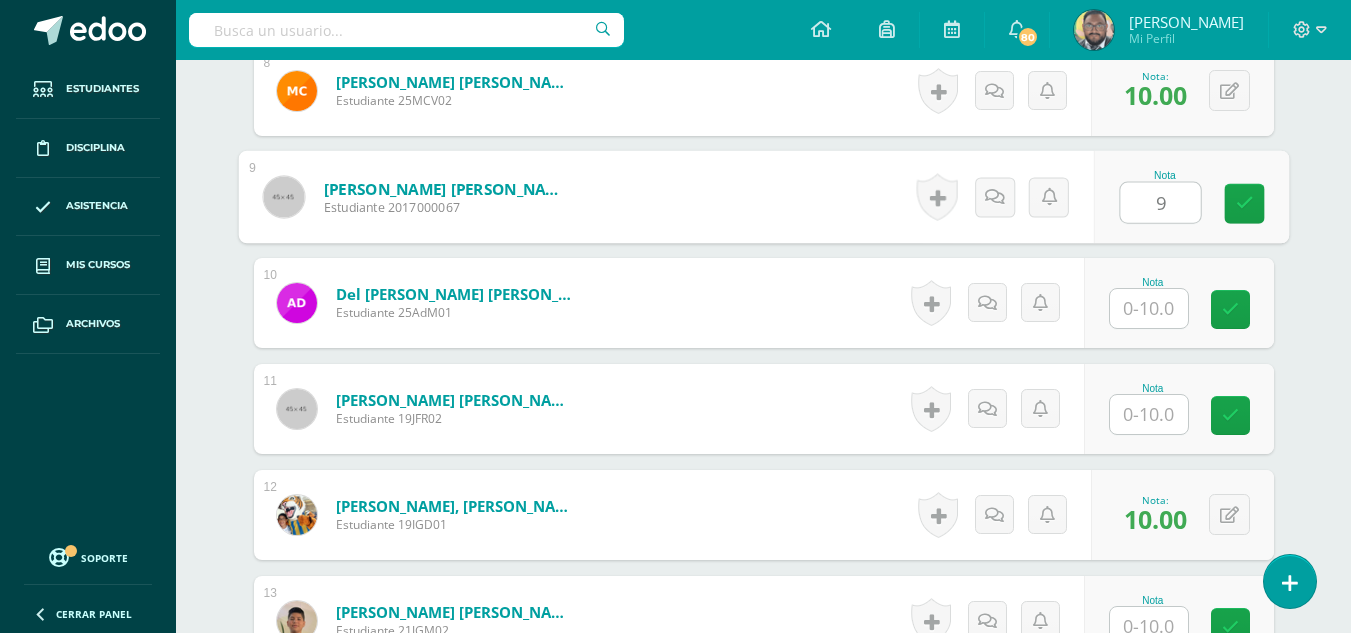 type on "9" 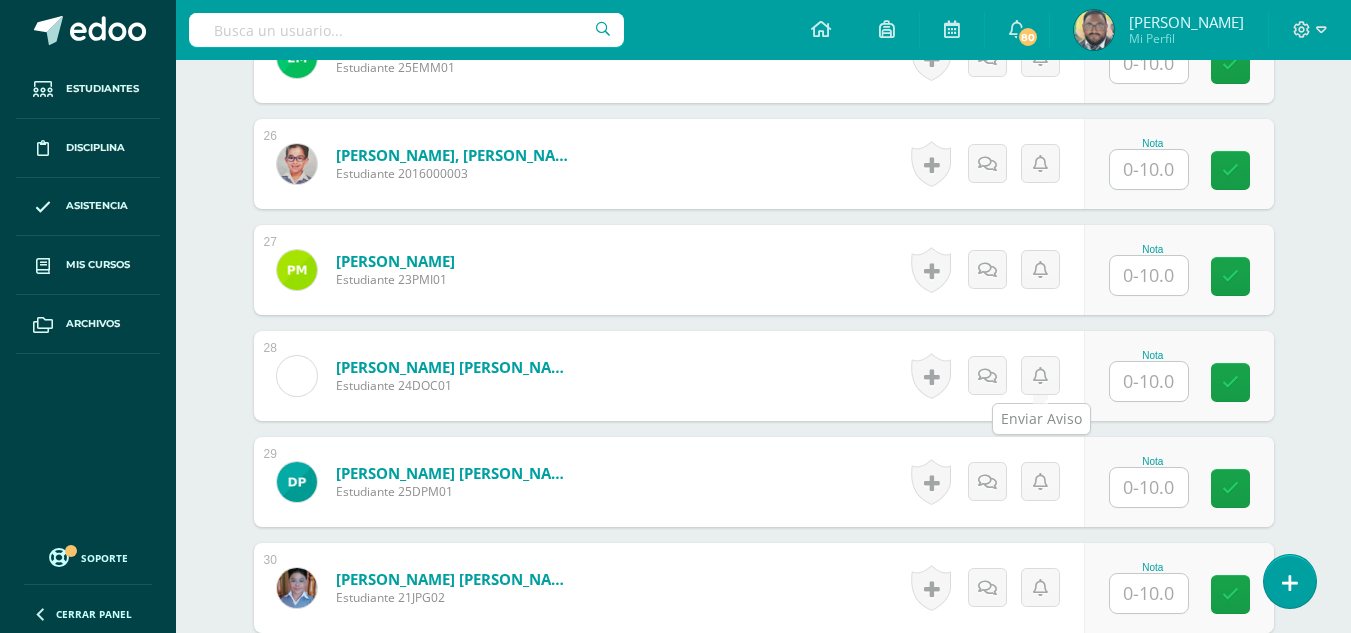 scroll, scrollTop: 3191, scrollLeft: 0, axis: vertical 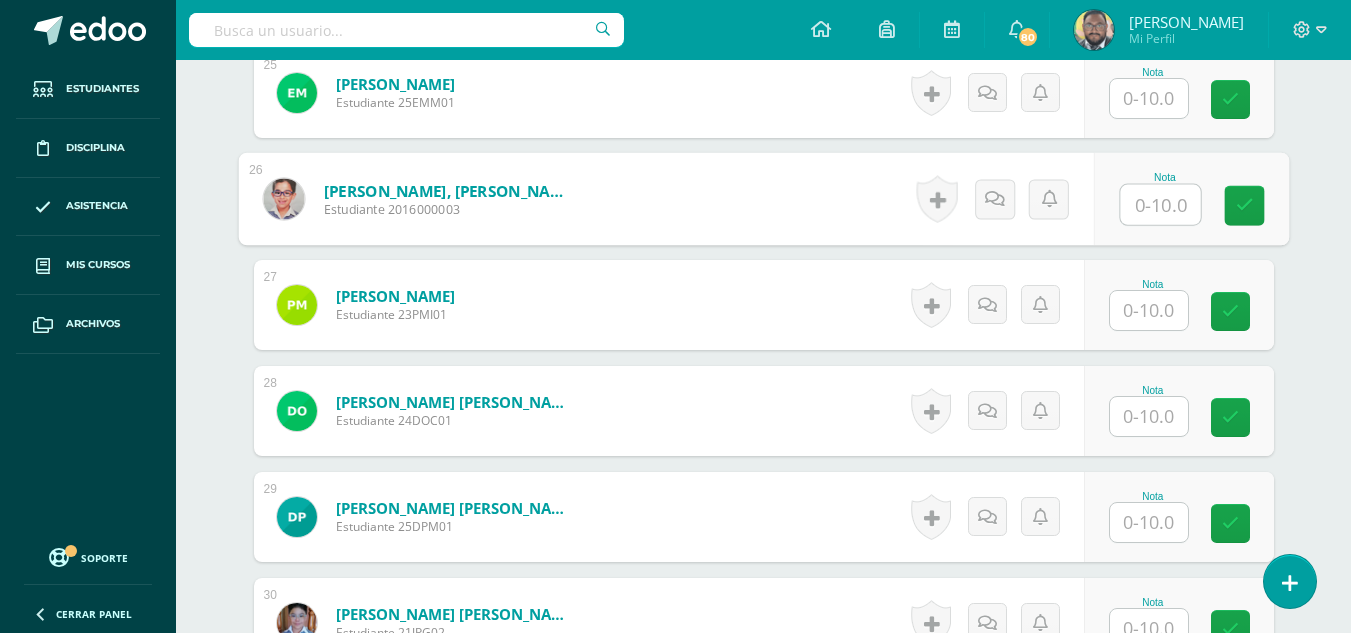 click at bounding box center (1160, 205) 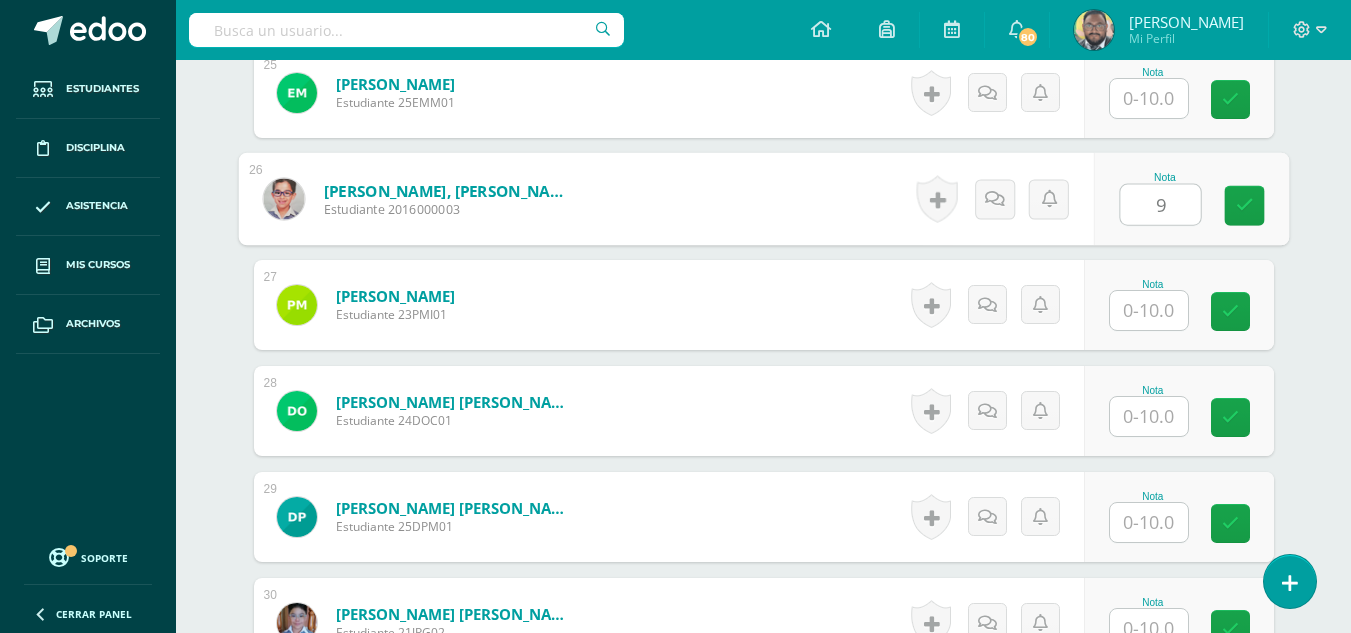 type on "9" 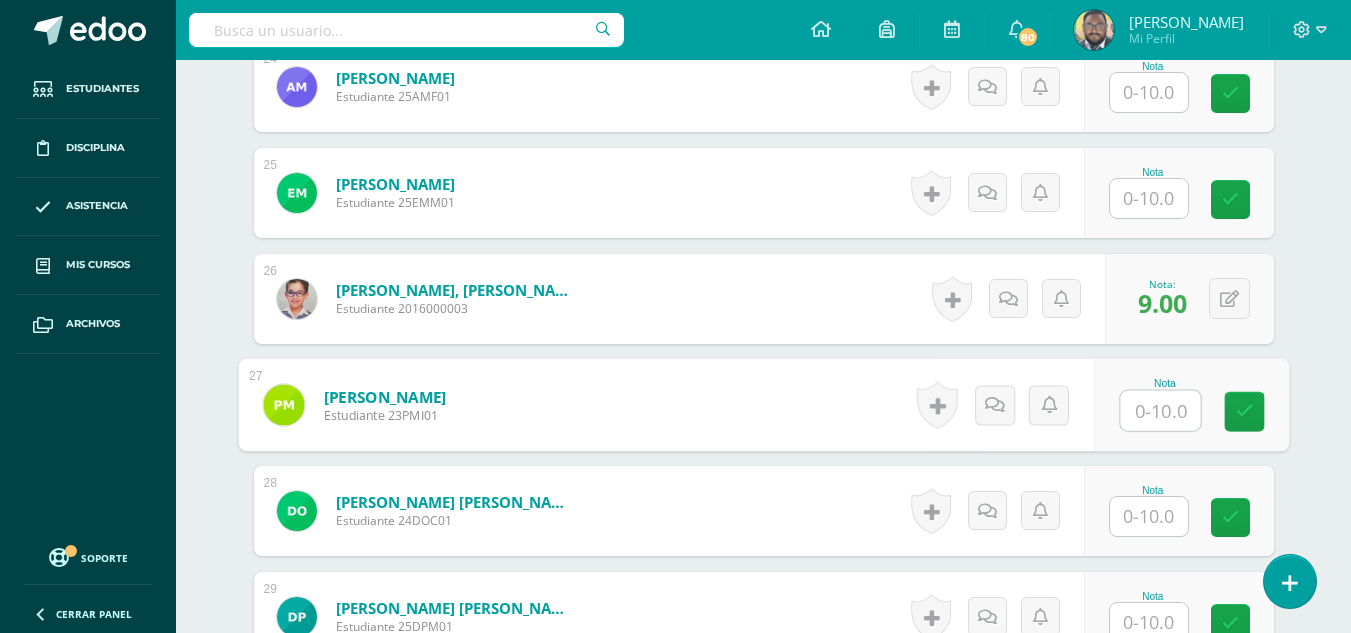 scroll, scrollTop: 2991, scrollLeft: 0, axis: vertical 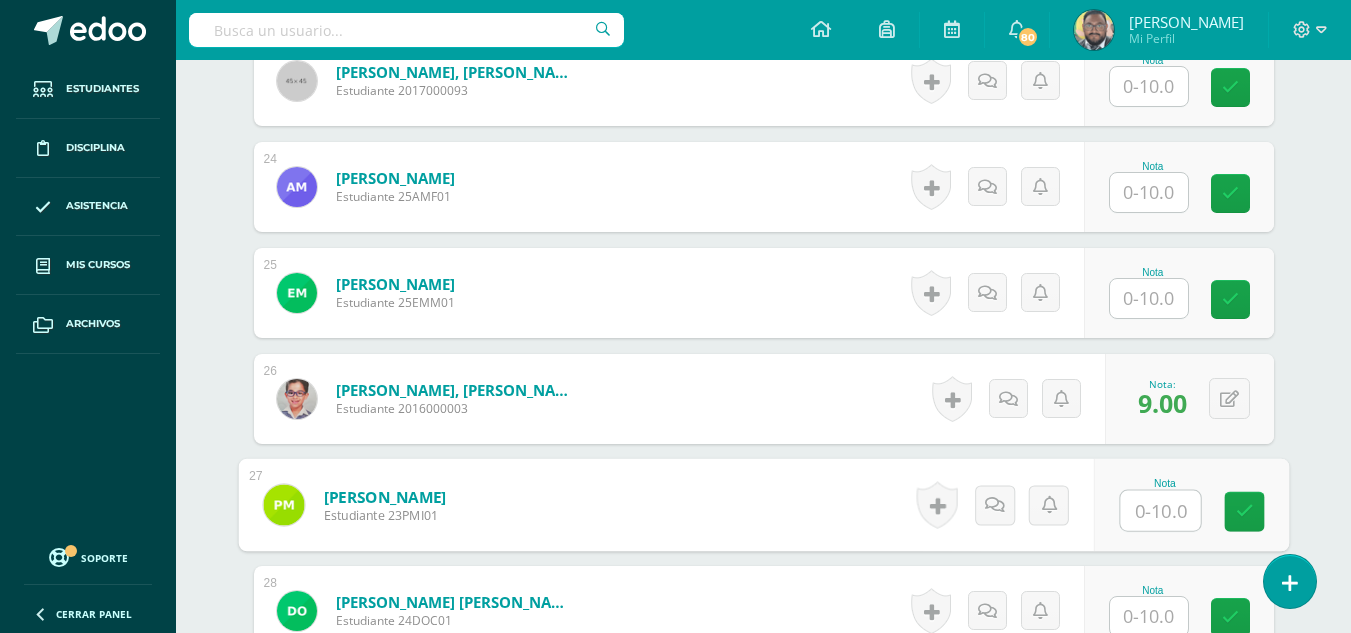 click at bounding box center (1149, 192) 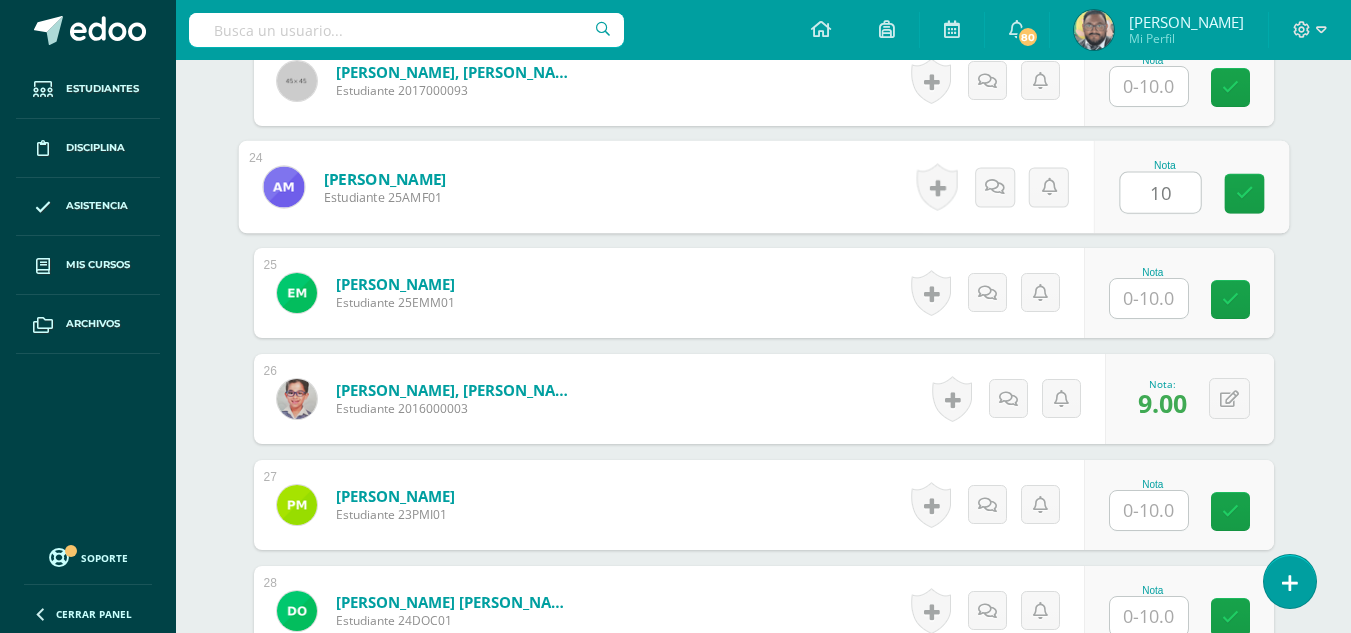 type on "10" 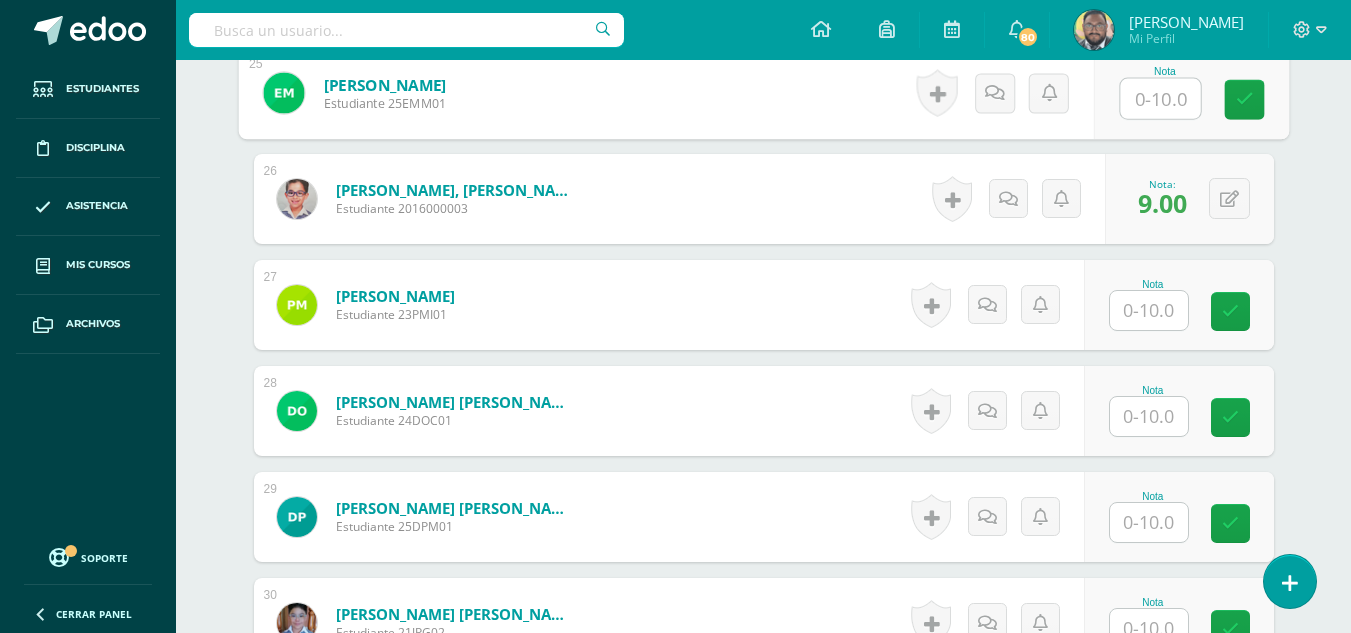 scroll, scrollTop: 3391, scrollLeft: 0, axis: vertical 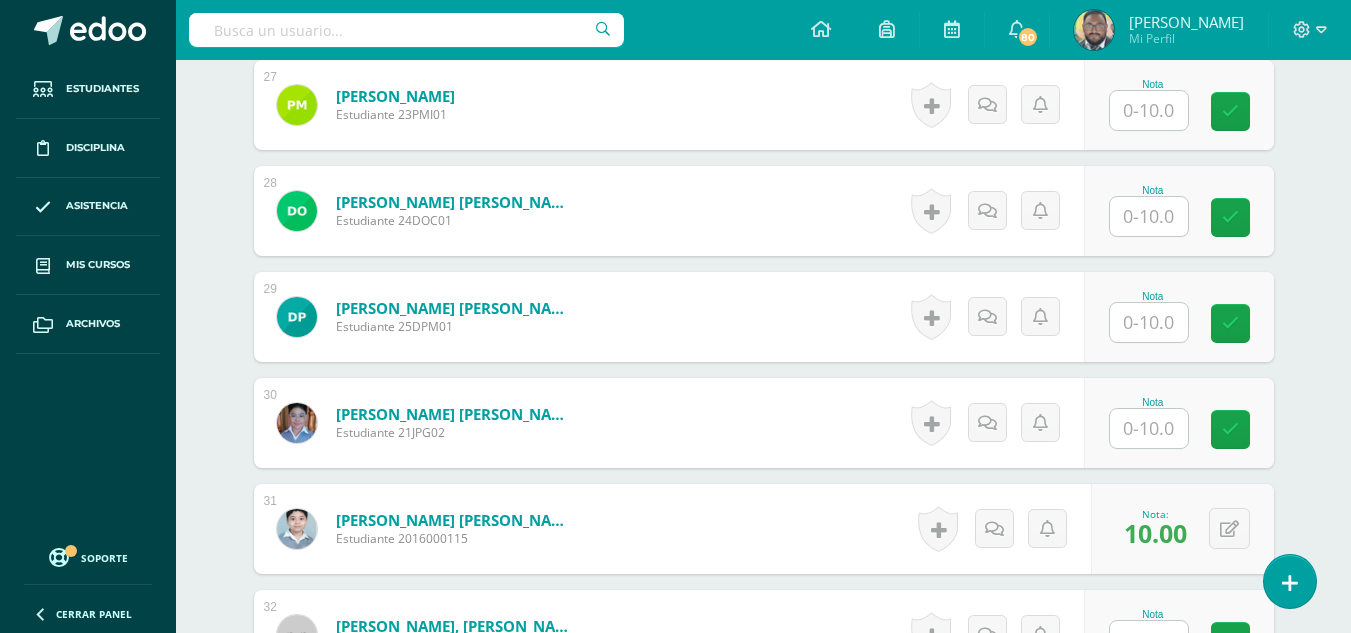click at bounding box center [1149, 216] 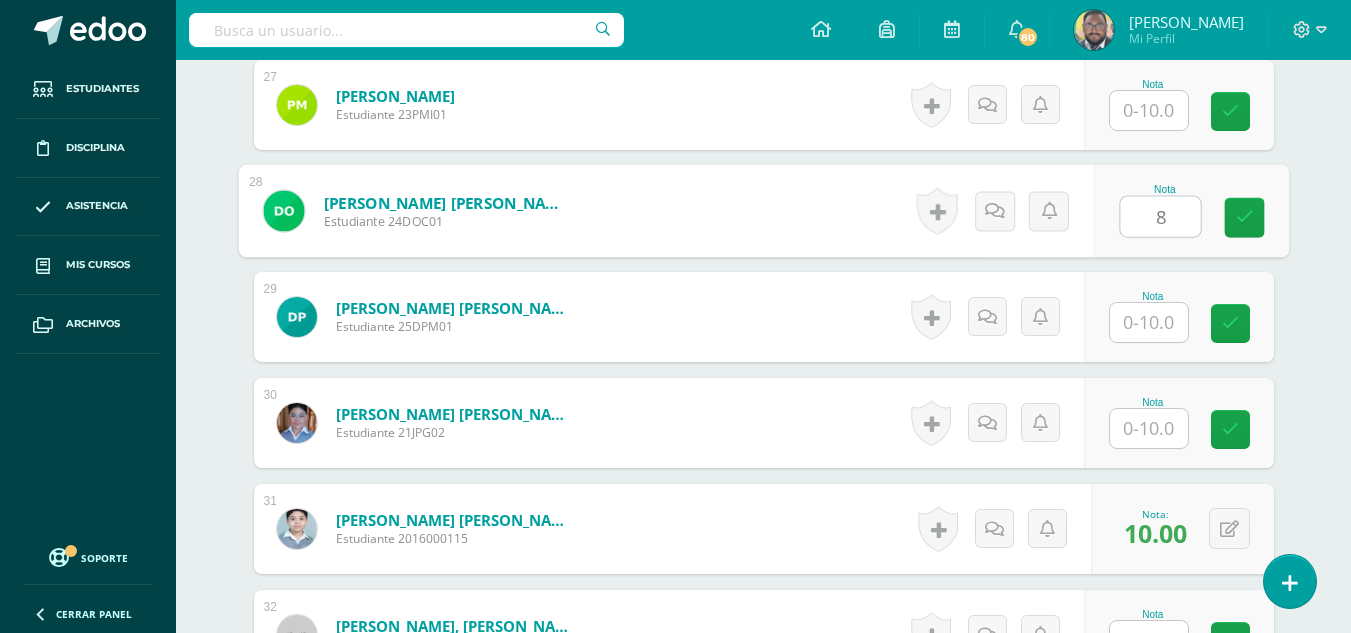 type on "8" 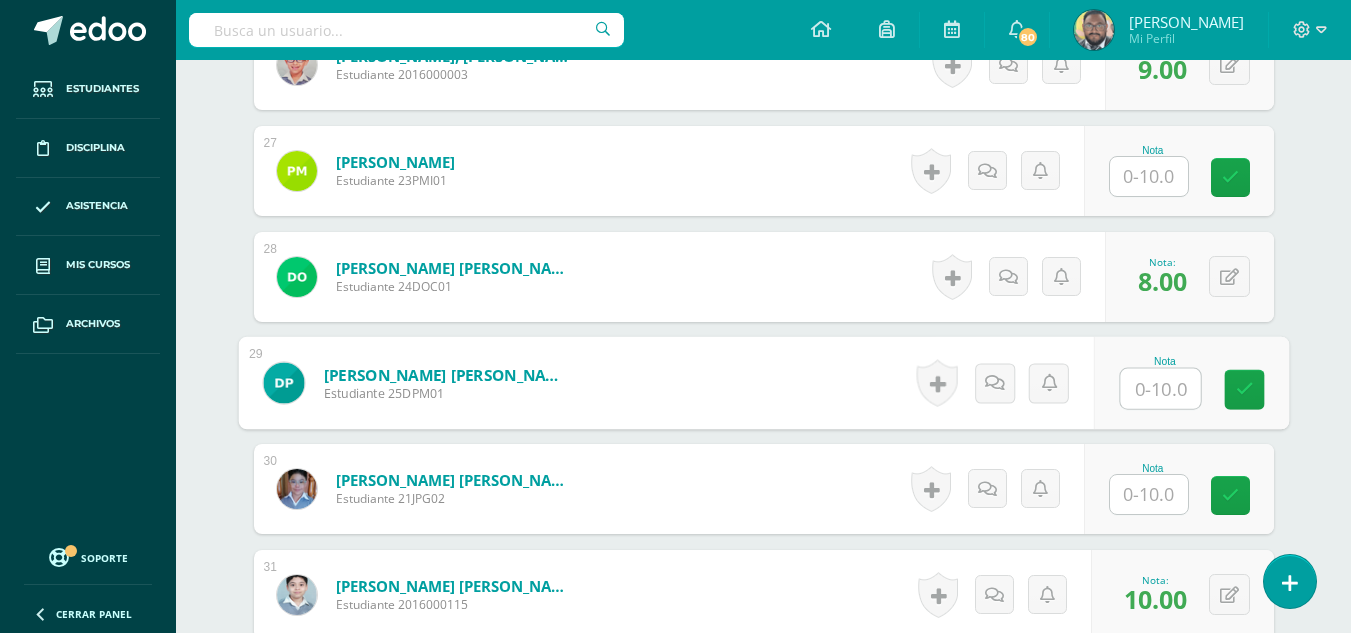 scroll, scrollTop: 3191, scrollLeft: 0, axis: vertical 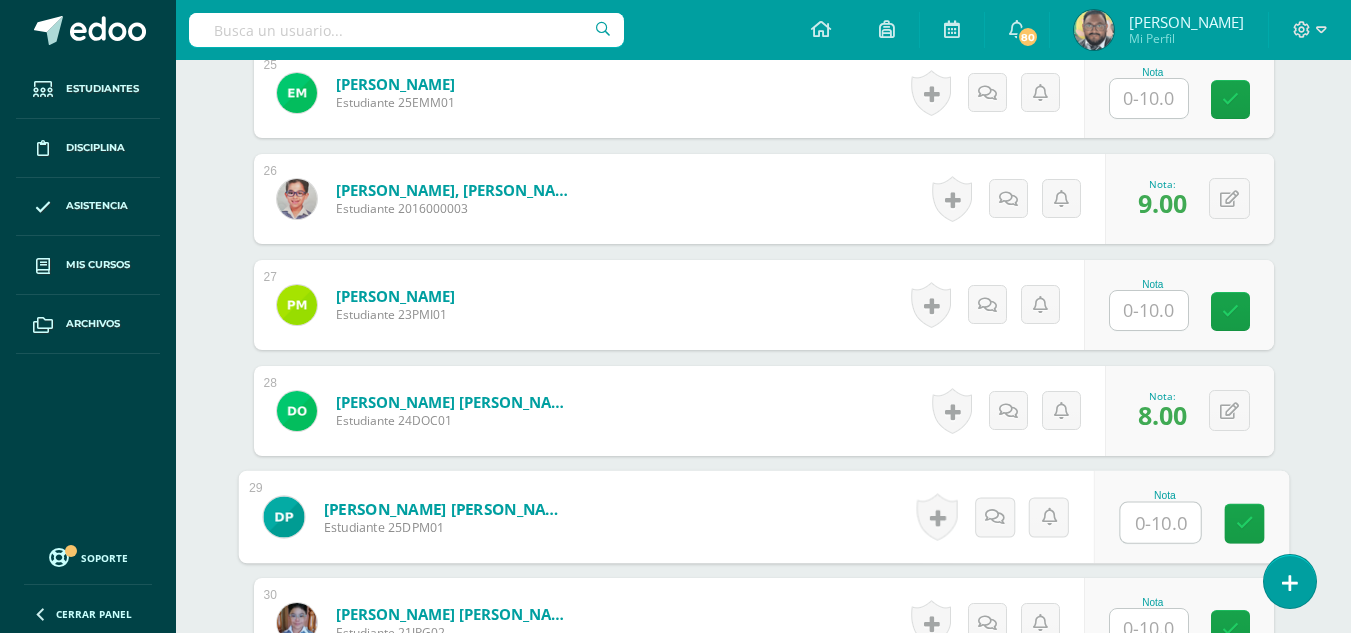 click at bounding box center [1149, 98] 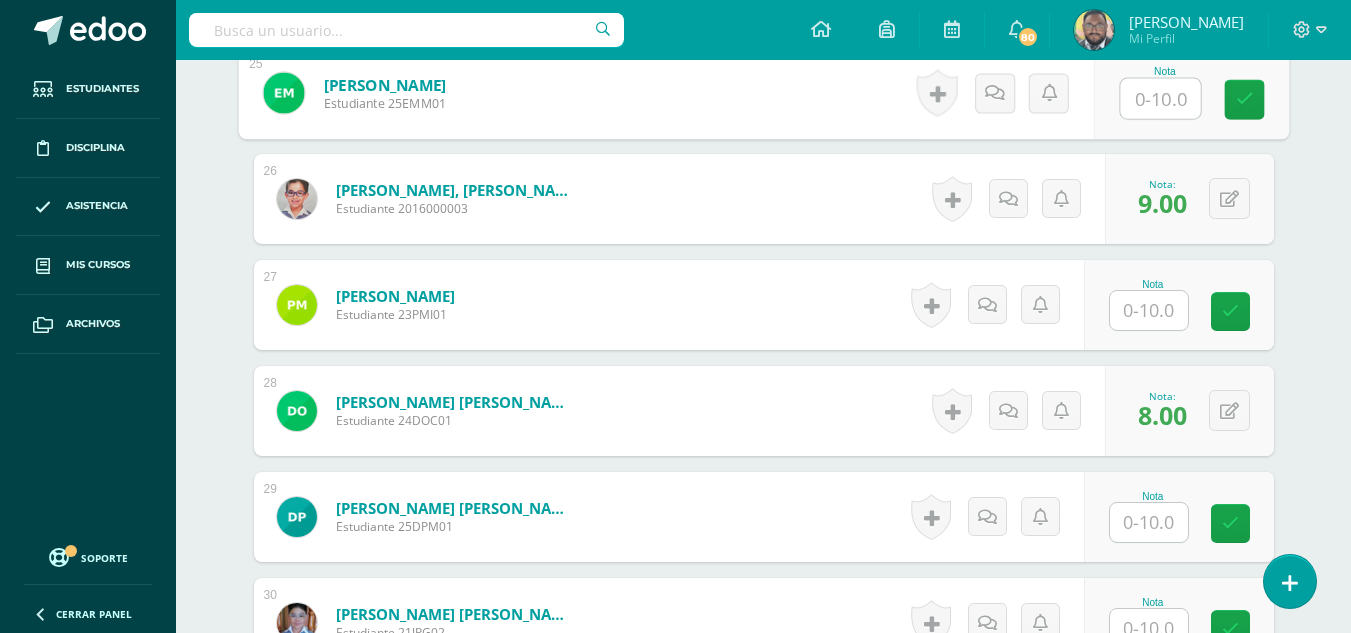 type on "9" 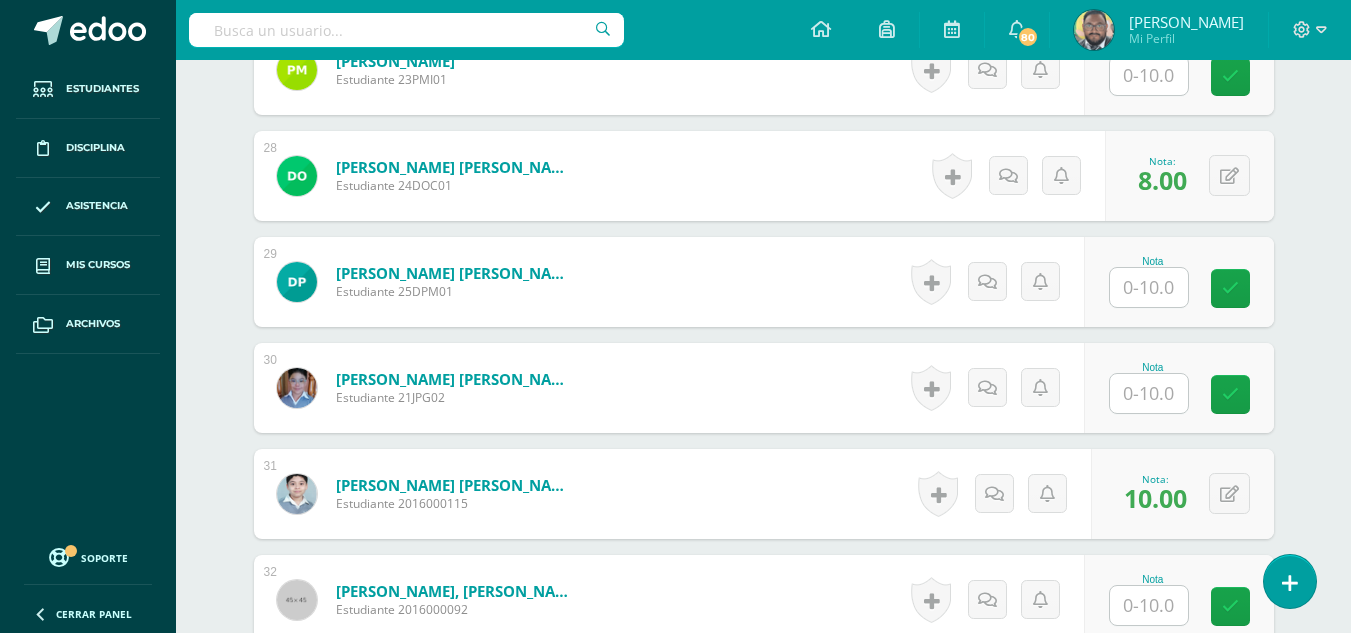 scroll, scrollTop: 3391, scrollLeft: 0, axis: vertical 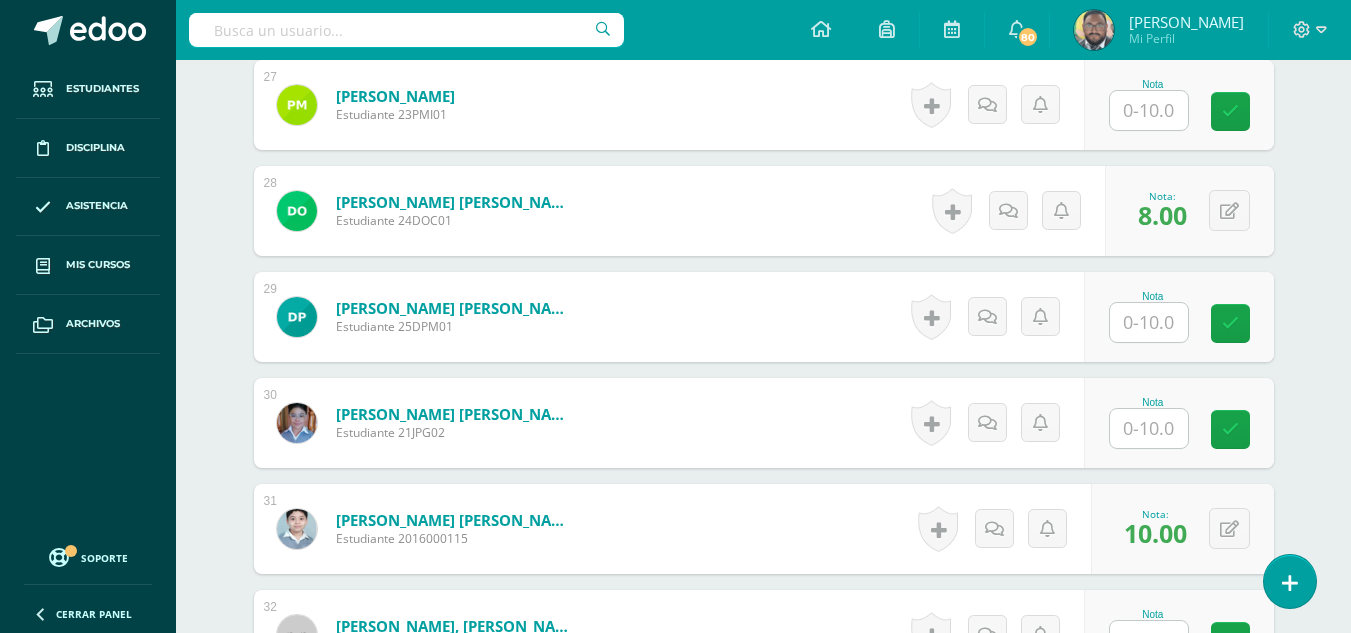 click at bounding box center (1149, 322) 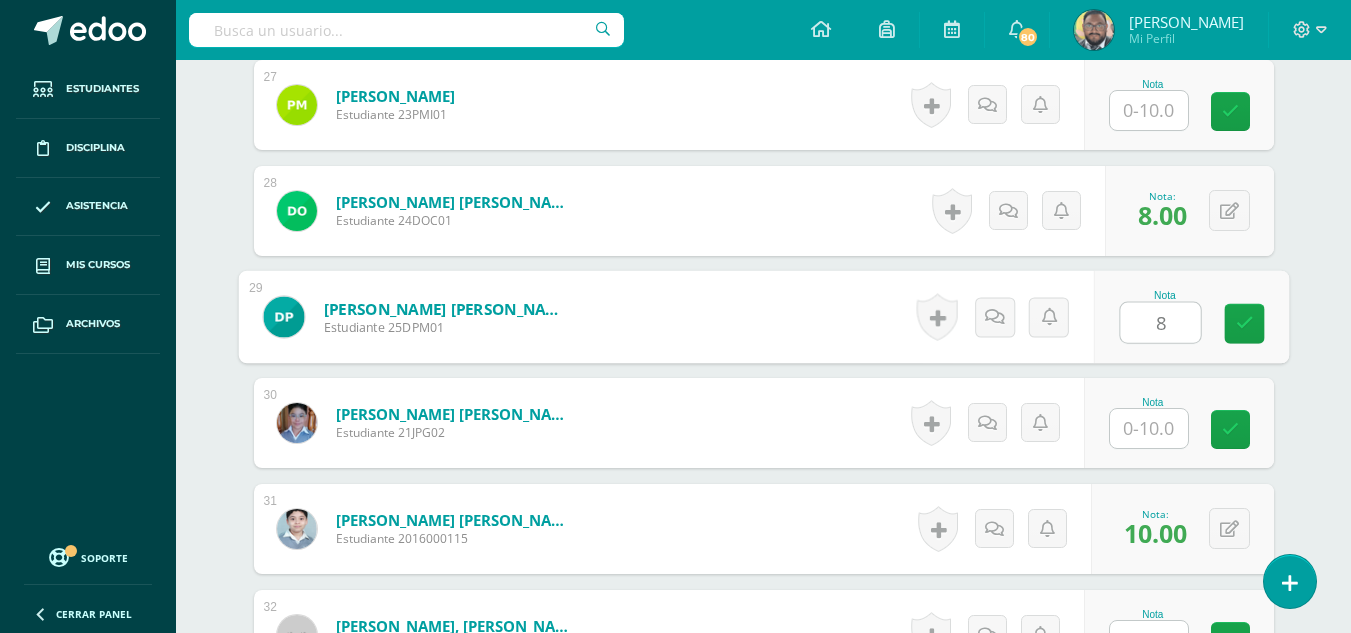 type on "8" 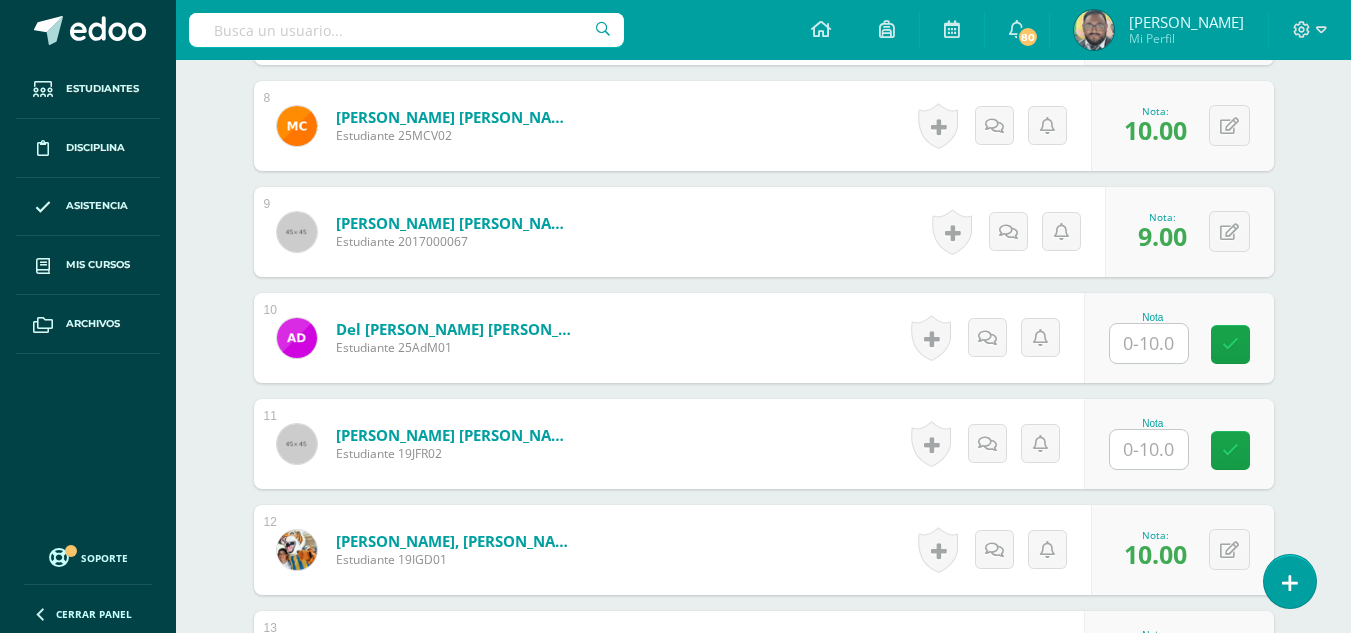 scroll, scrollTop: 1391, scrollLeft: 0, axis: vertical 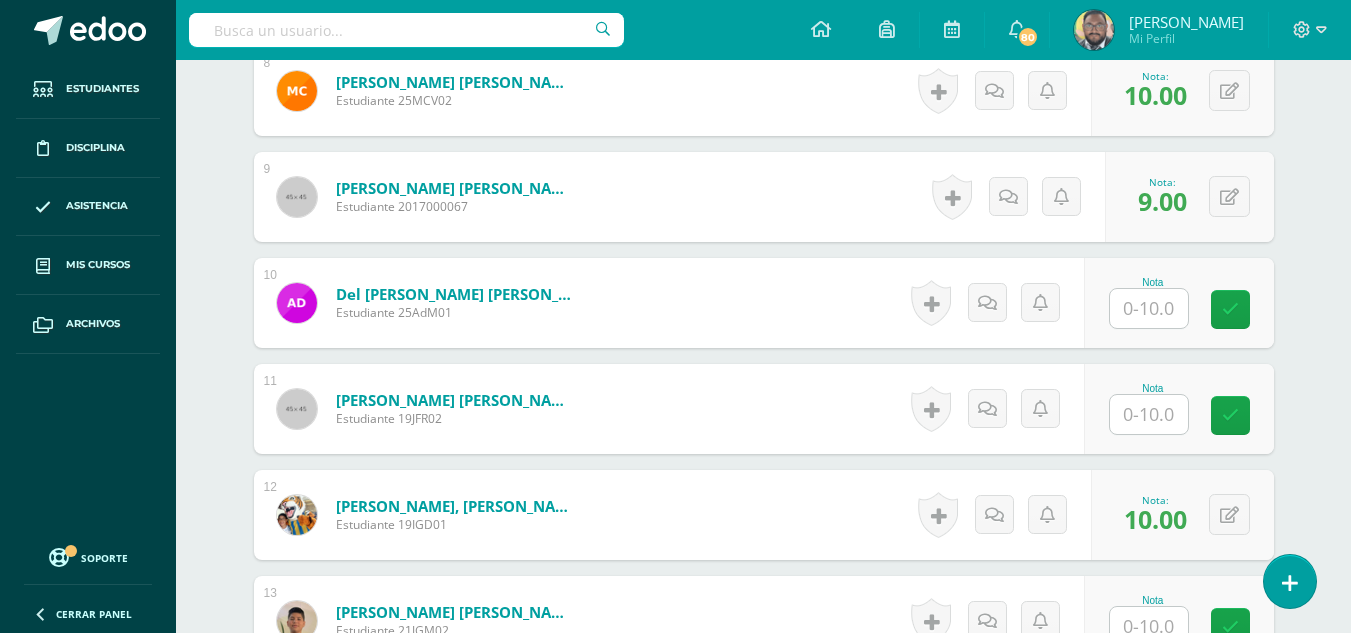 click at bounding box center (1149, 308) 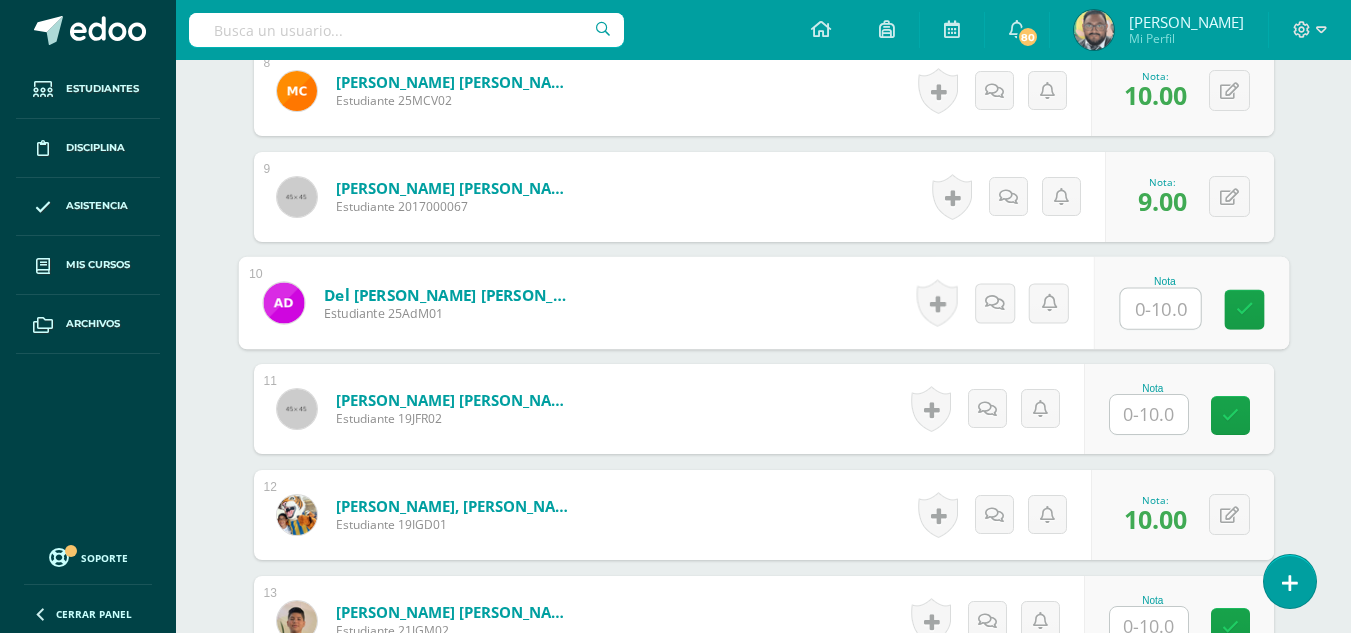 type on "8" 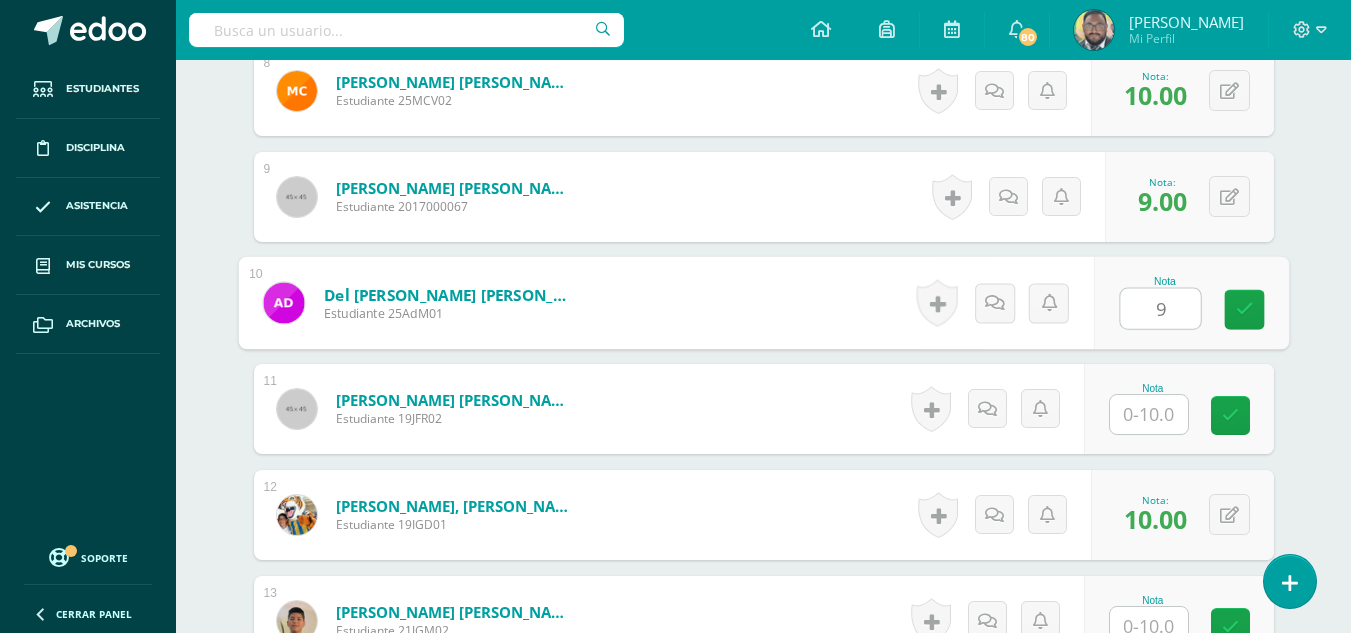 type on "9" 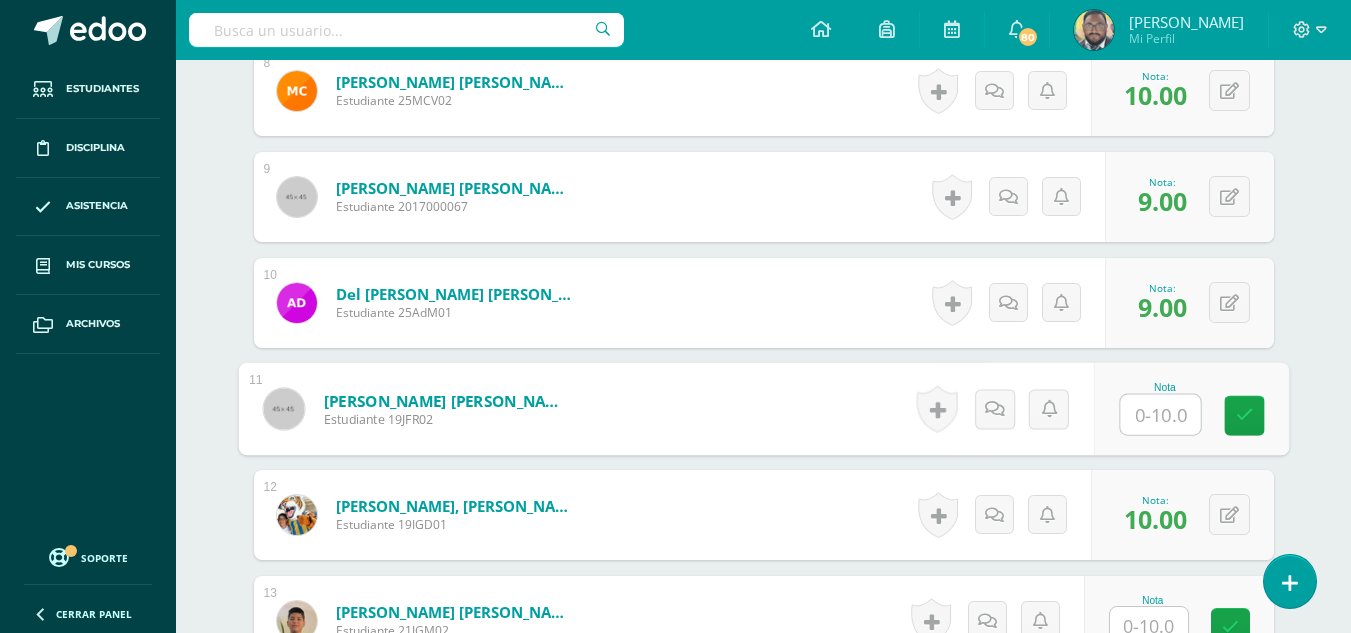type on "7" 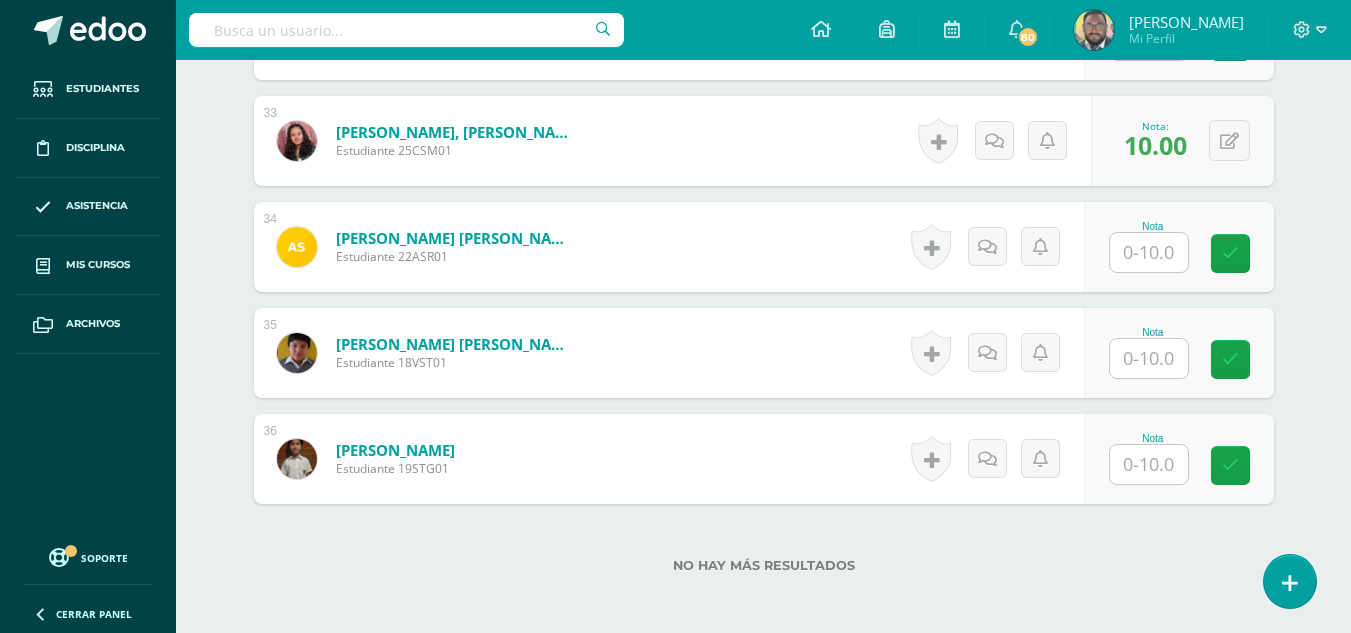 scroll, scrollTop: 4091, scrollLeft: 0, axis: vertical 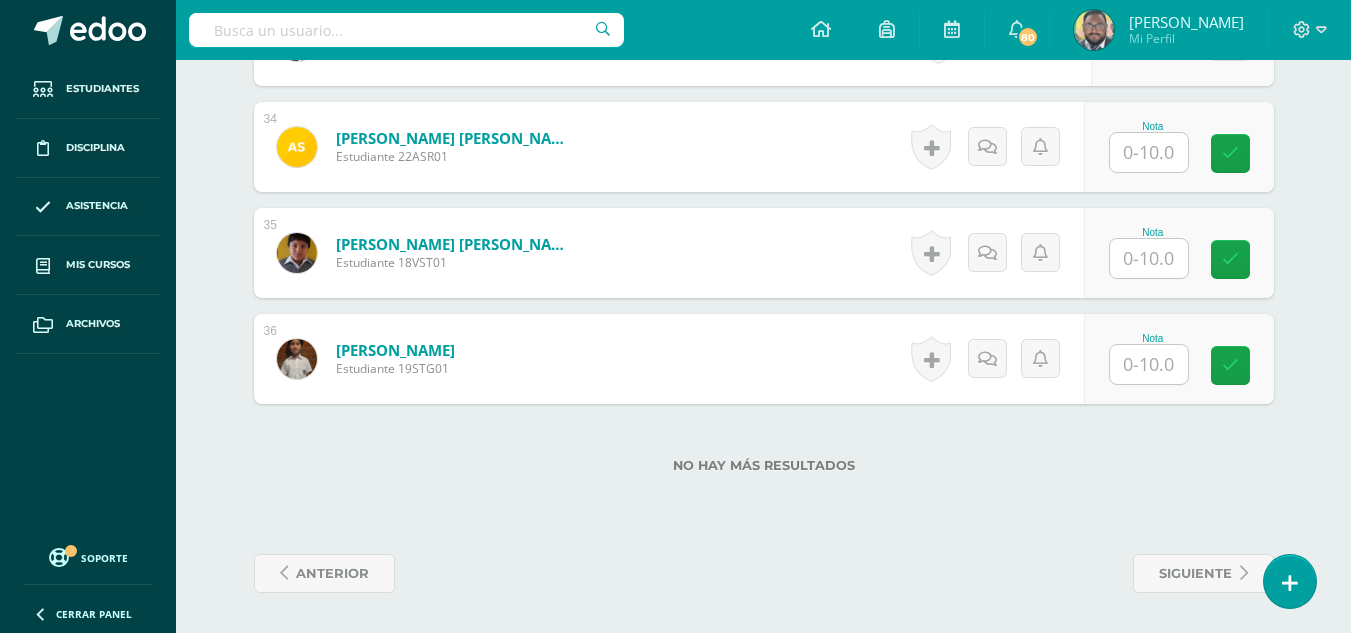 click at bounding box center (1149, 364) 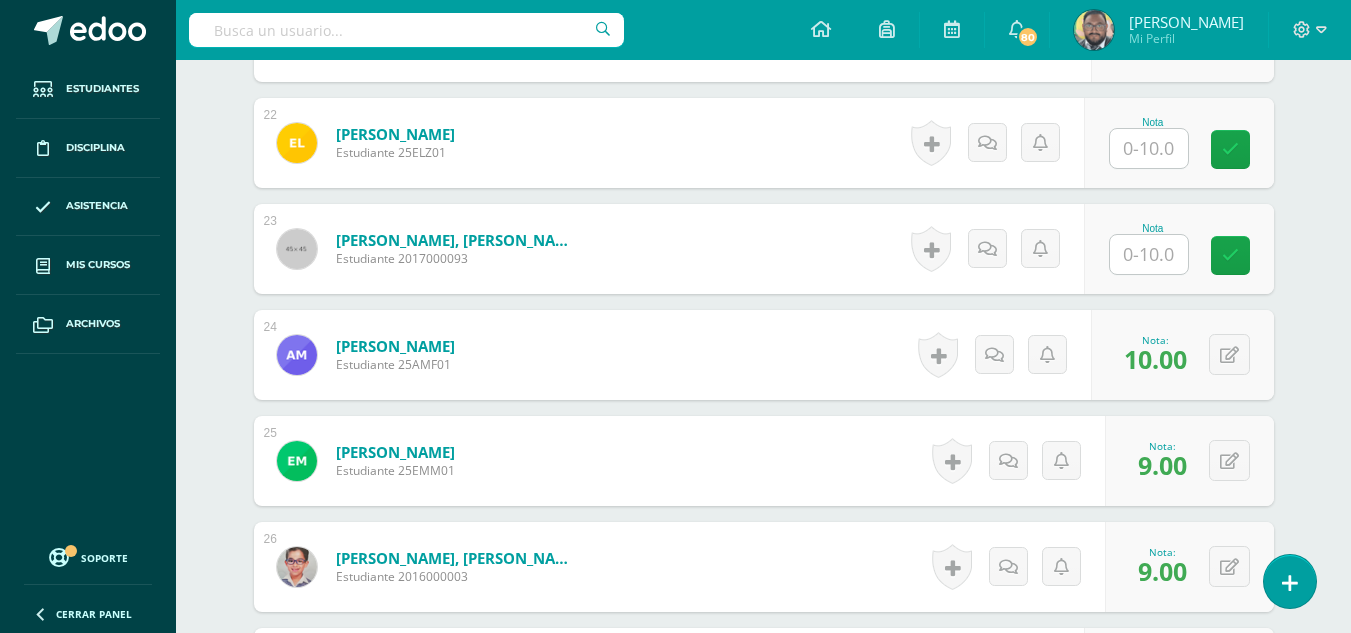 scroll, scrollTop: 2791, scrollLeft: 0, axis: vertical 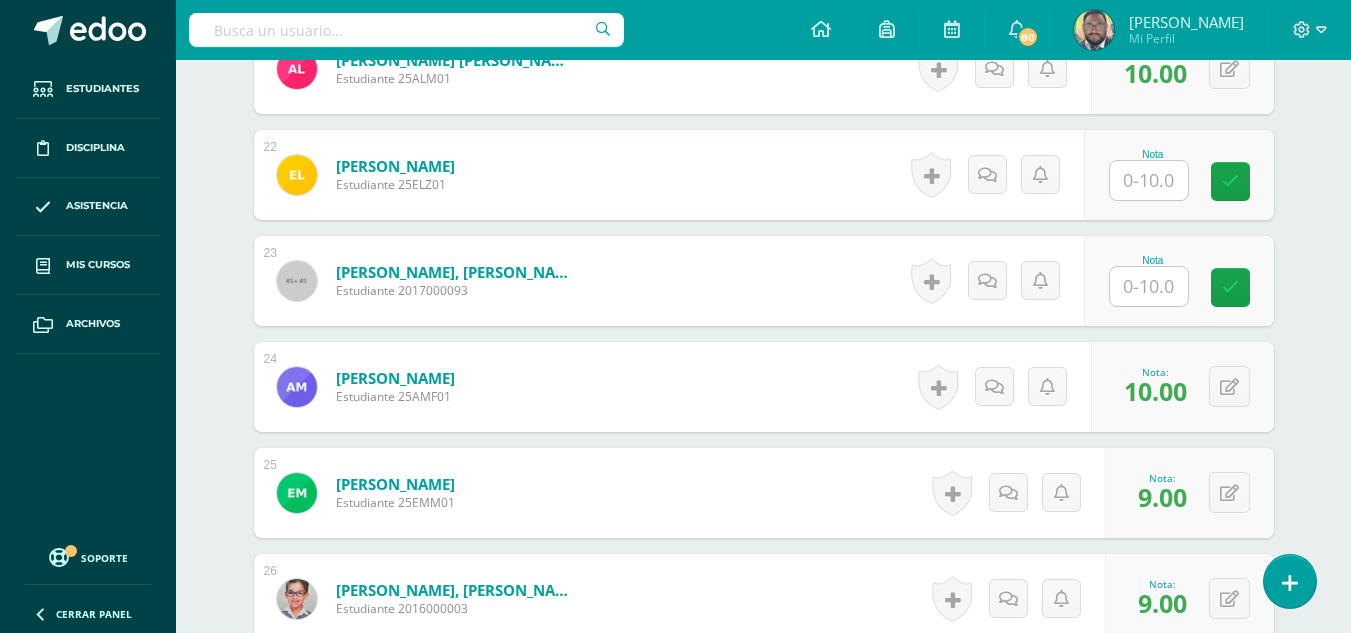 type on "2" 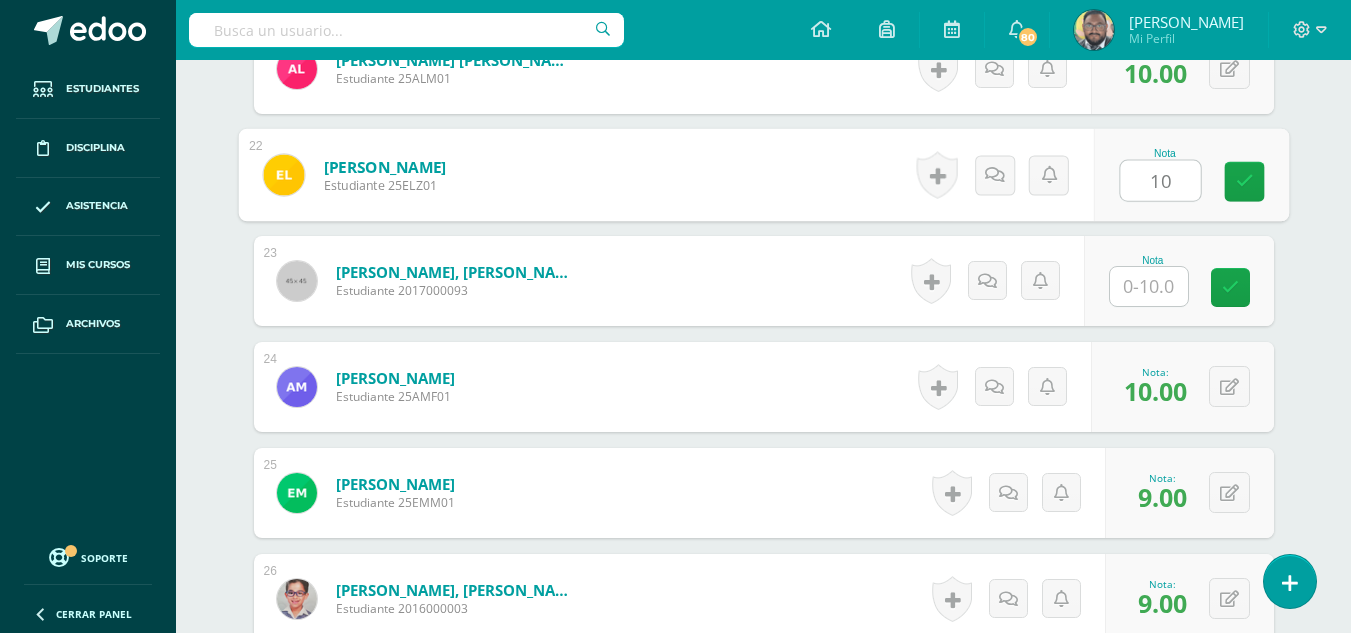 type on "10" 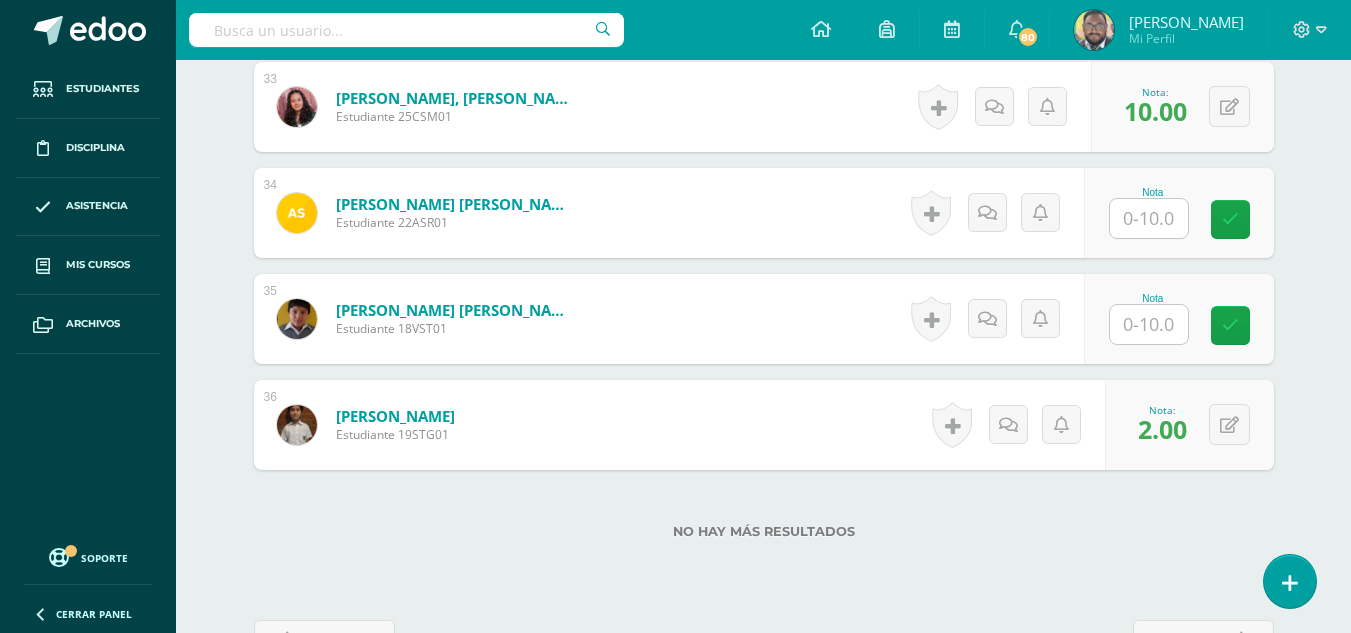 scroll, scrollTop: 3991, scrollLeft: 0, axis: vertical 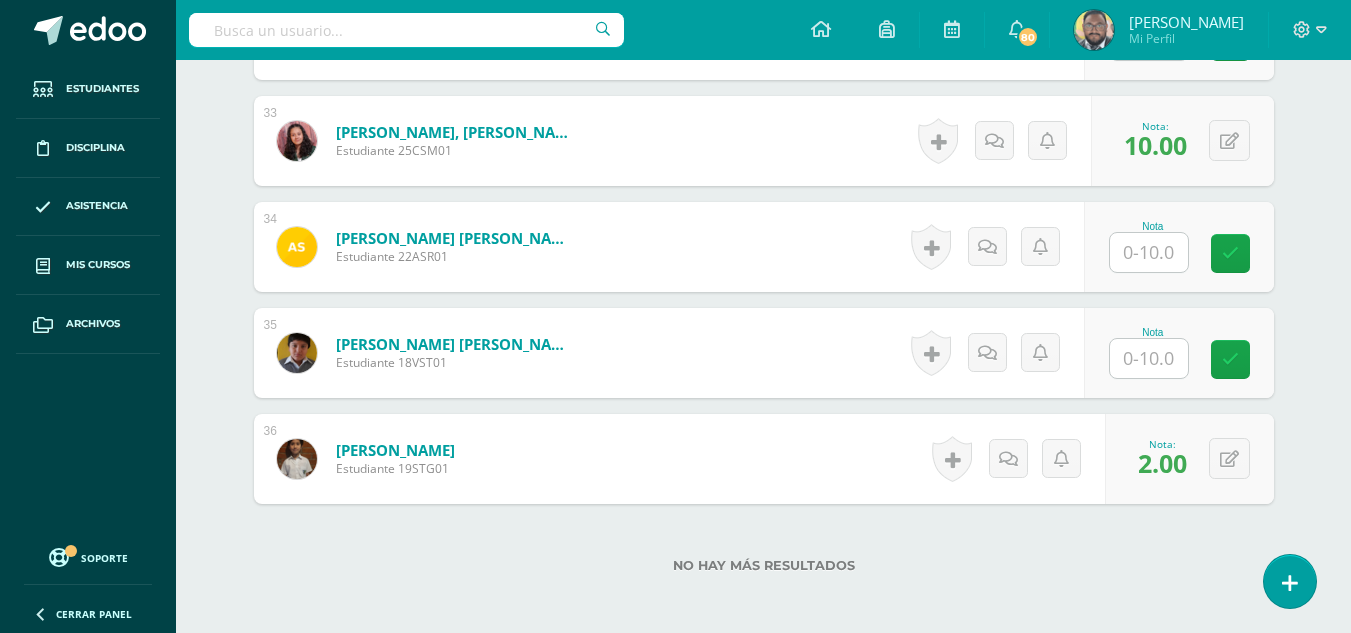 click at bounding box center [1149, 252] 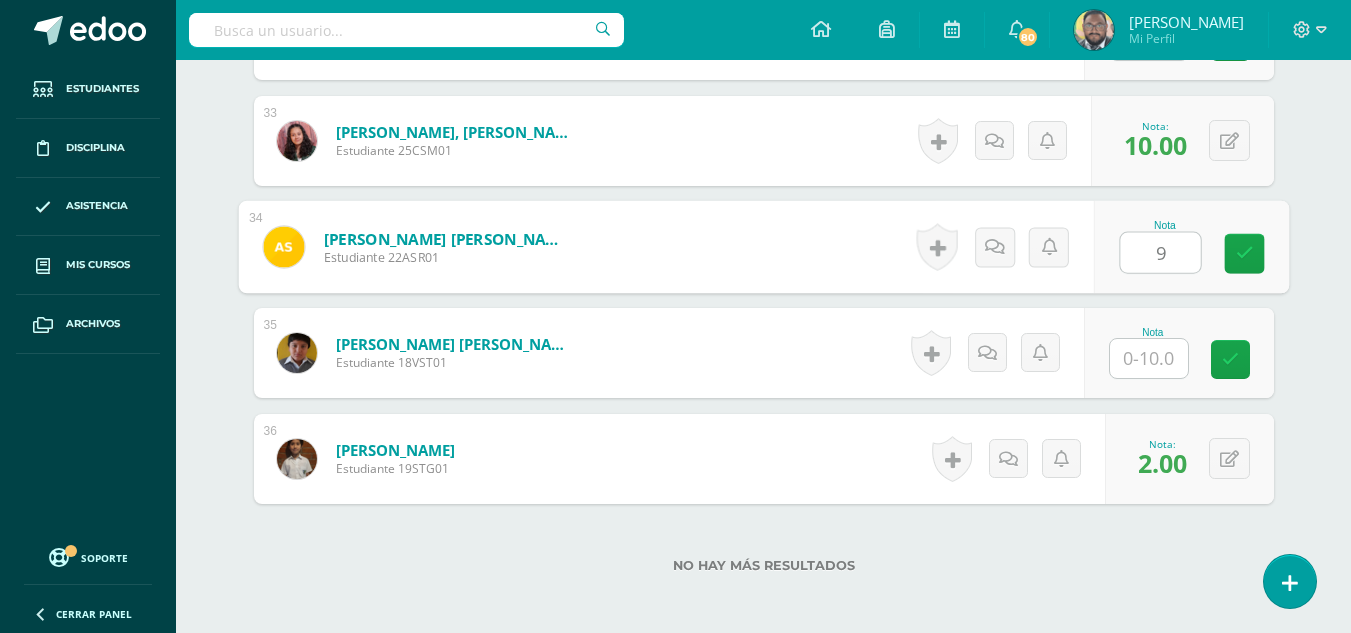 type on "9" 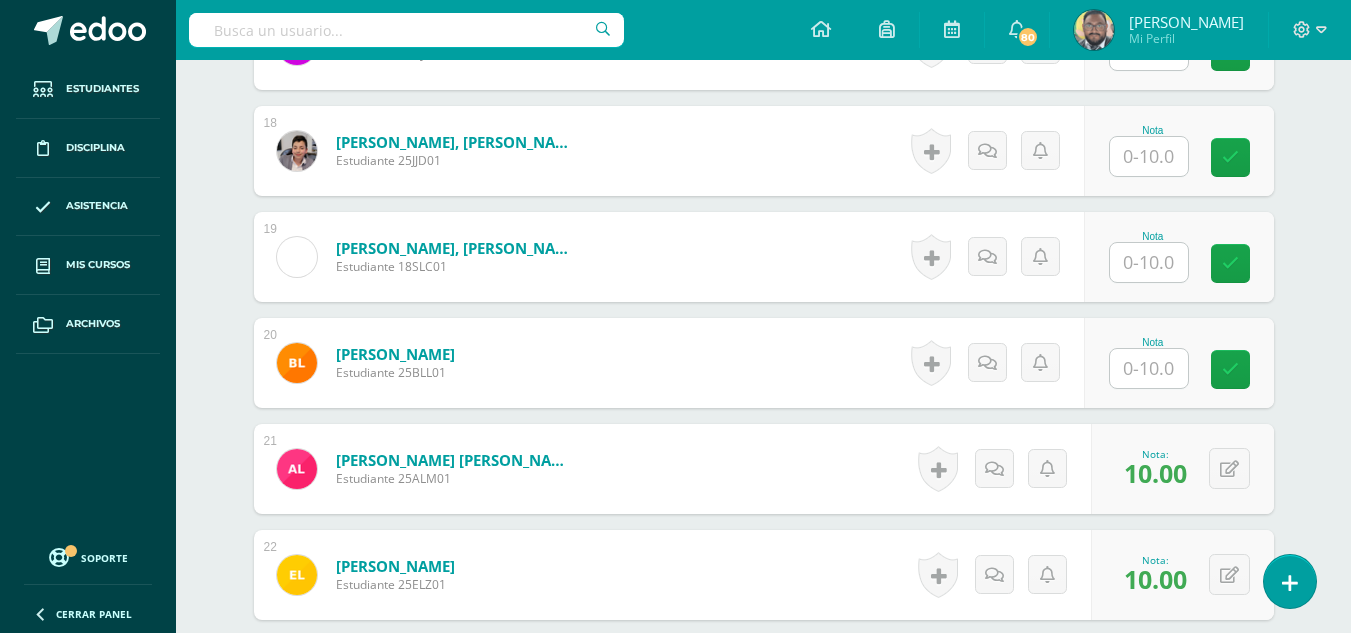 scroll, scrollTop: 2291, scrollLeft: 0, axis: vertical 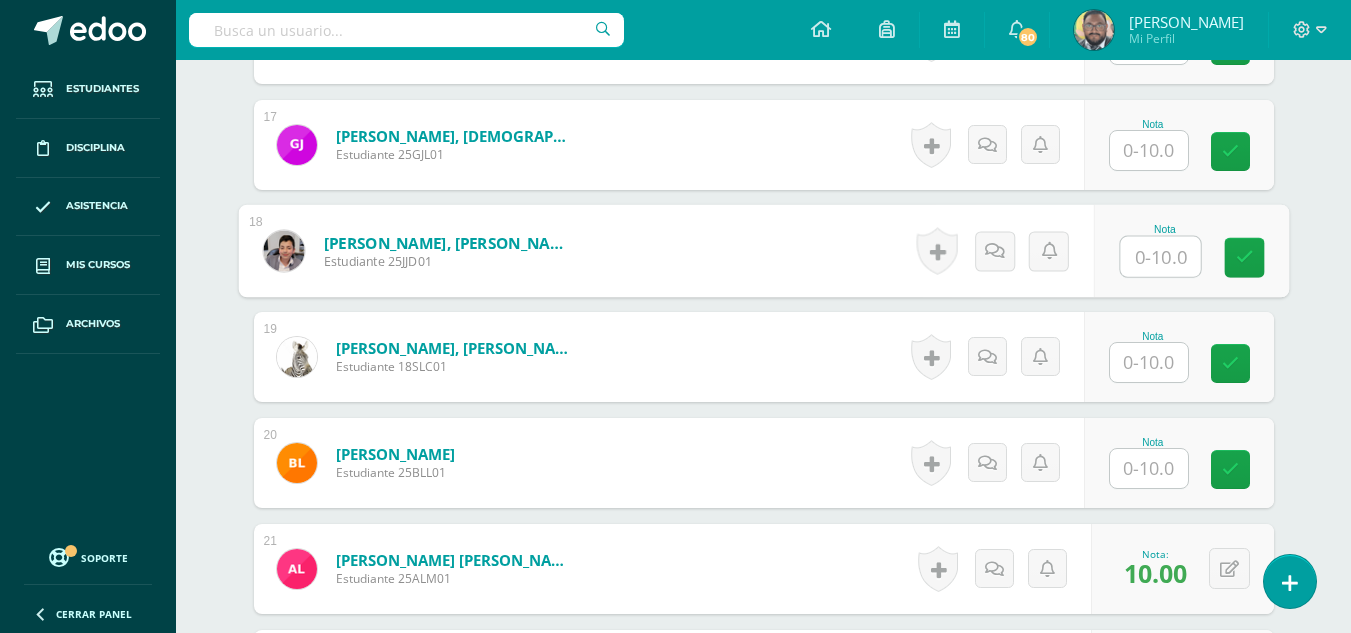 click at bounding box center [1160, 257] 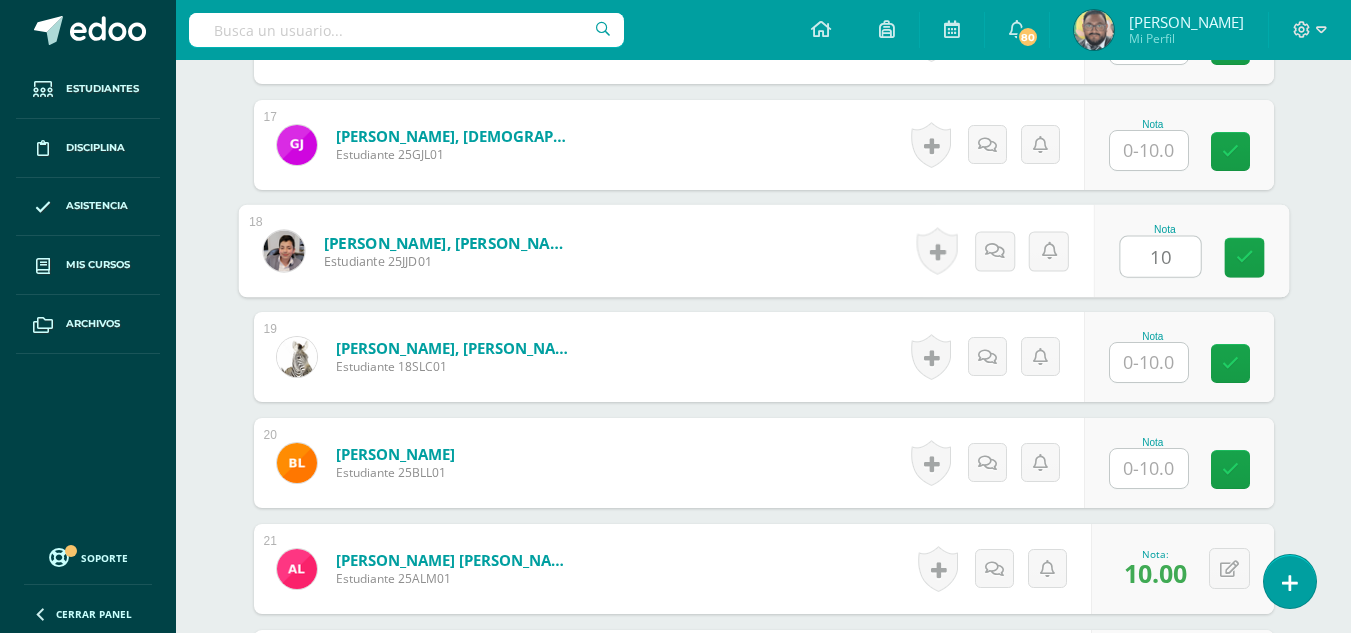 type on "10" 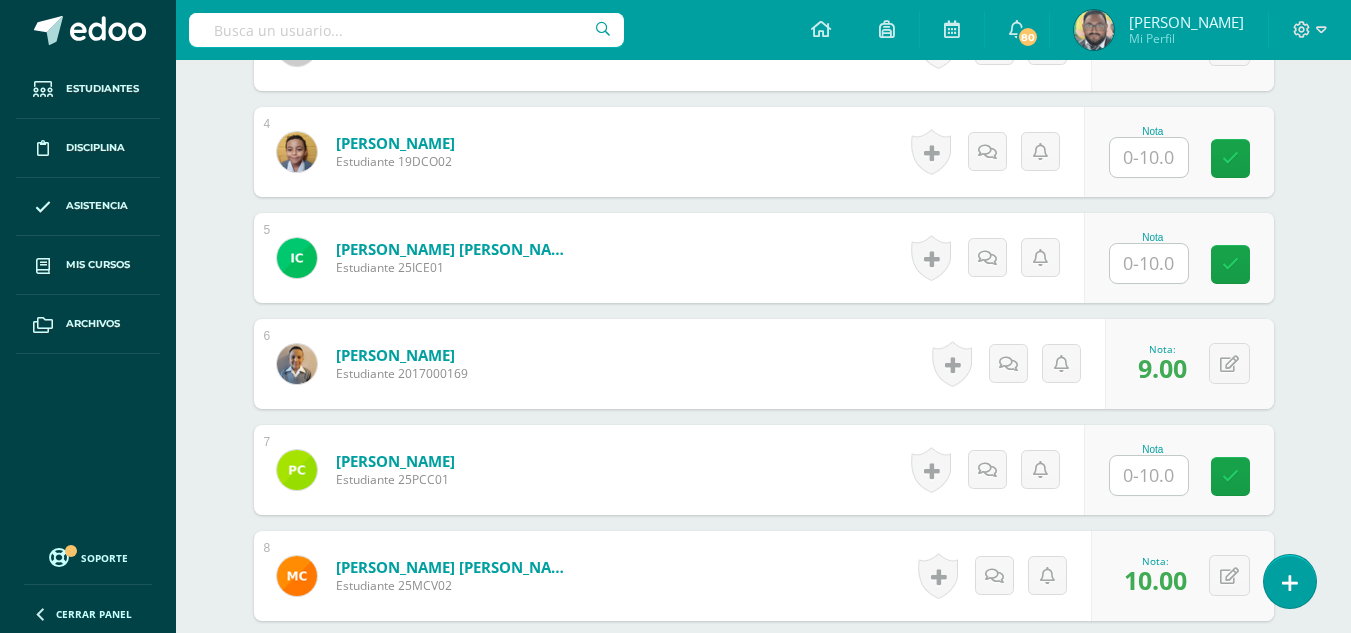 scroll, scrollTop: 891, scrollLeft: 0, axis: vertical 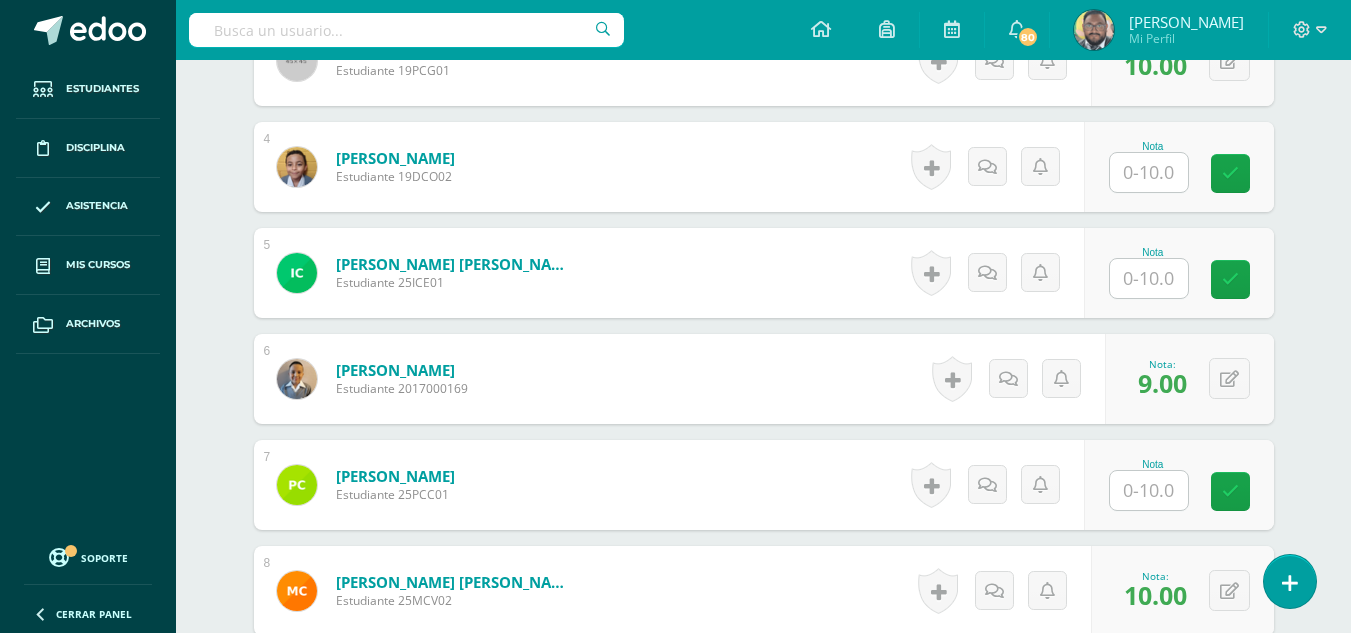 click at bounding box center [1149, 172] 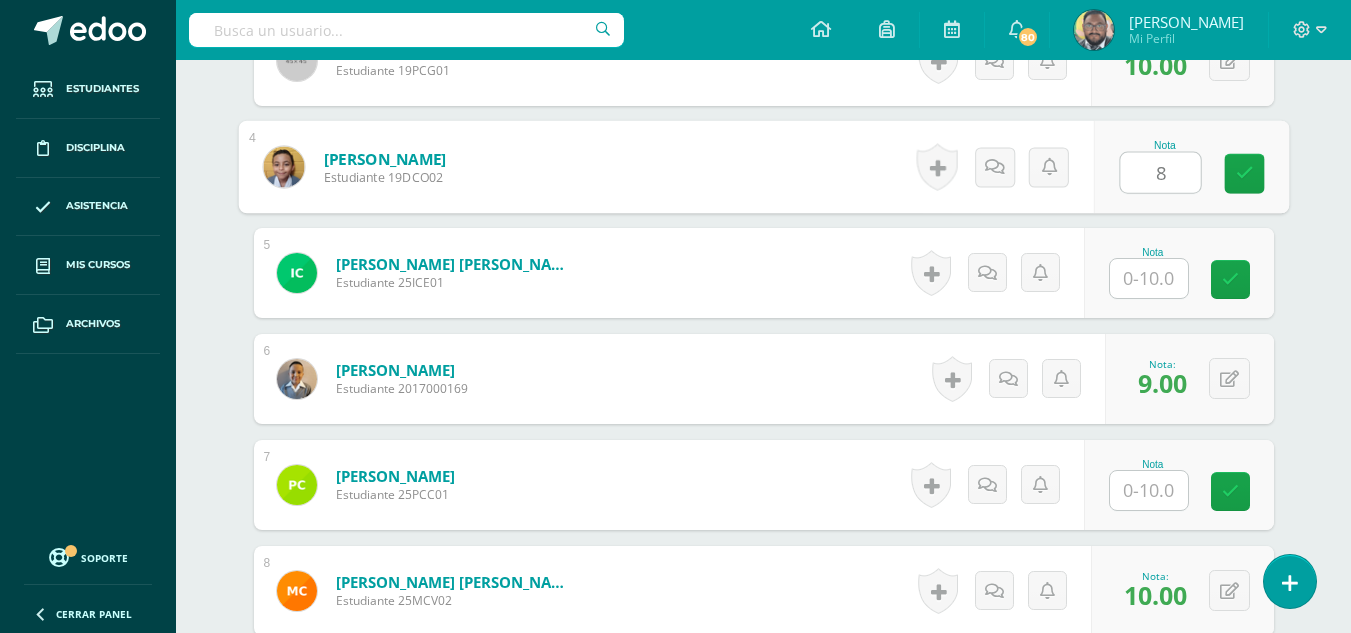 type on "8" 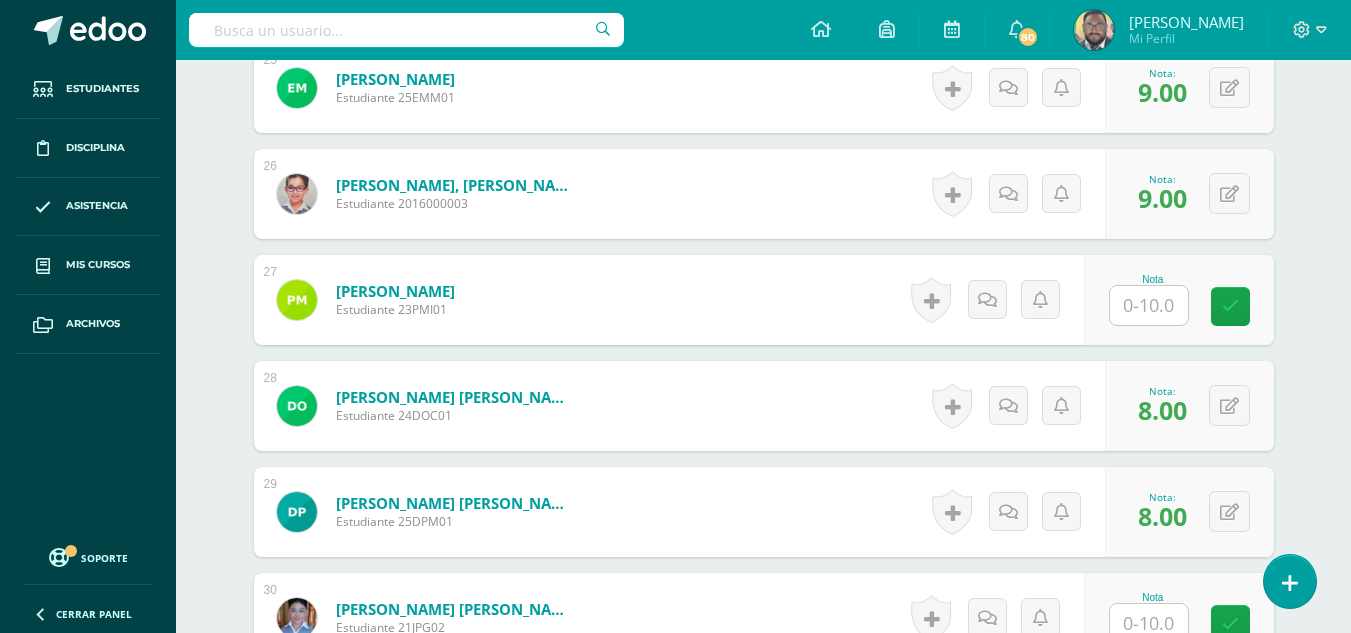 scroll, scrollTop: 3291, scrollLeft: 0, axis: vertical 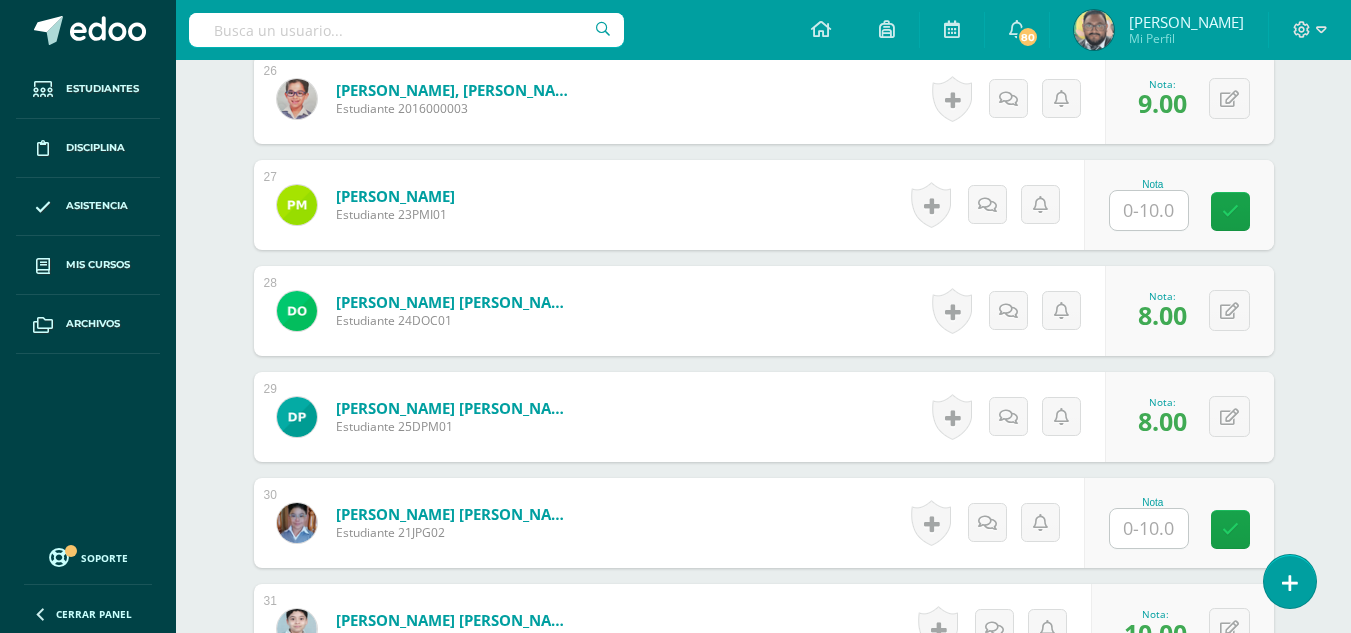 click at bounding box center [1149, 210] 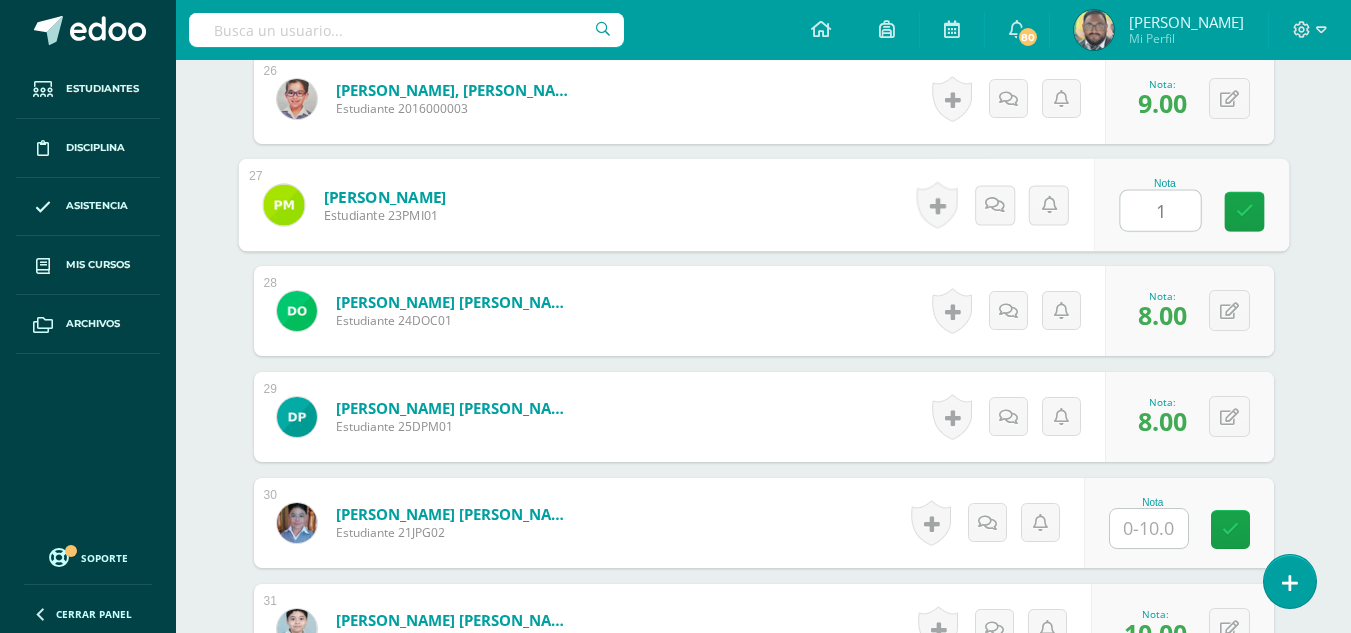 type on "10" 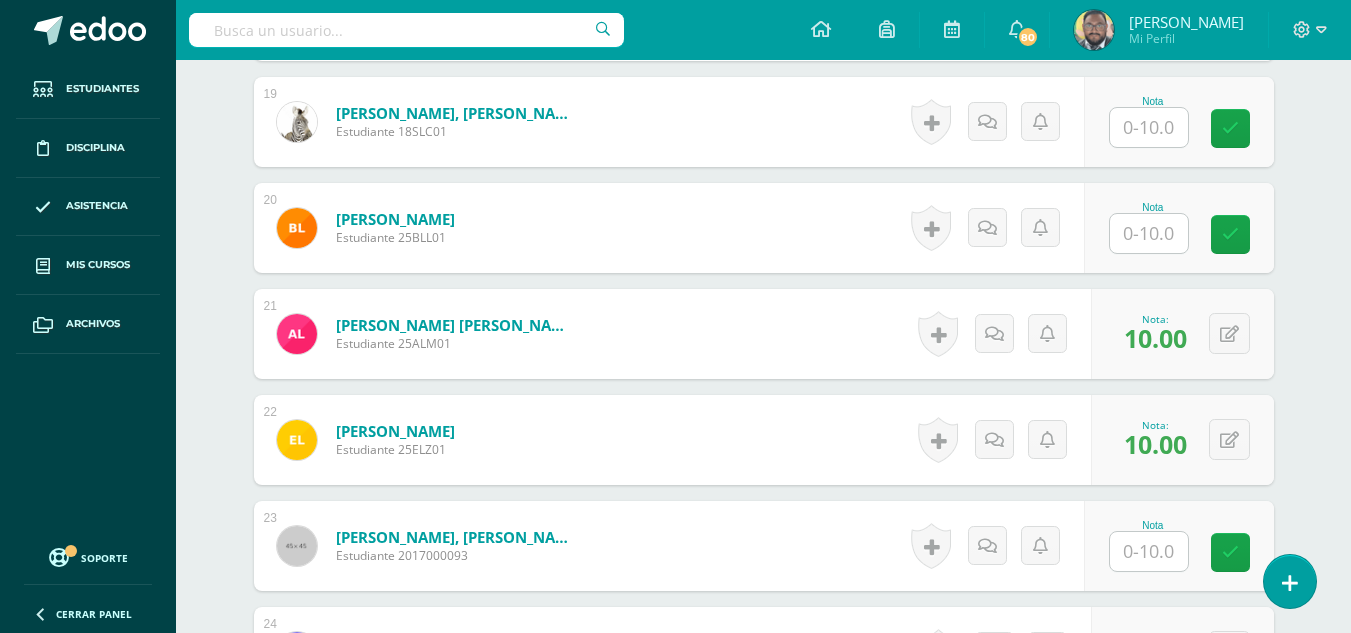scroll, scrollTop: 2491, scrollLeft: 0, axis: vertical 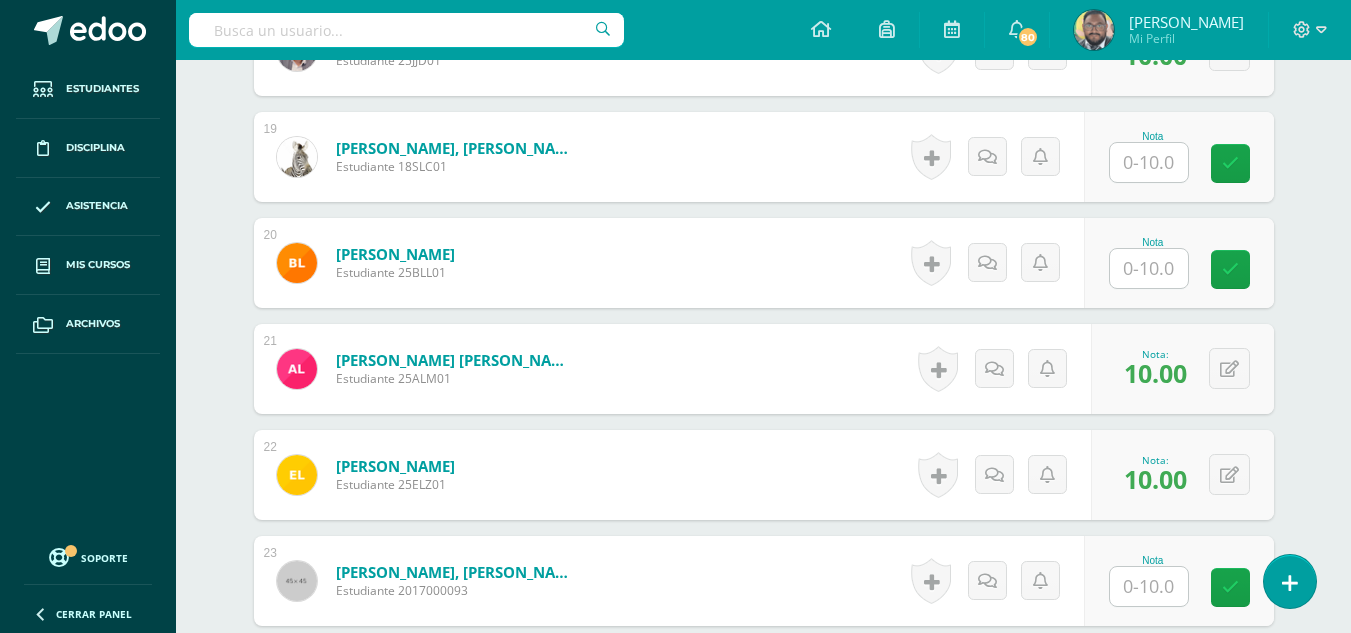 click at bounding box center (1149, 268) 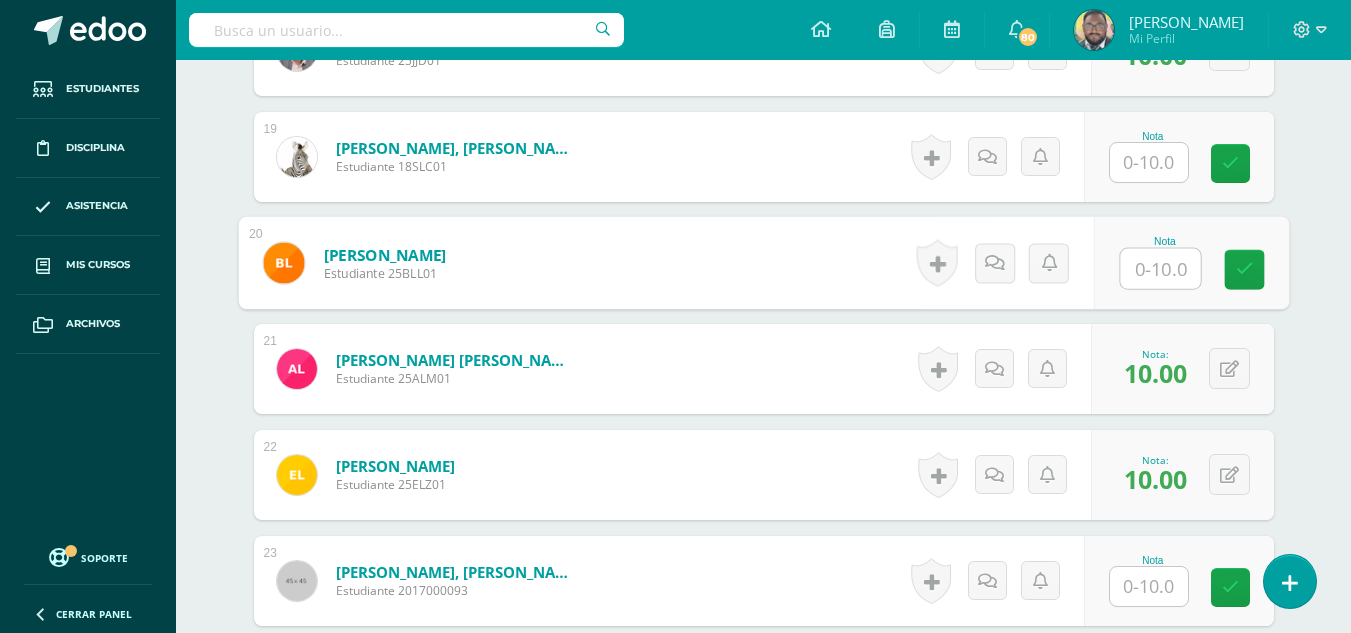type on "9" 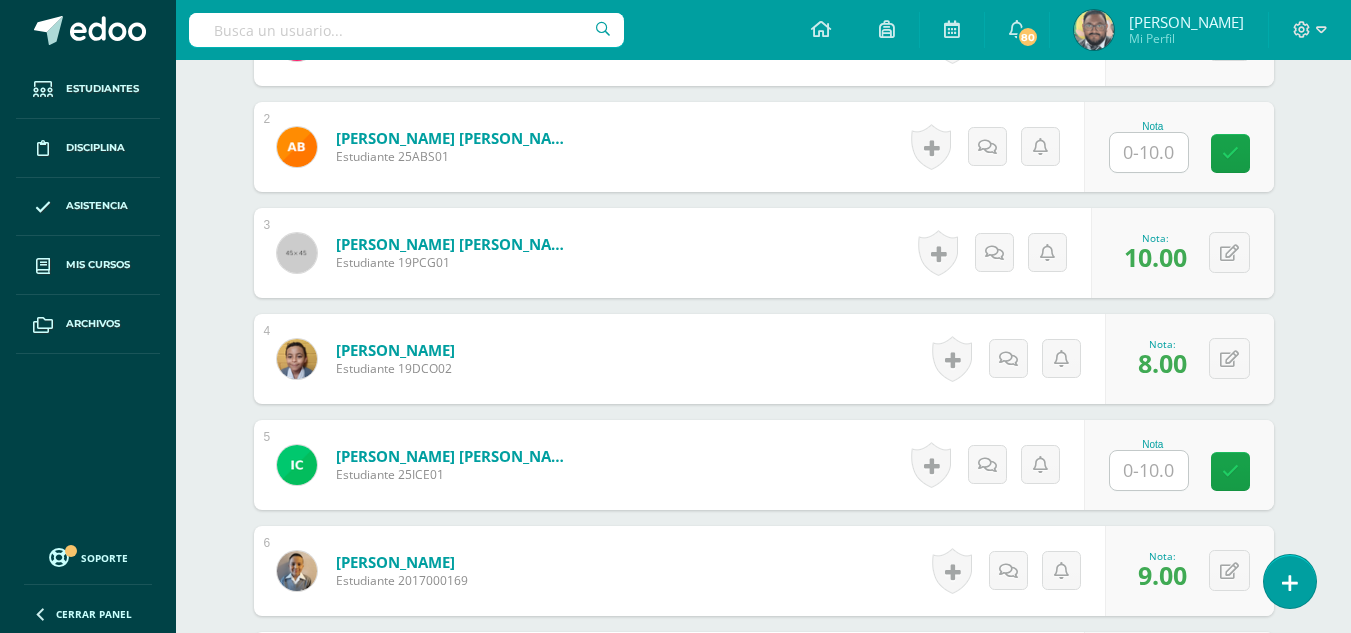 scroll, scrollTop: 691, scrollLeft: 0, axis: vertical 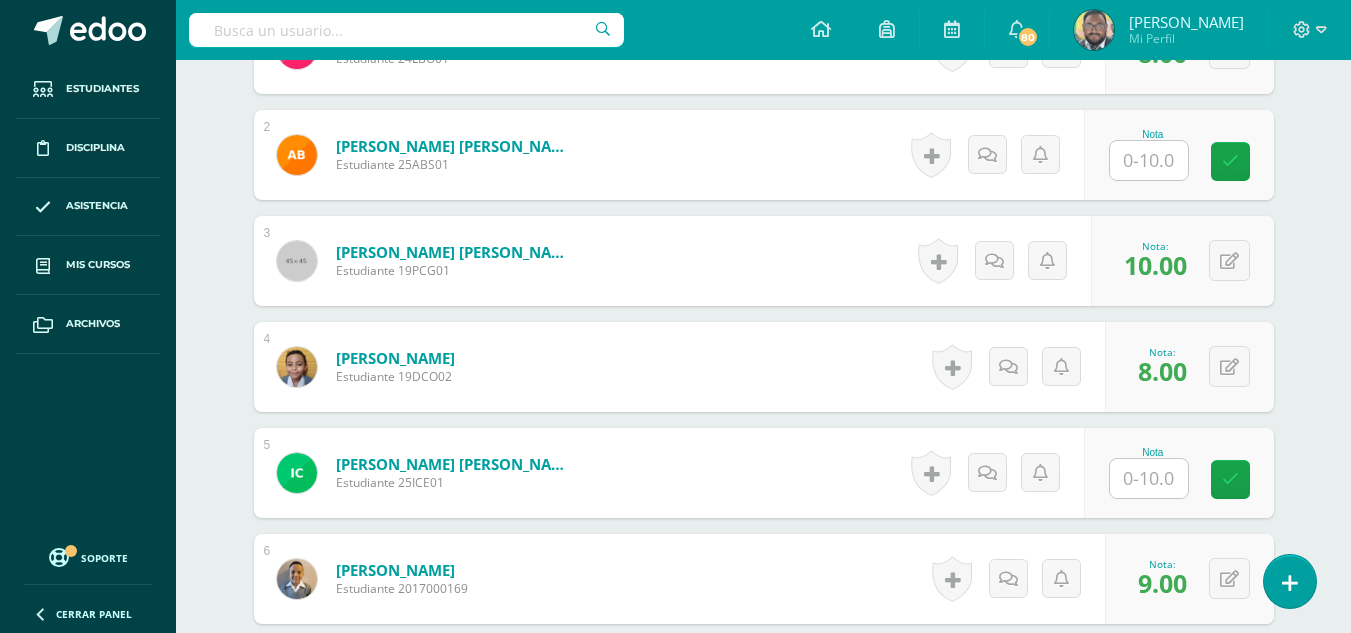 click on "Nota" at bounding box center (1153, 155) 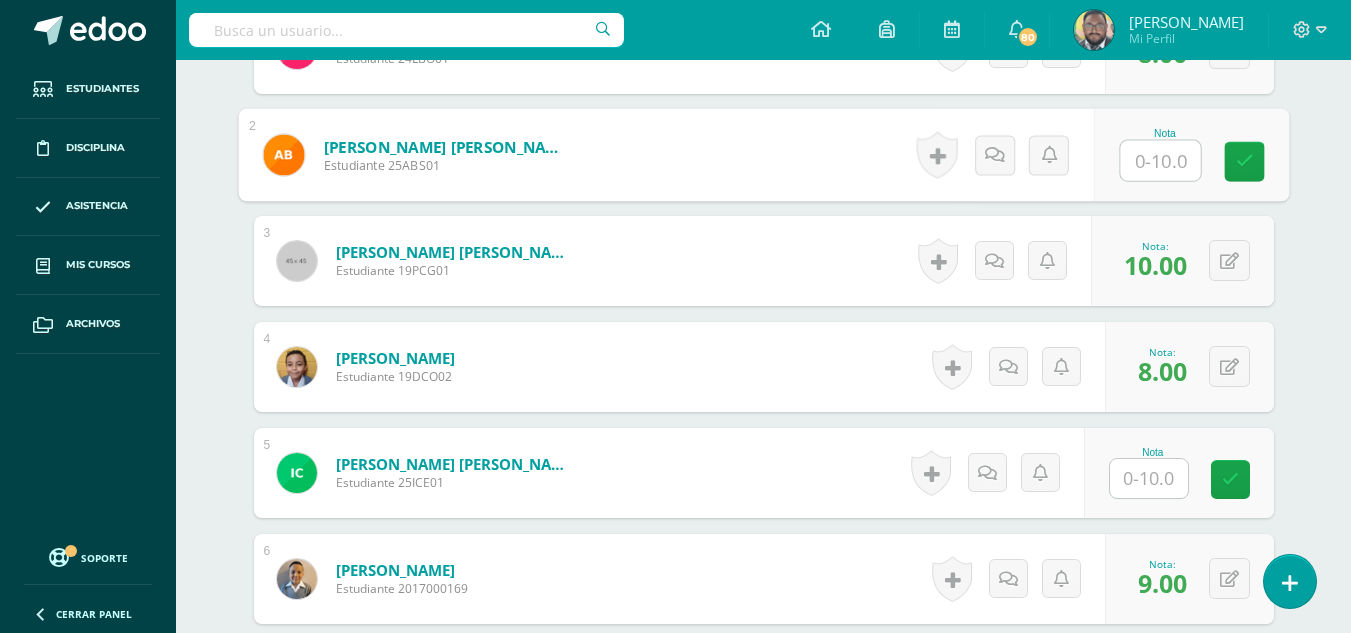 type on "8" 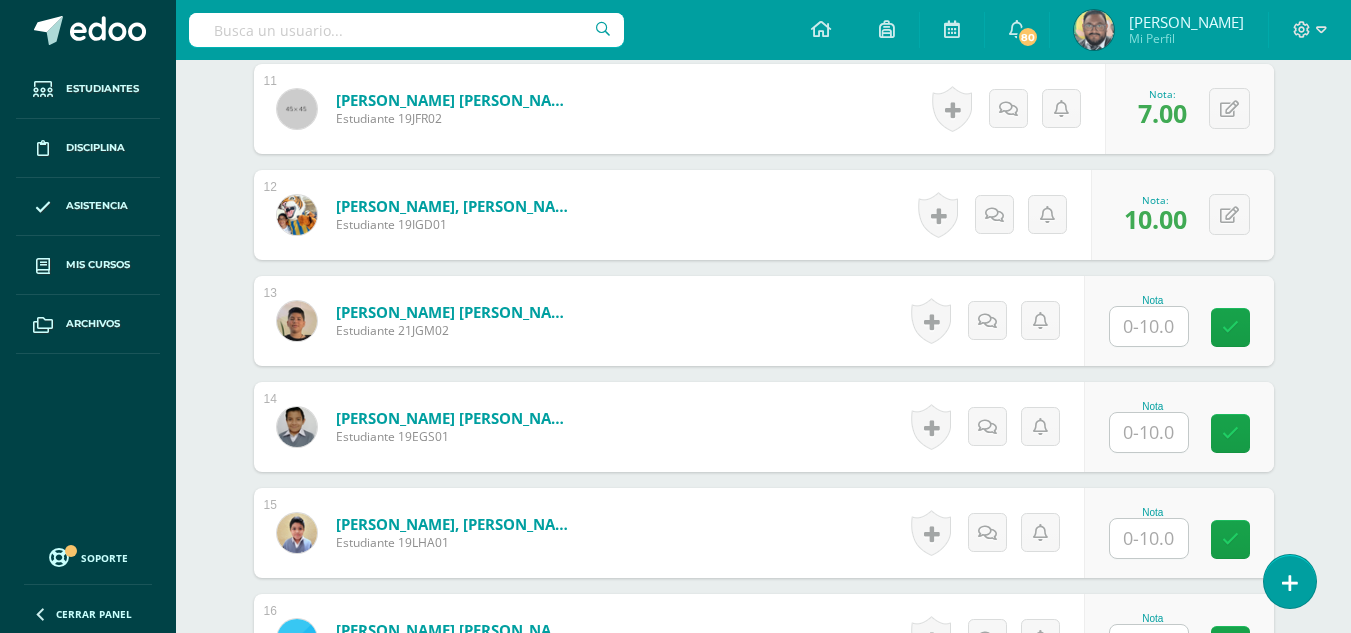 scroll, scrollTop: 1791, scrollLeft: 0, axis: vertical 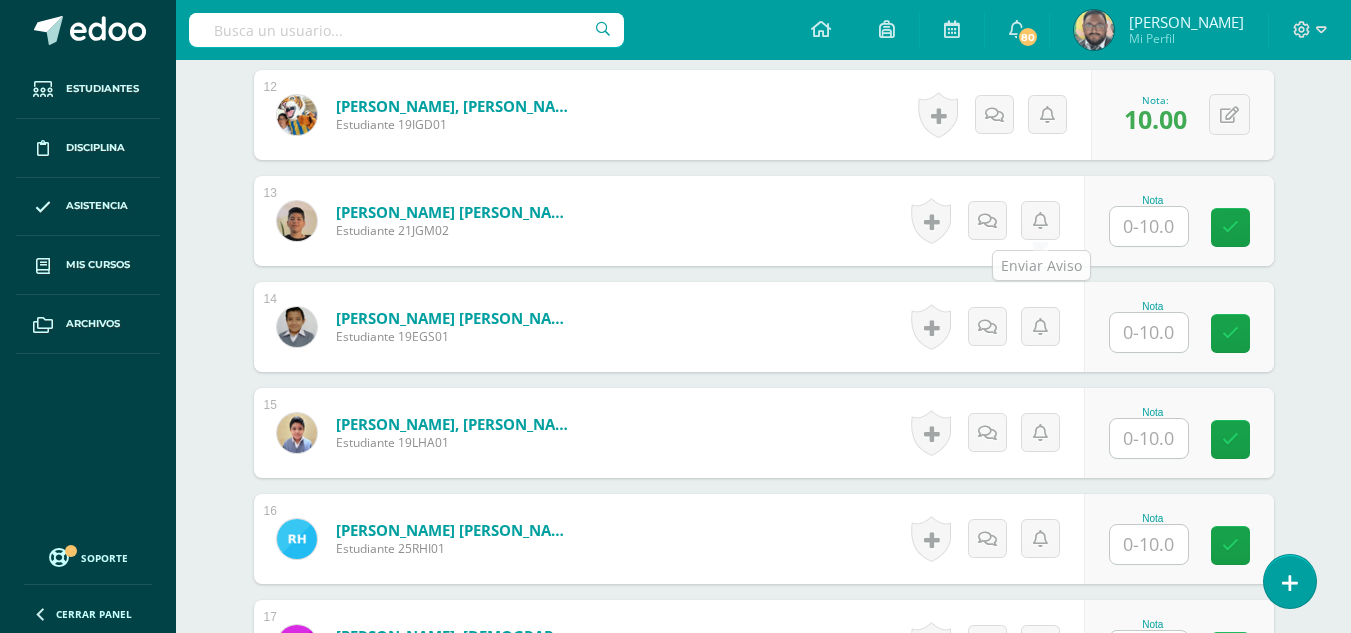 click at bounding box center [1149, 226] 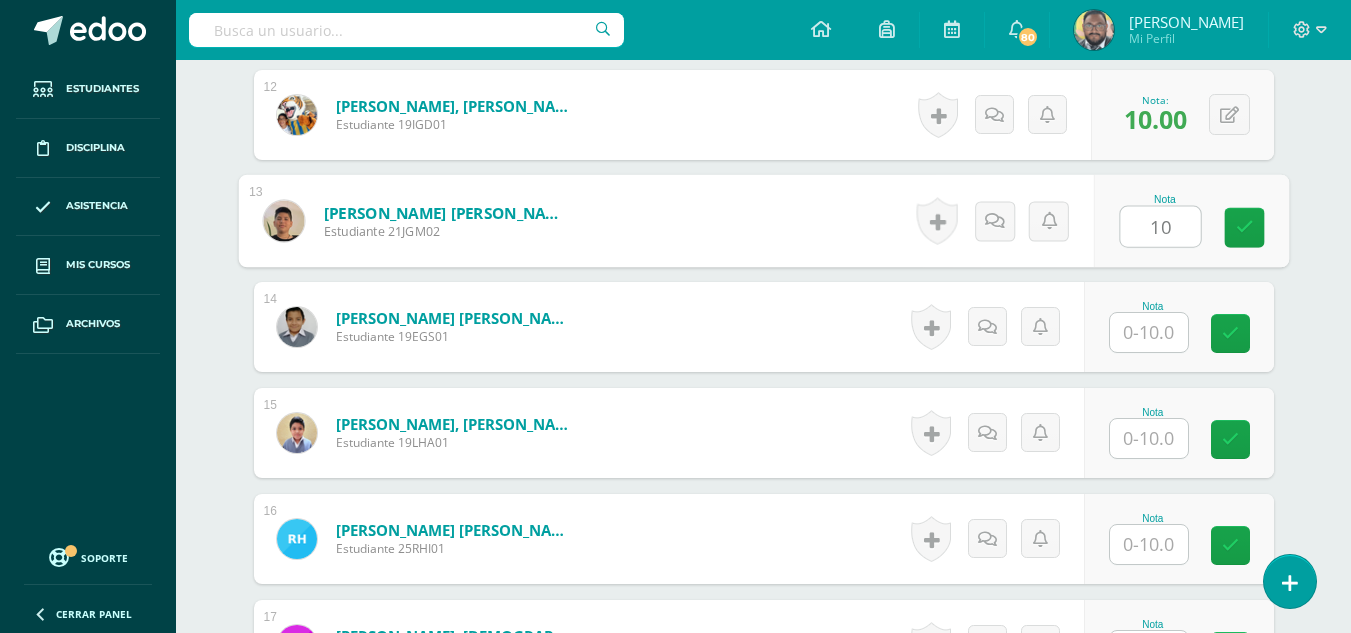 type on "10" 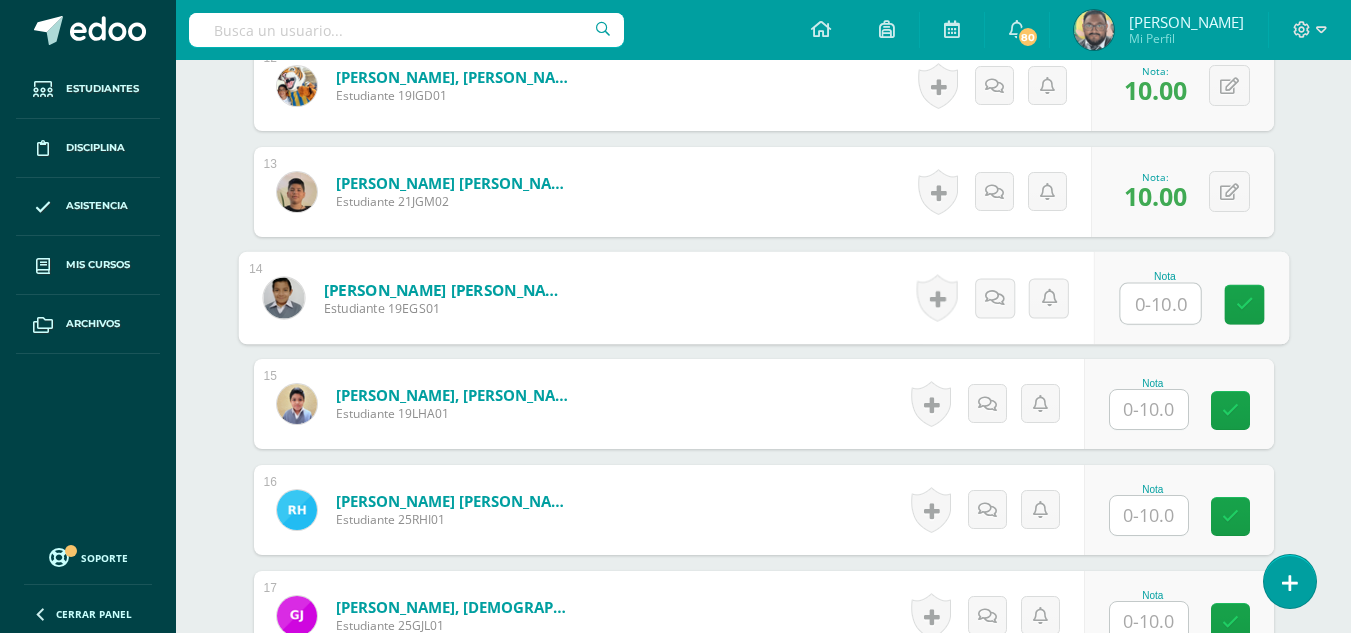 scroll, scrollTop: 1991, scrollLeft: 0, axis: vertical 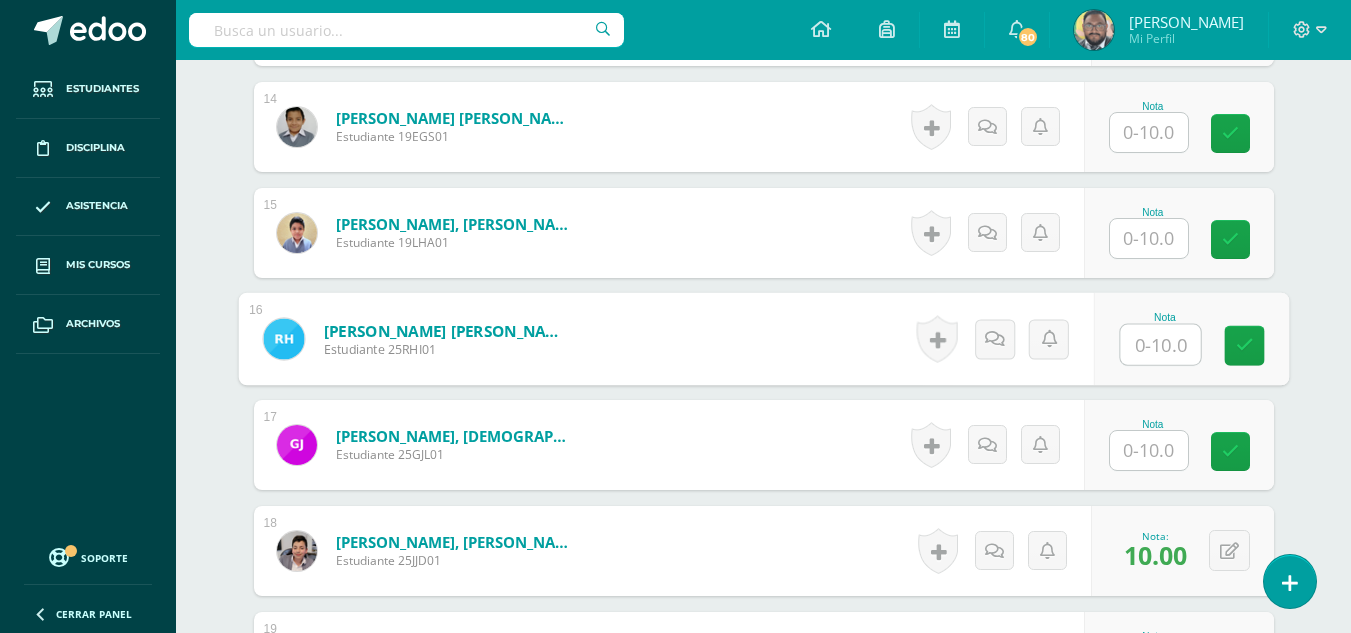 click at bounding box center [1160, 345] 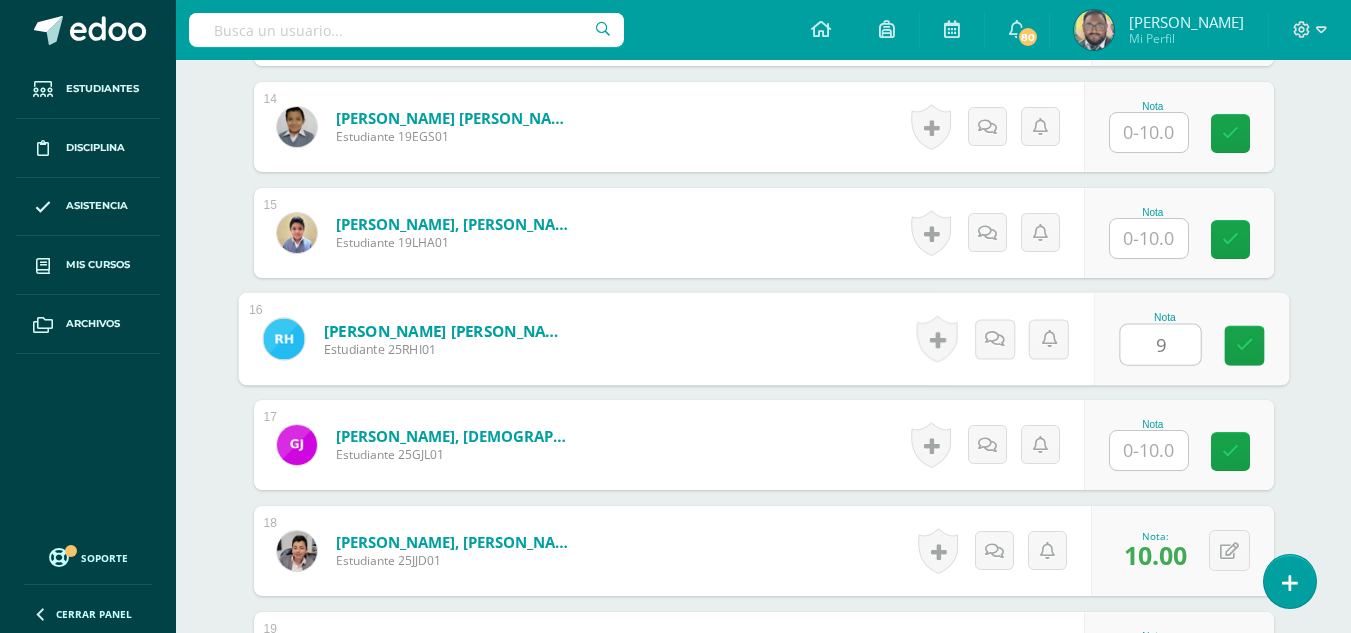type on "9" 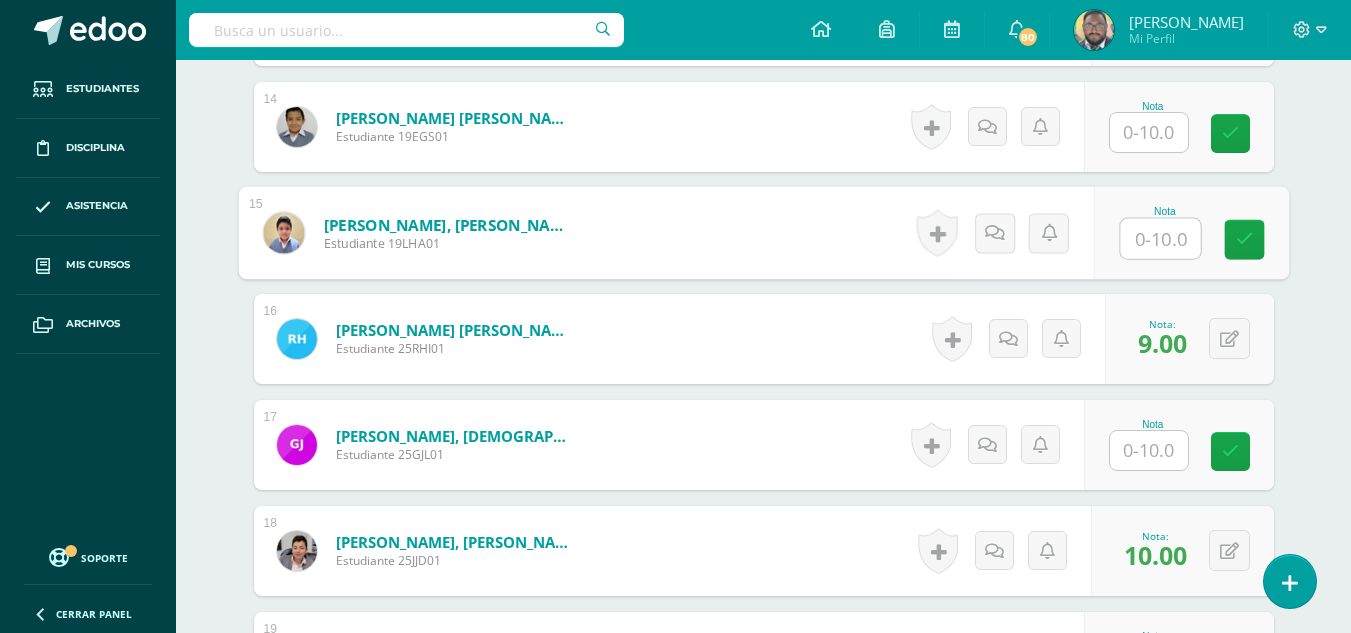 click at bounding box center (1160, 239) 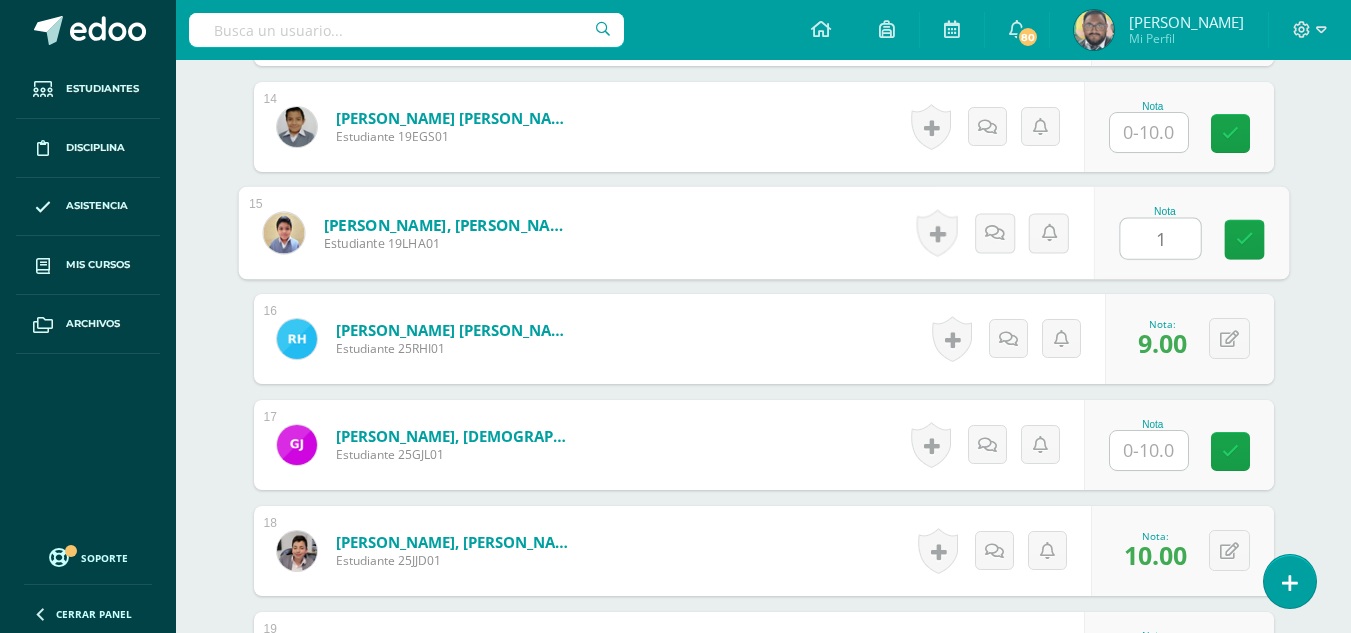 type on "10" 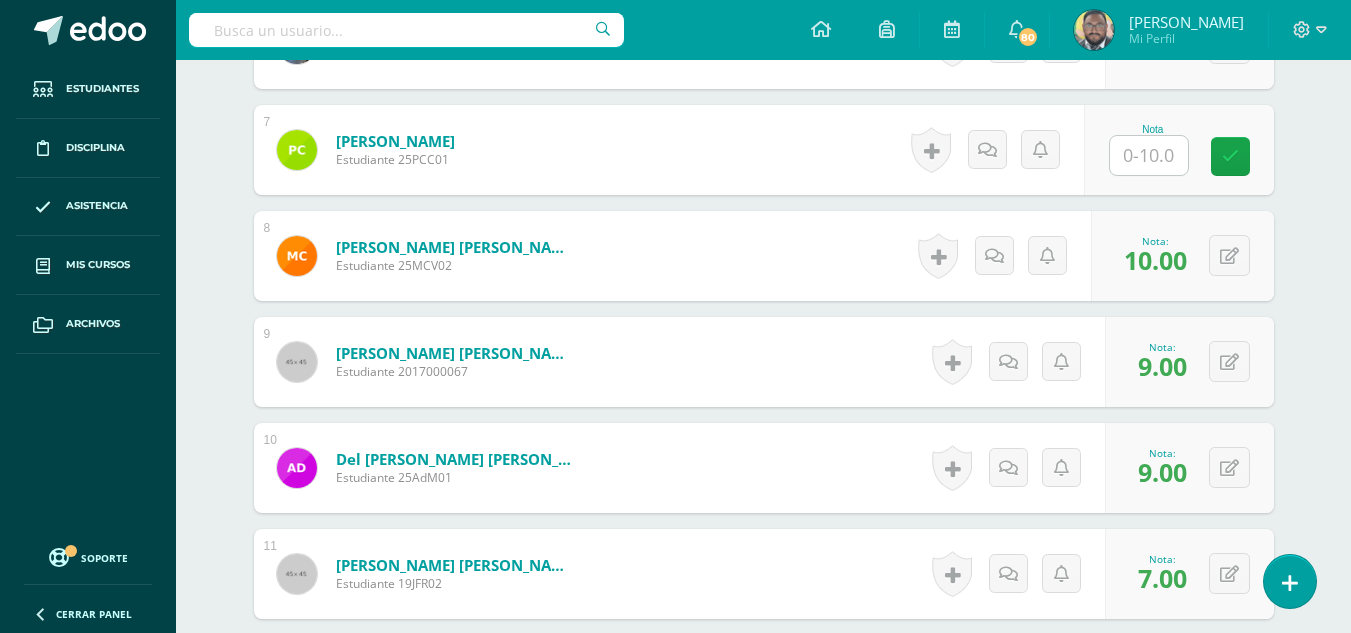 scroll, scrollTop: 1191, scrollLeft: 0, axis: vertical 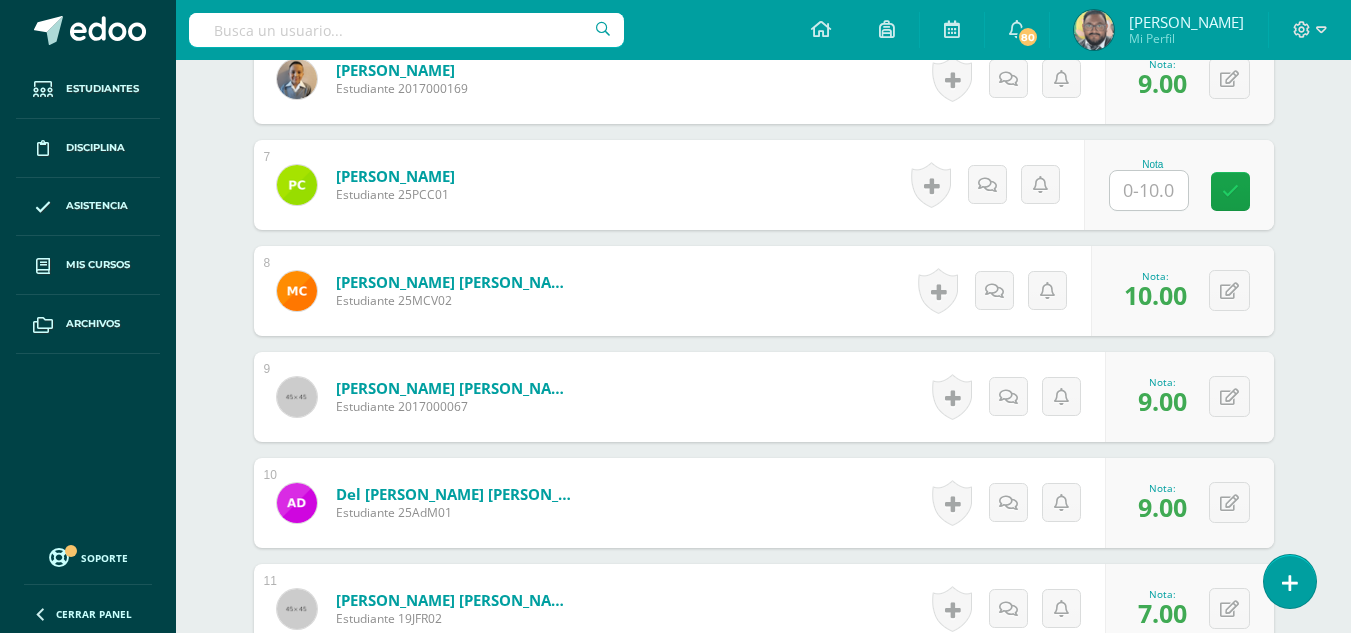 click at bounding box center (1149, 190) 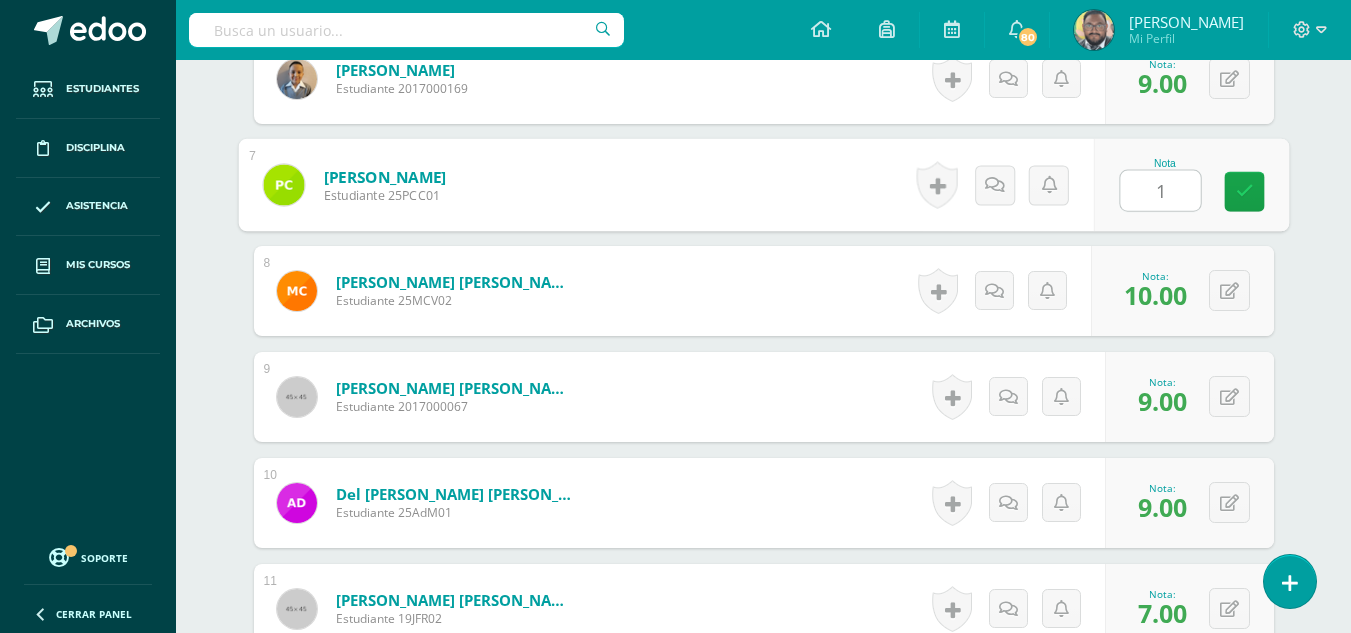 type on "10" 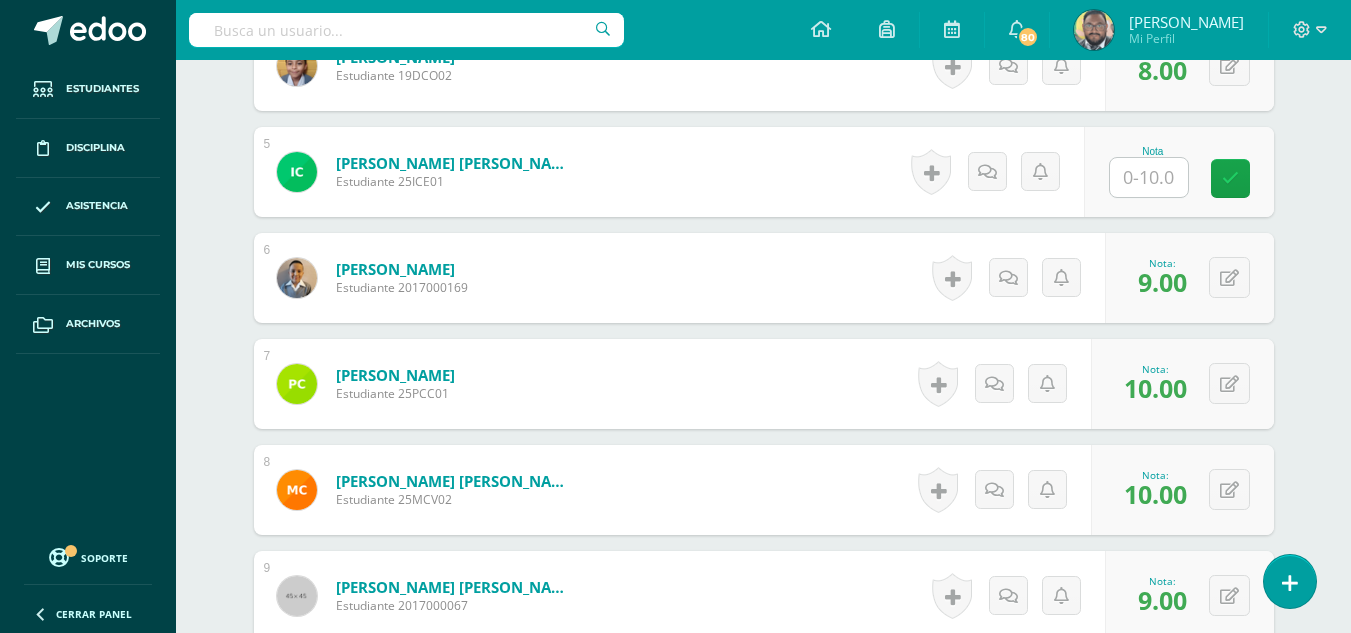 scroll, scrollTop: 991, scrollLeft: 0, axis: vertical 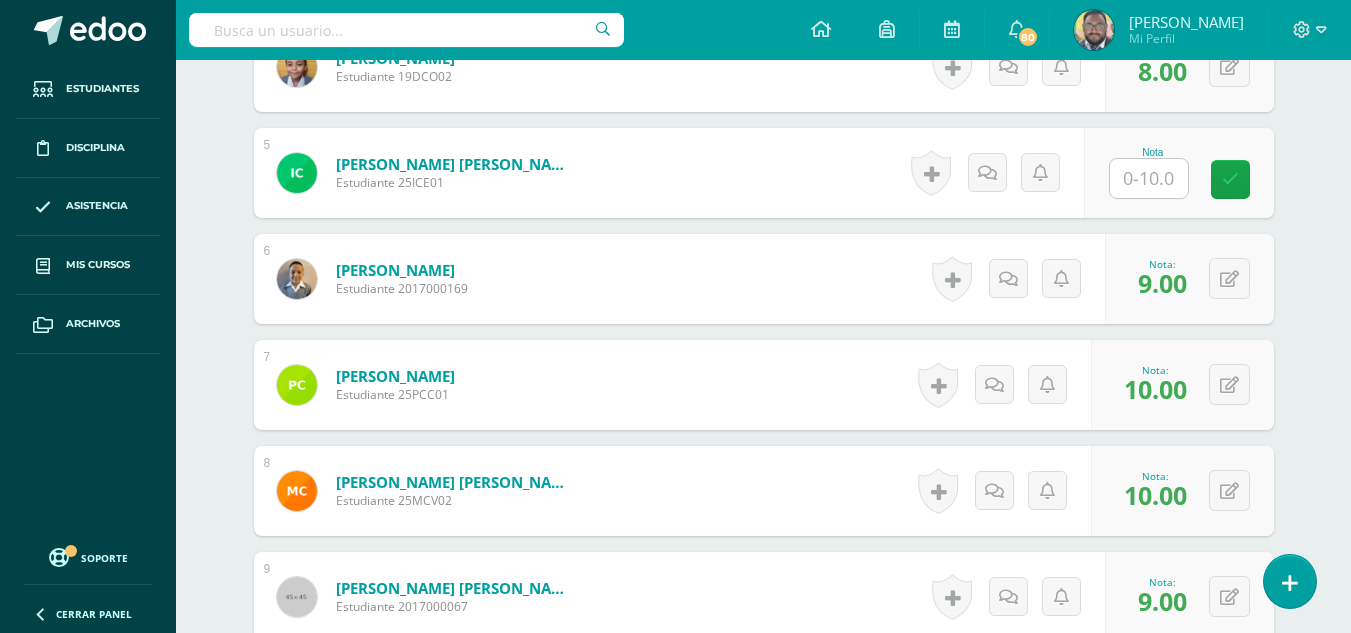 click at bounding box center [1149, 178] 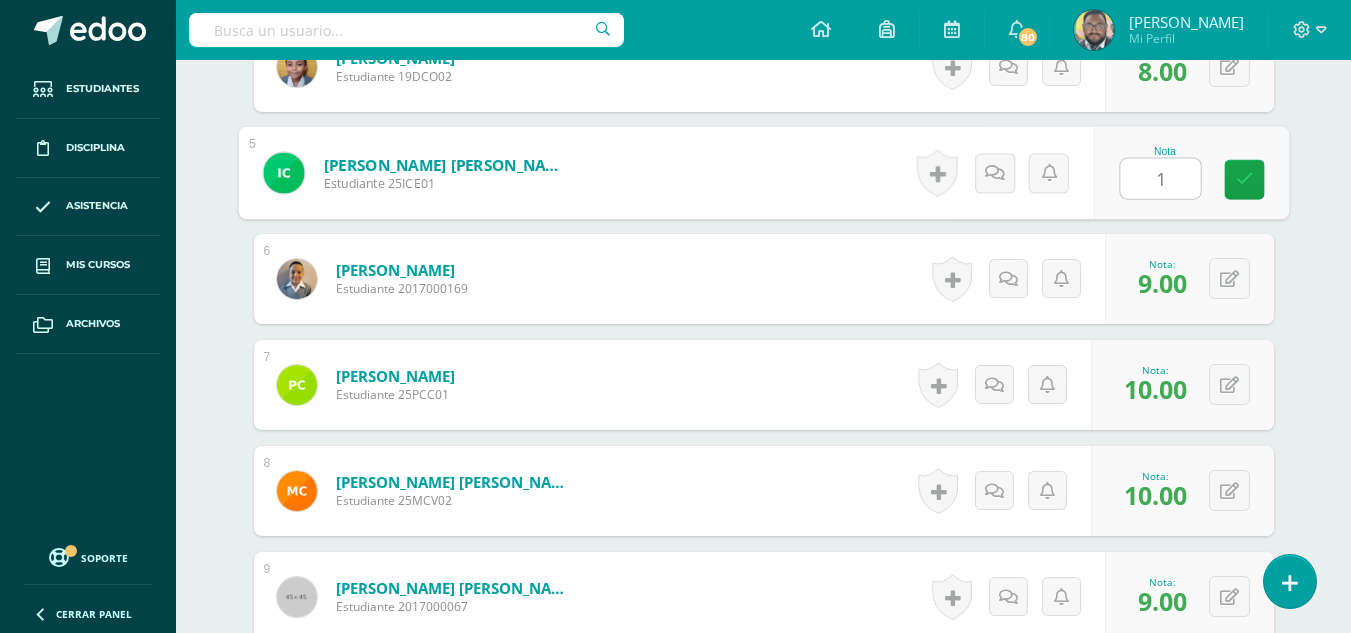 type on "10" 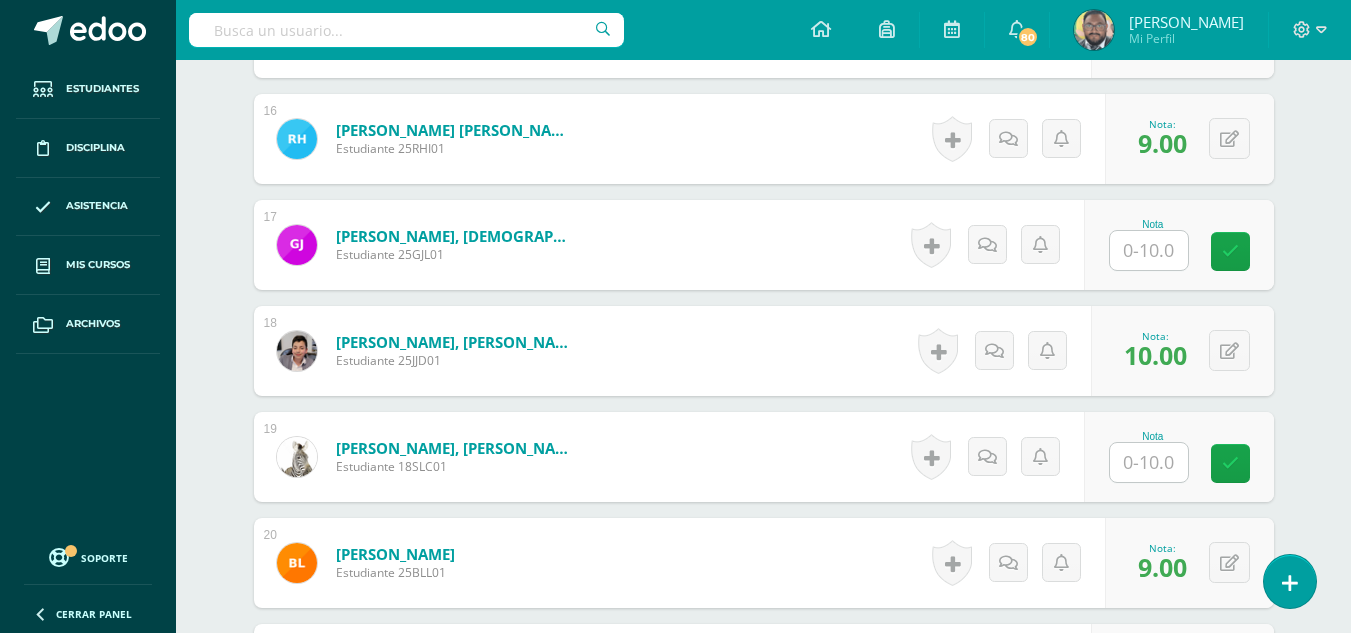 scroll, scrollTop: 2291, scrollLeft: 0, axis: vertical 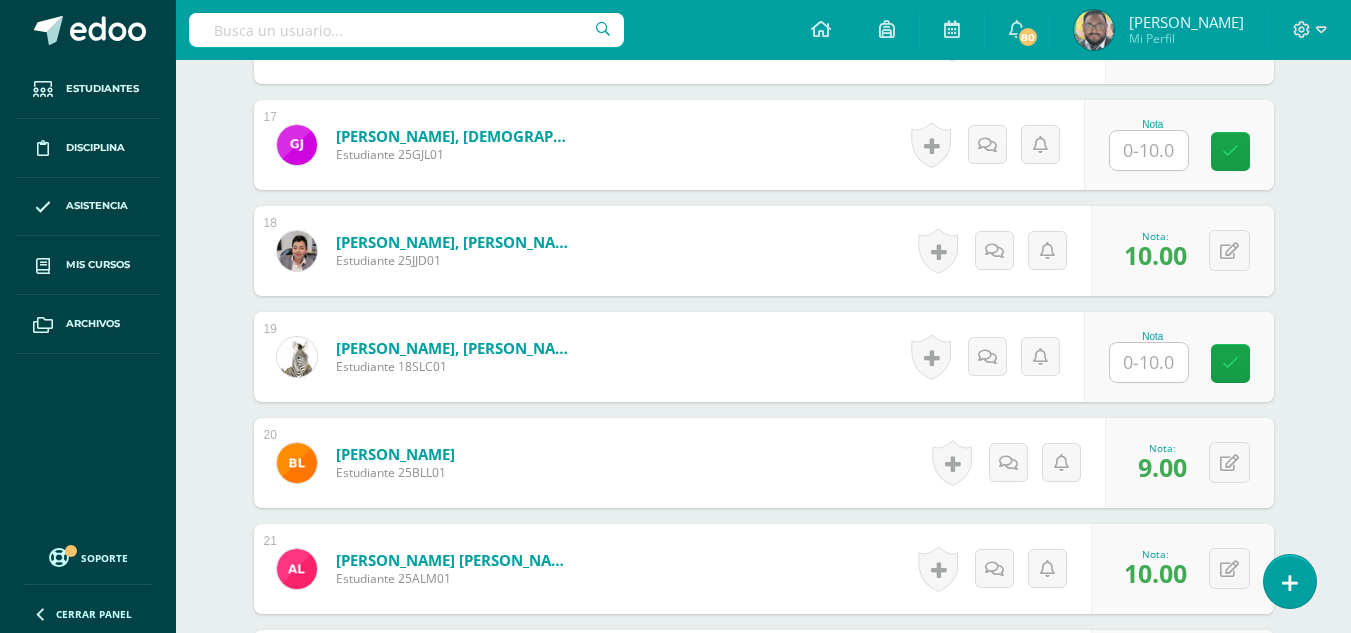 click at bounding box center [1149, 362] 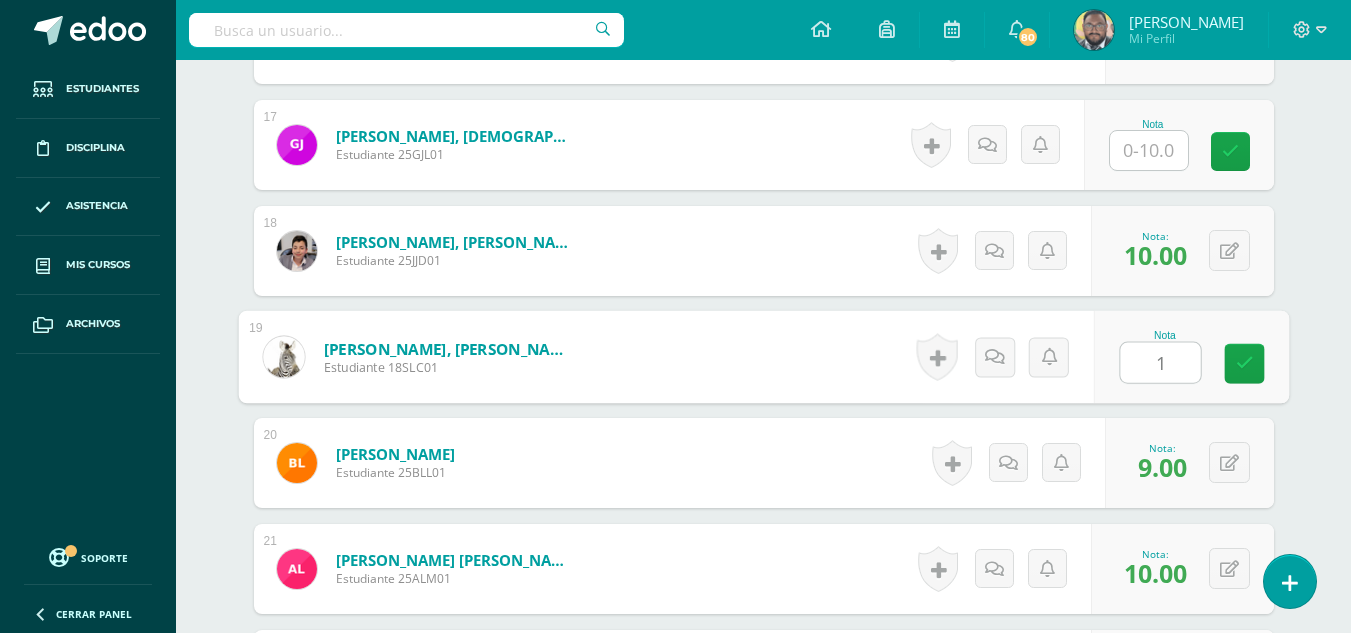 type on "10" 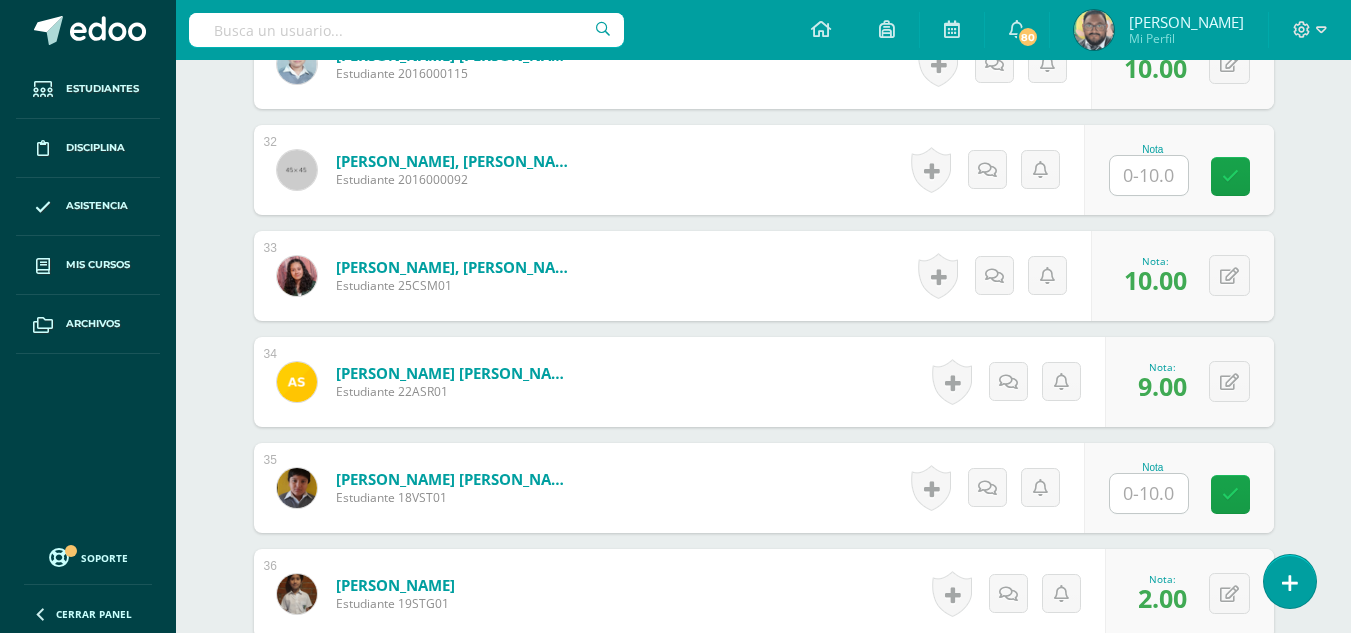 scroll, scrollTop: 3891, scrollLeft: 0, axis: vertical 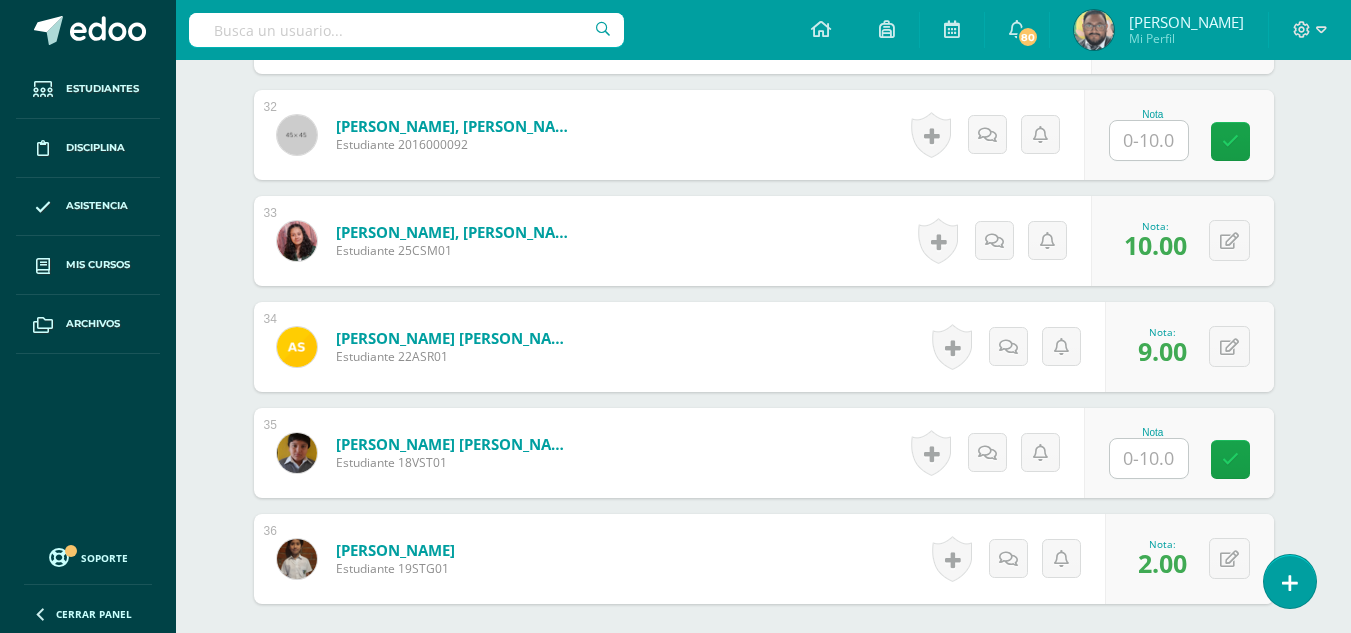 click at bounding box center (1149, 458) 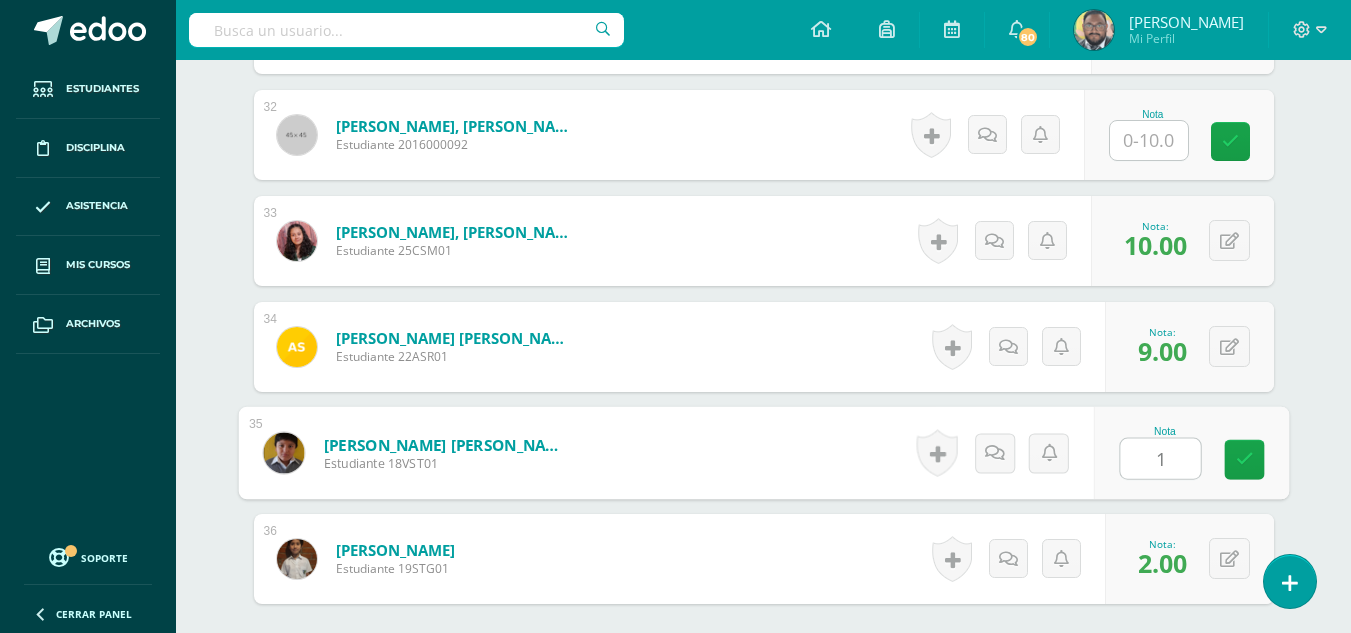 type on "10" 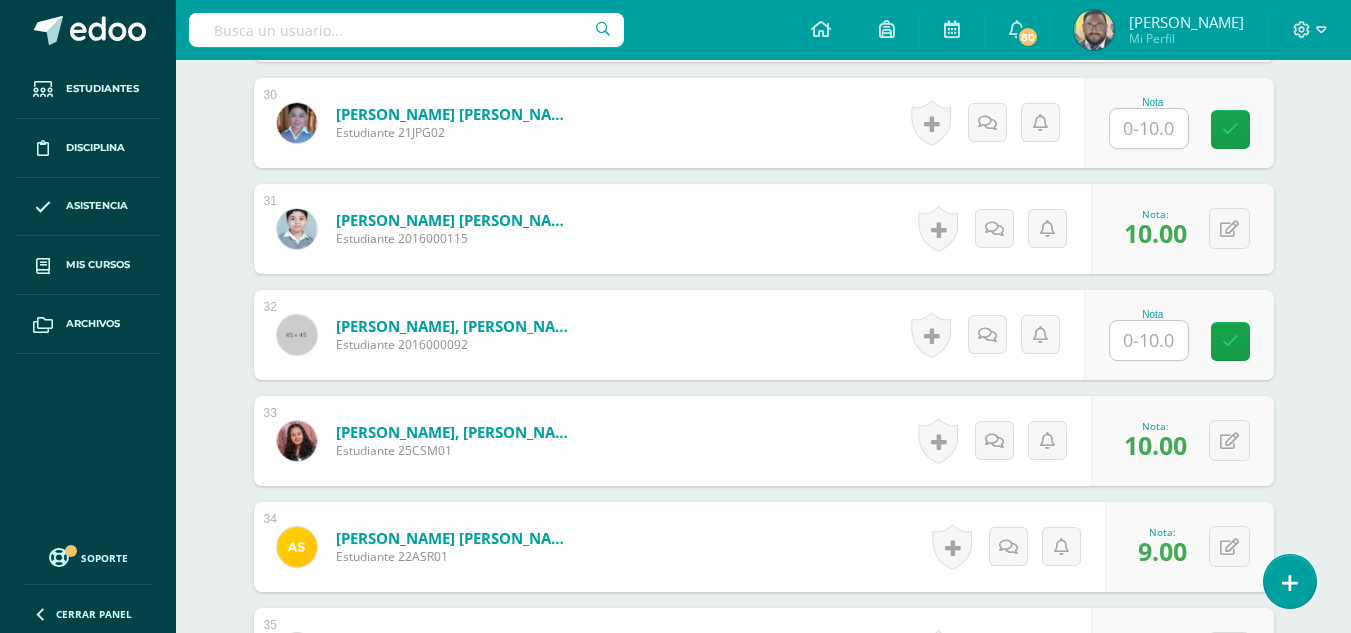 scroll, scrollTop: 3591, scrollLeft: 0, axis: vertical 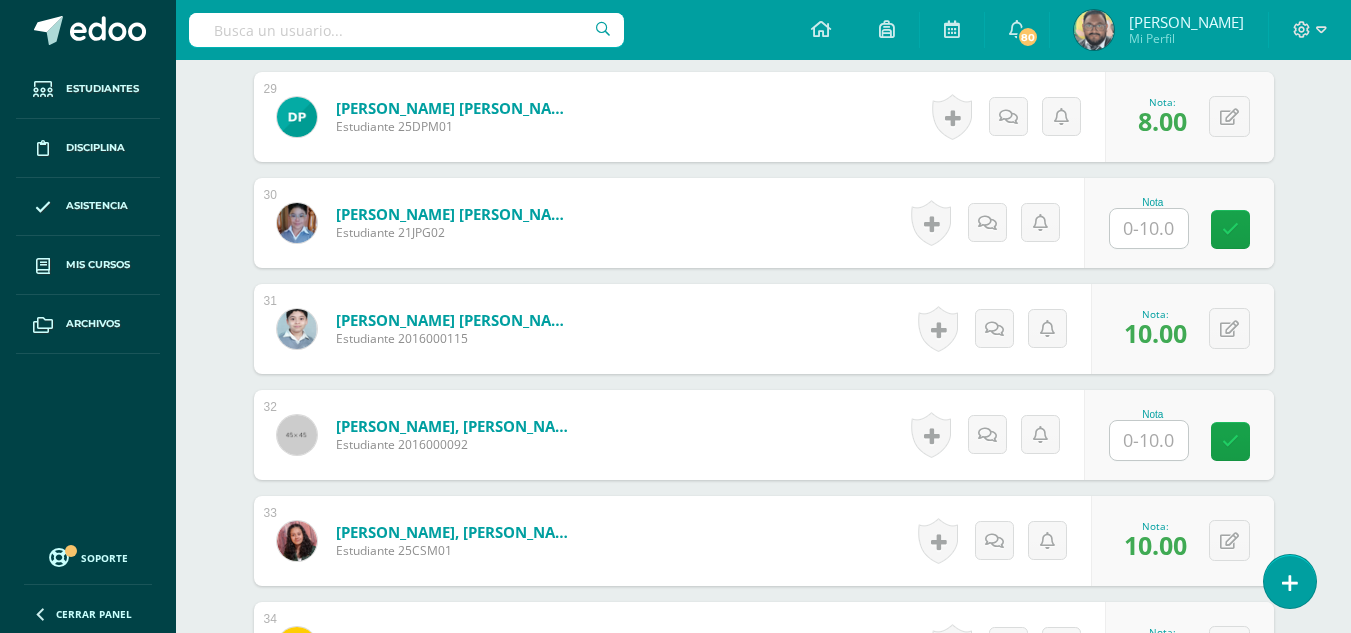 click at bounding box center (1149, 228) 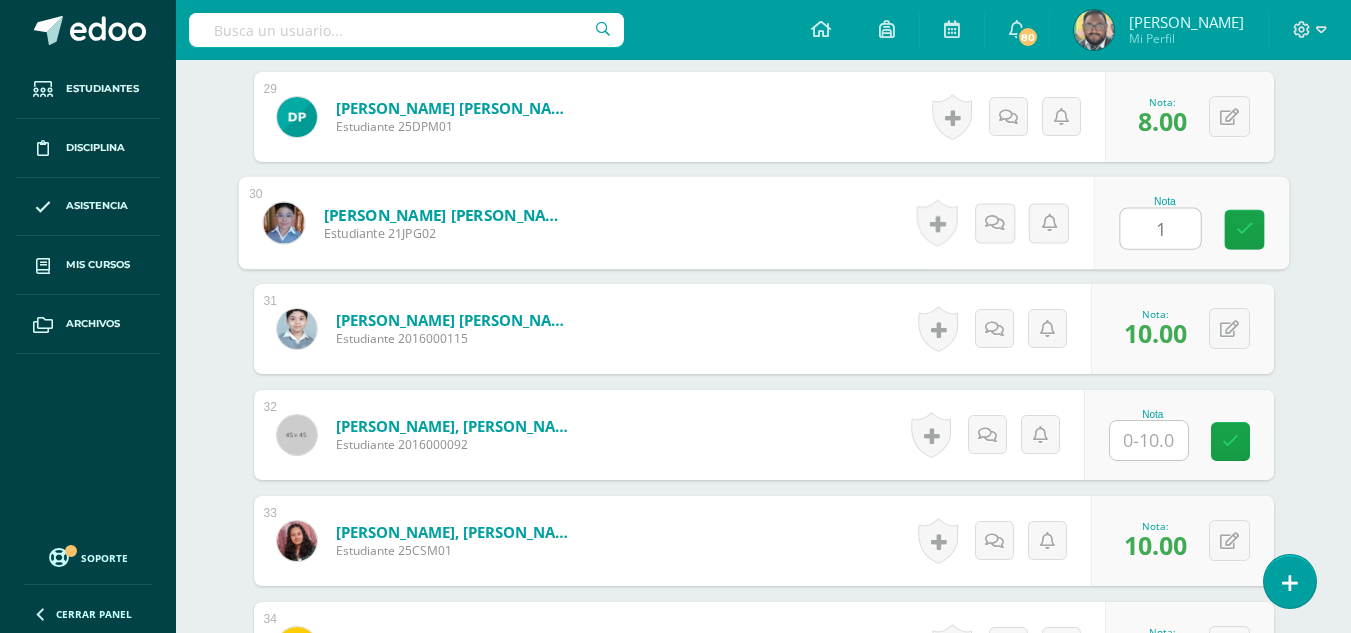 type on "10" 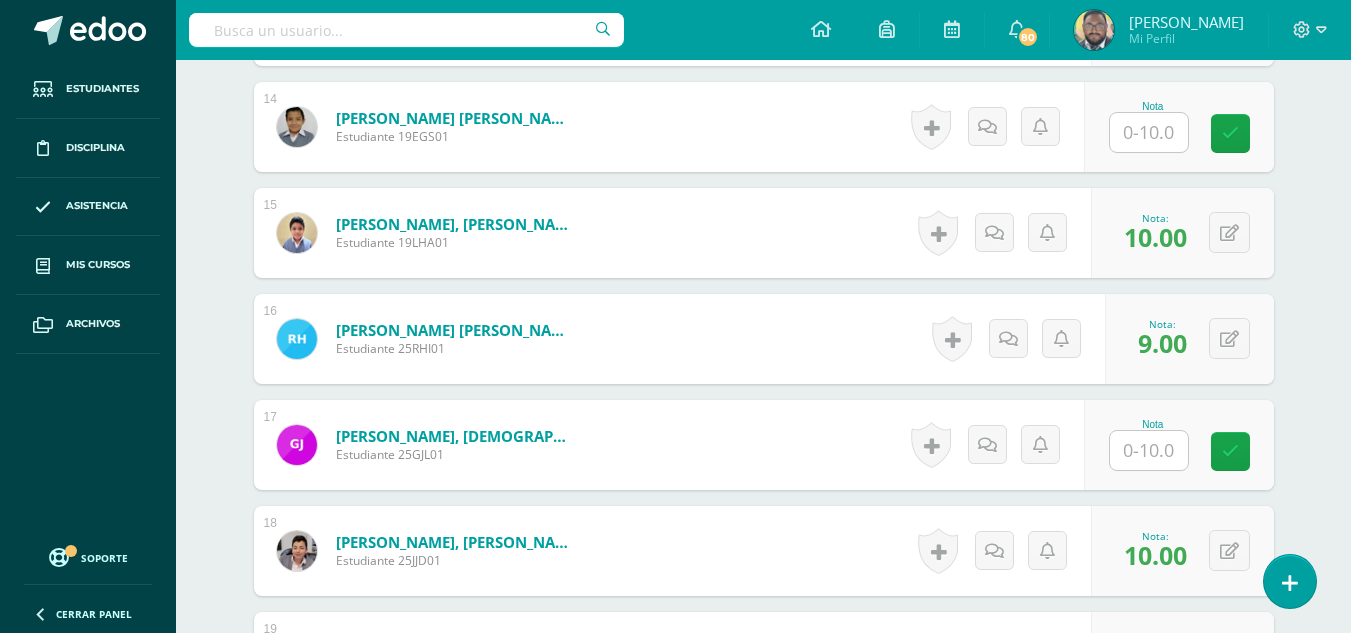 scroll, scrollTop: 1891, scrollLeft: 0, axis: vertical 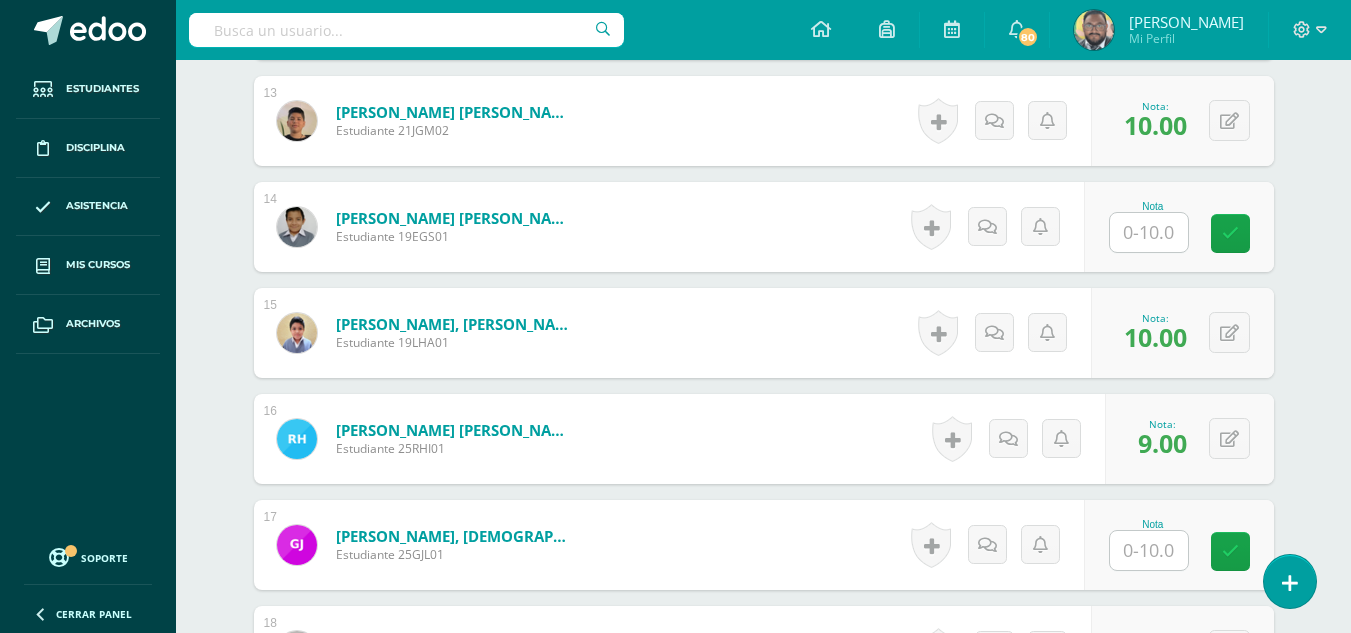 click at bounding box center (1149, 232) 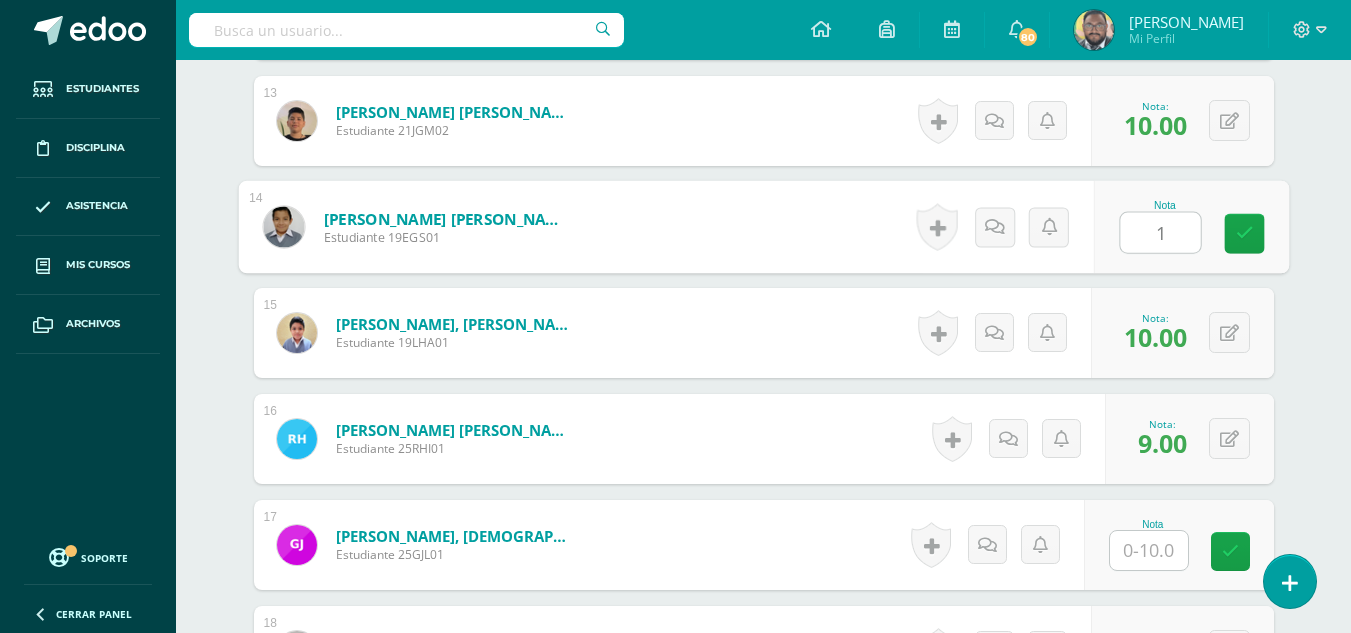 type on "10" 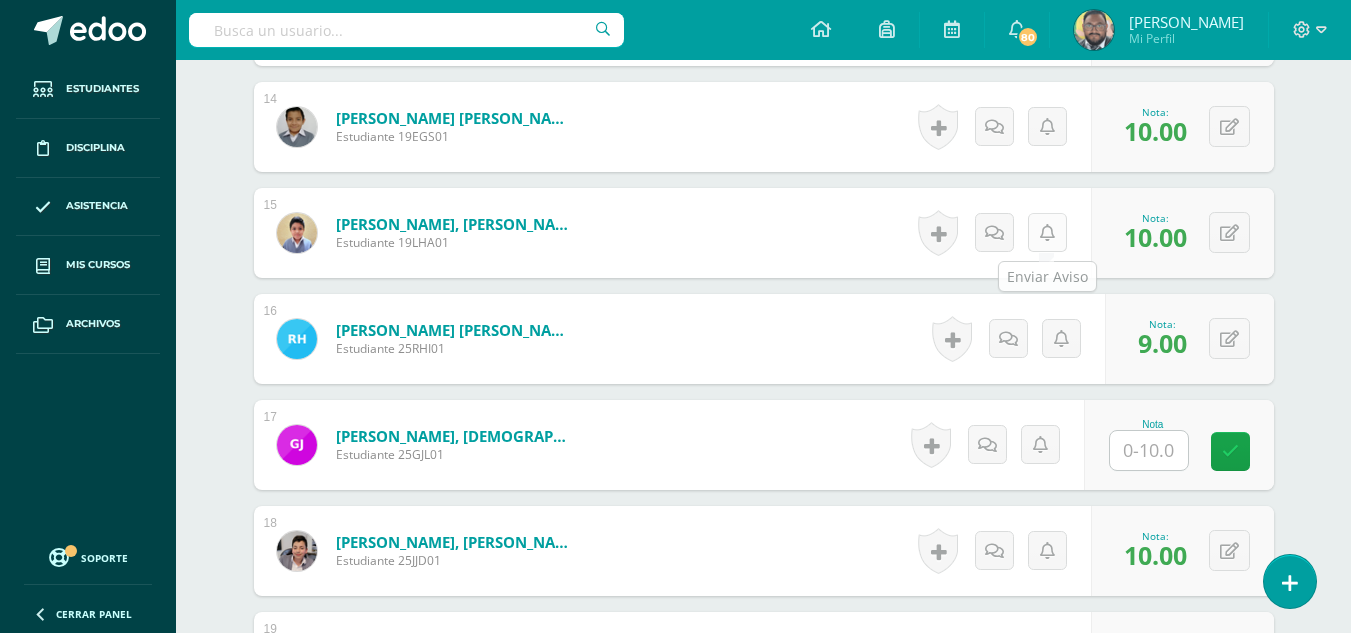 scroll, scrollTop: 2091, scrollLeft: 0, axis: vertical 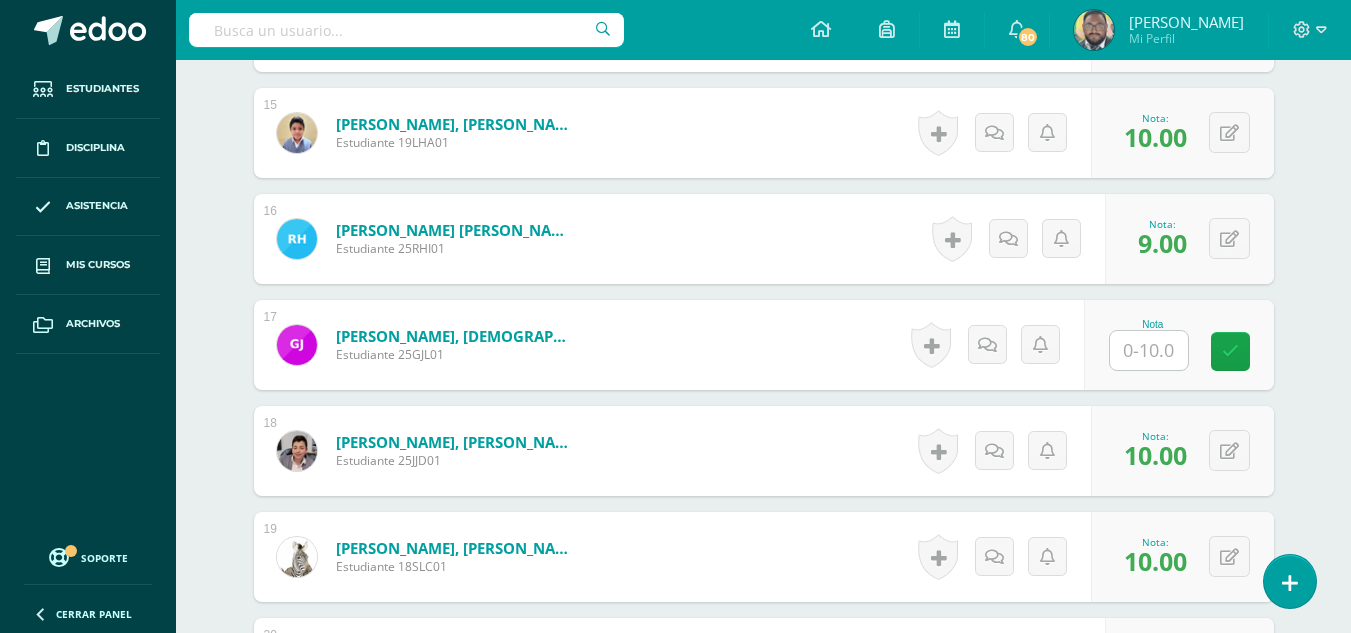 click at bounding box center [1149, 350] 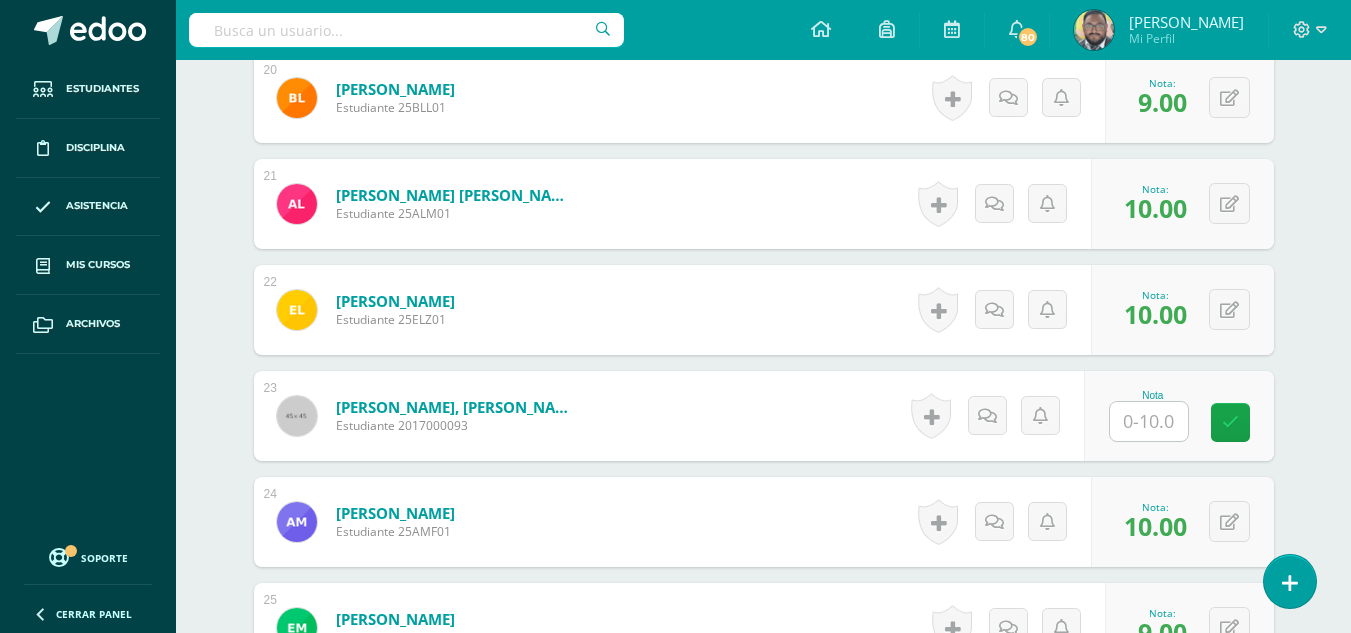 scroll, scrollTop: 2691, scrollLeft: 0, axis: vertical 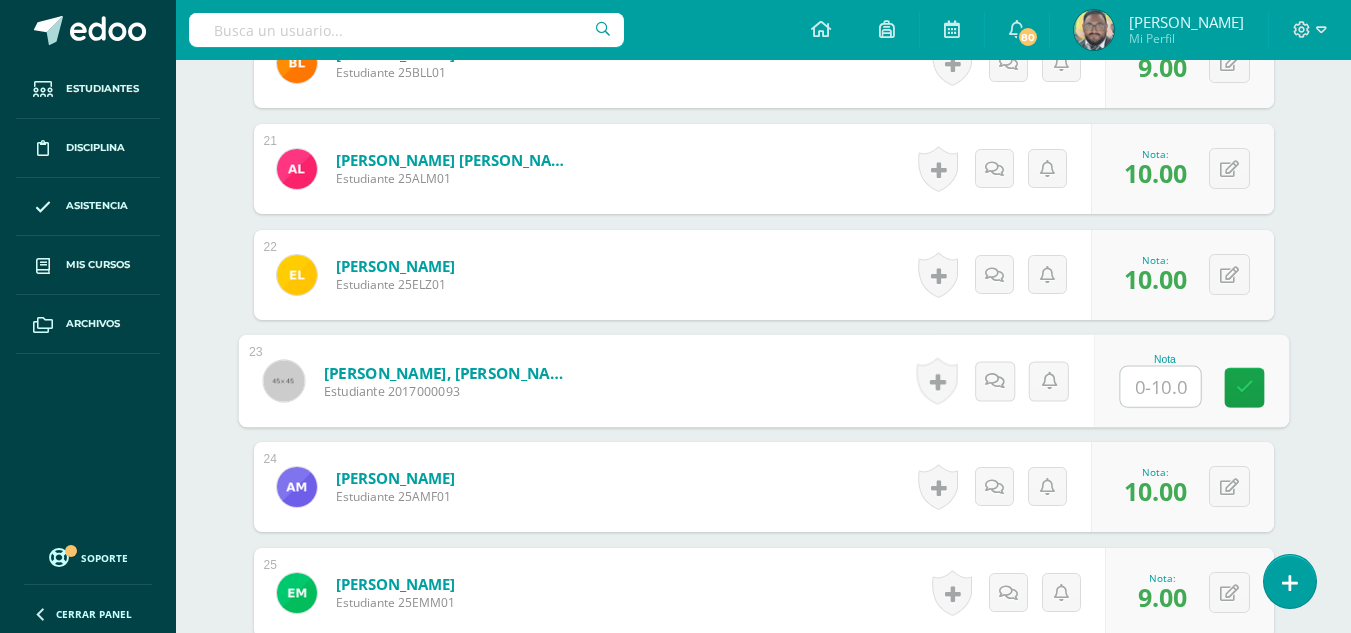 click at bounding box center [1160, 387] 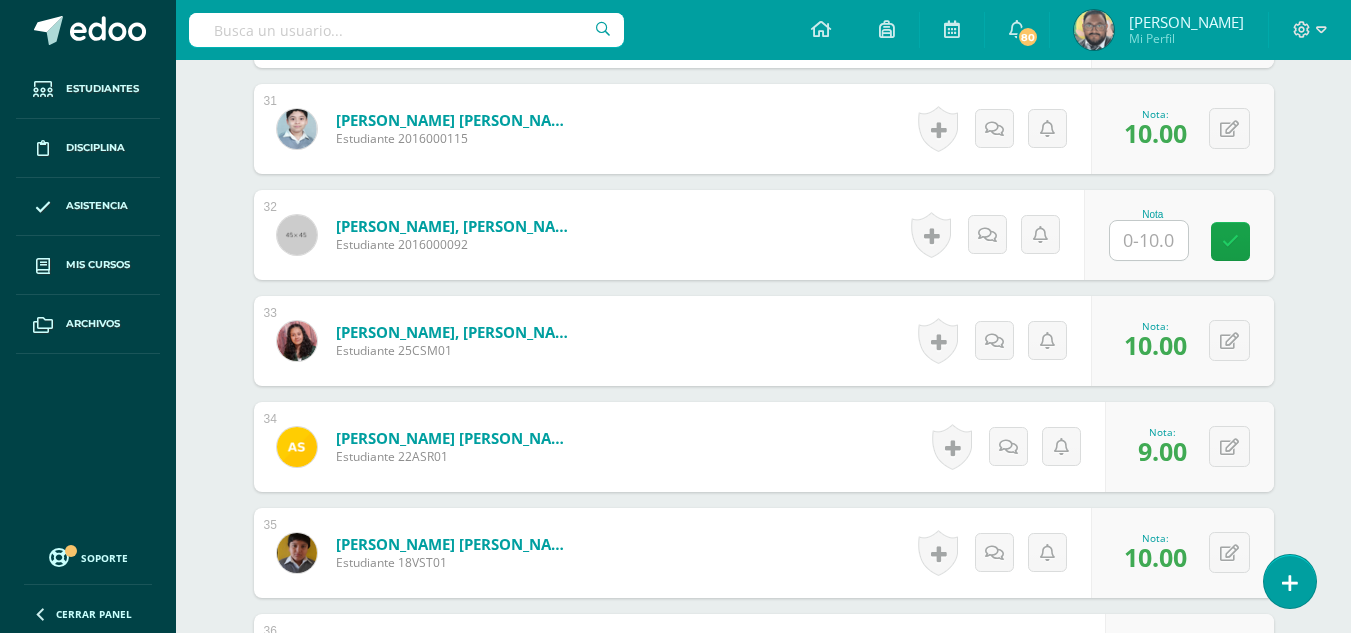 scroll, scrollTop: 3491, scrollLeft: 0, axis: vertical 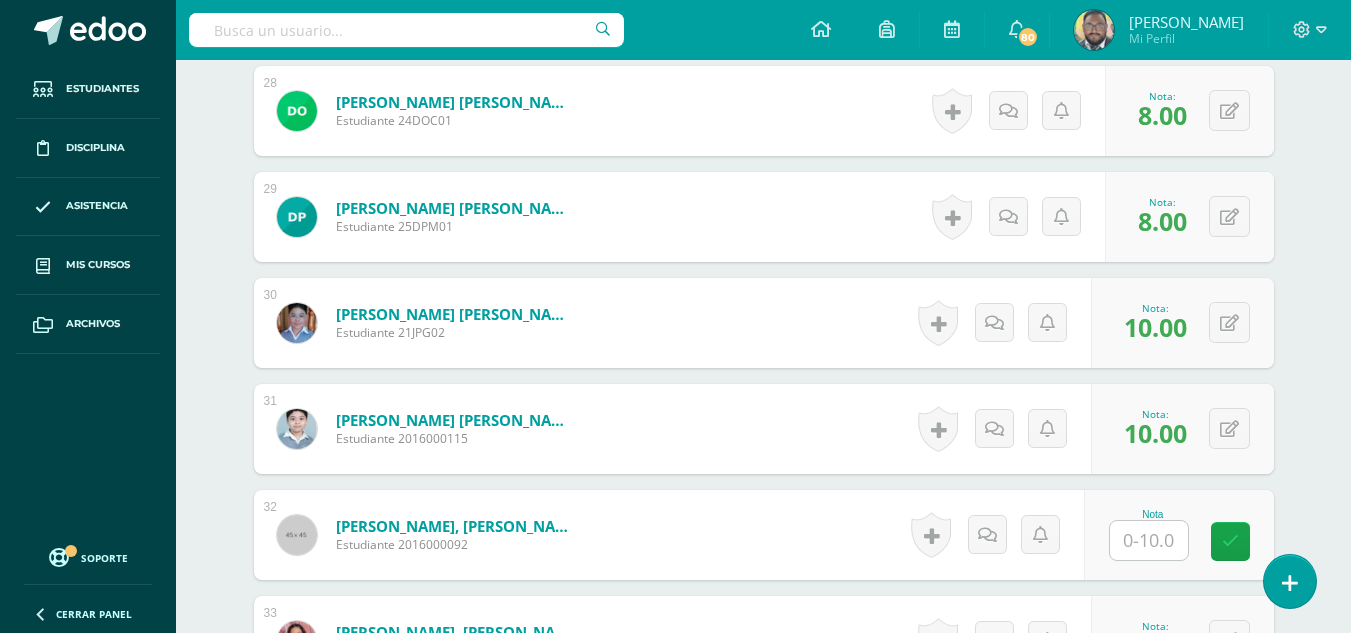 click at bounding box center (1149, 540) 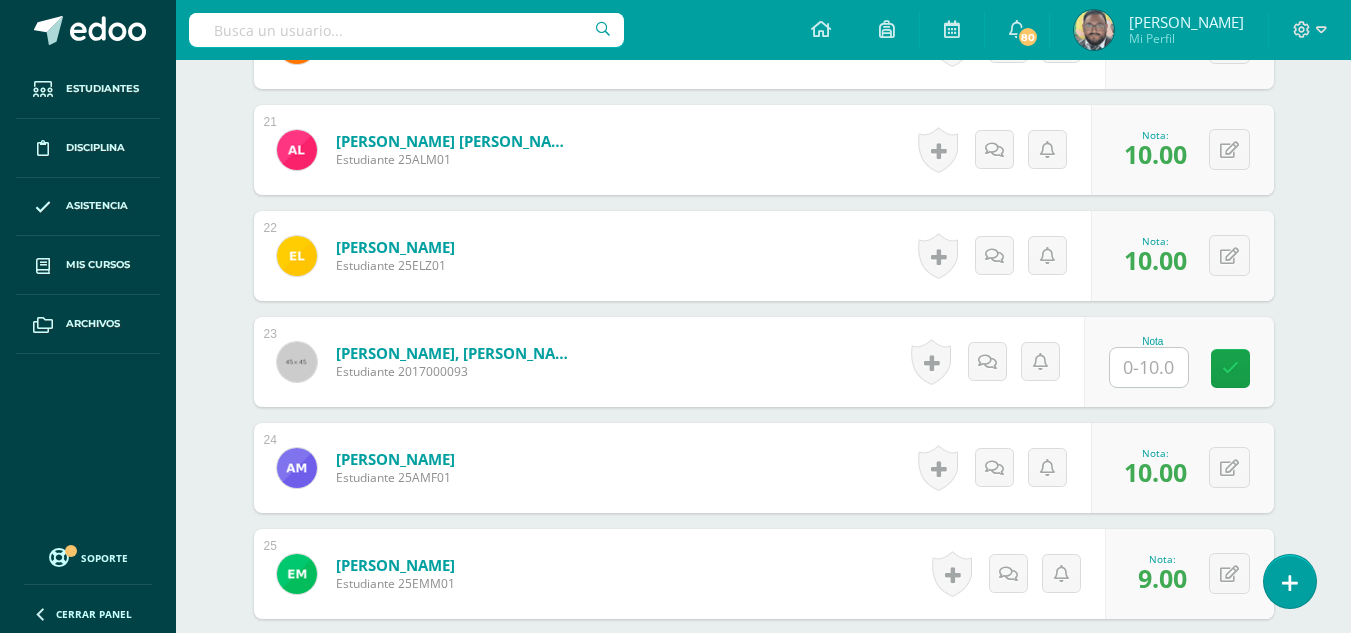 scroll, scrollTop: 2691, scrollLeft: 0, axis: vertical 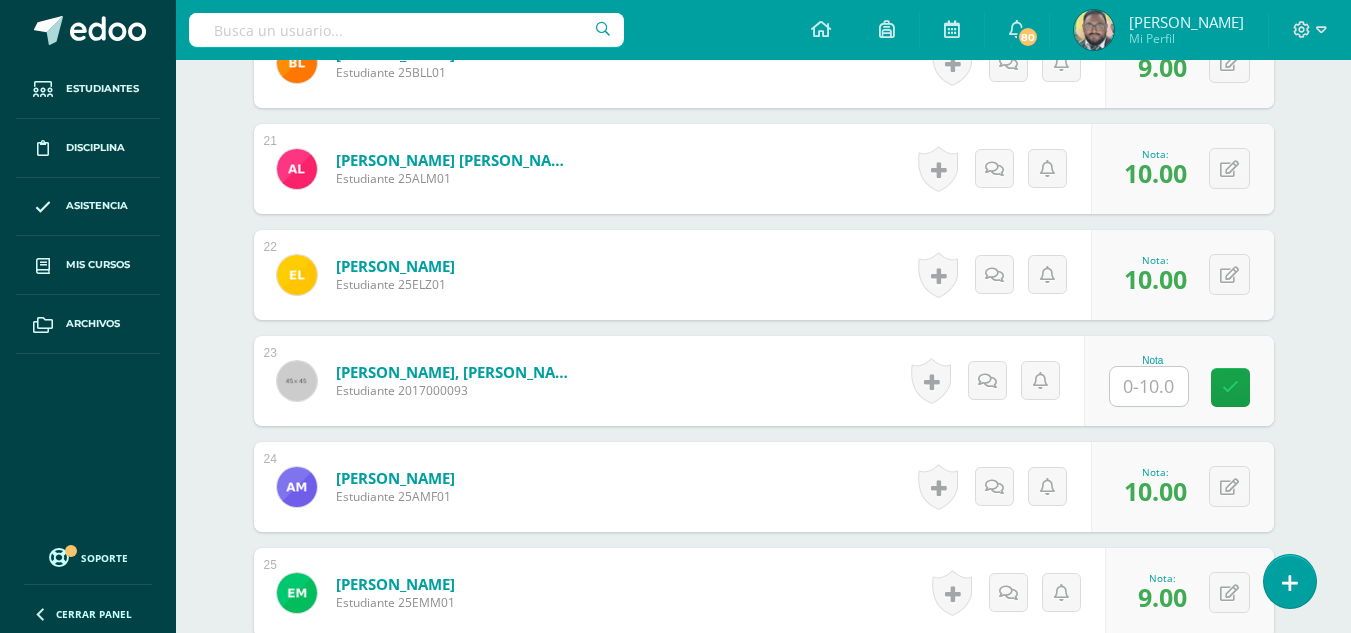 type on "0" 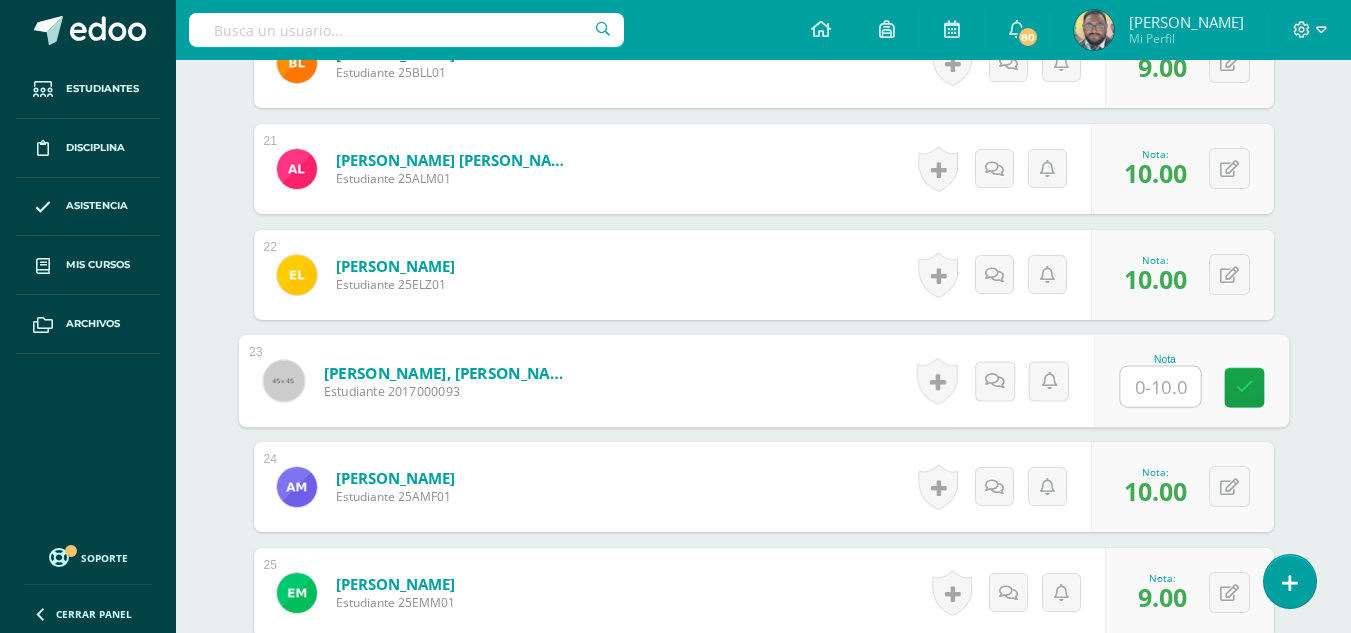 click at bounding box center (1160, 387) 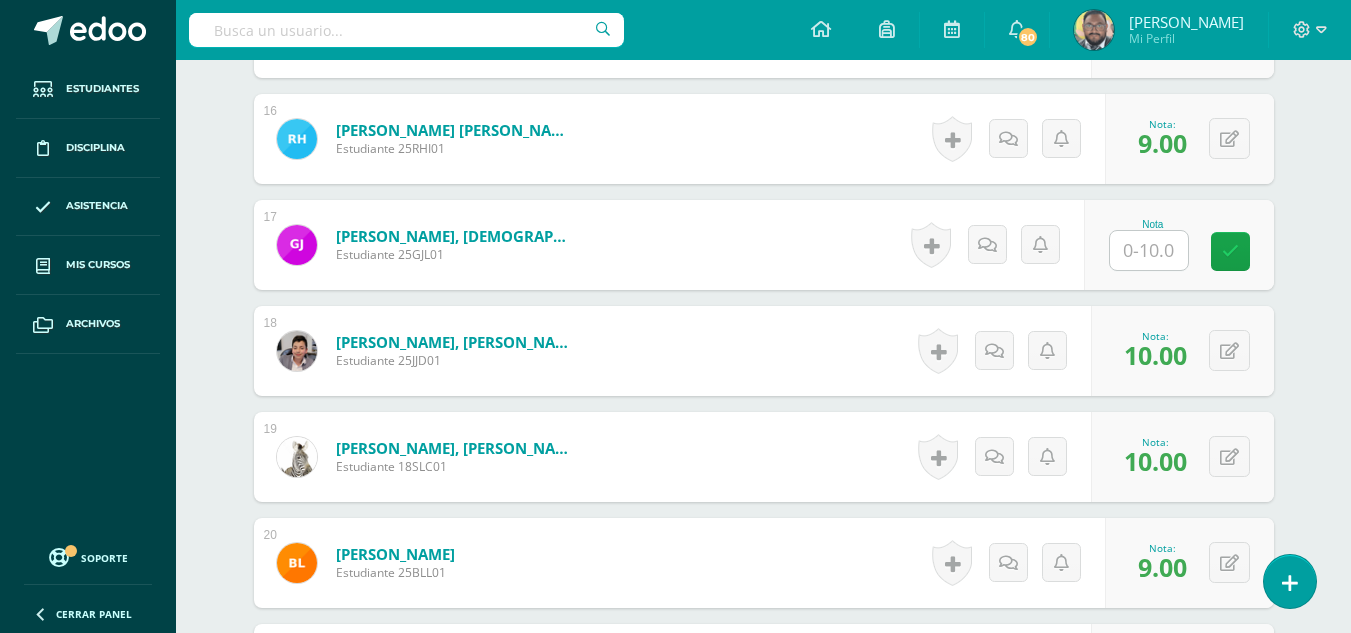 scroll, scrollTop: 2091, scrollLeft: 0, axis: vertical 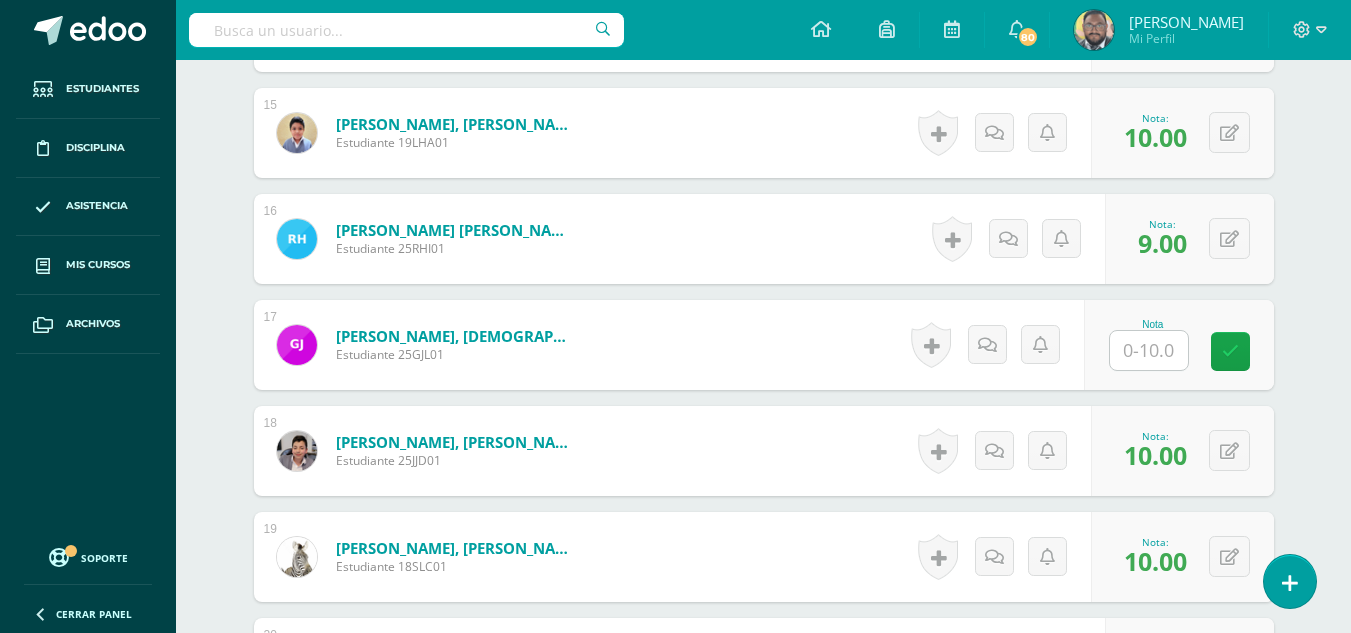 type on "0" 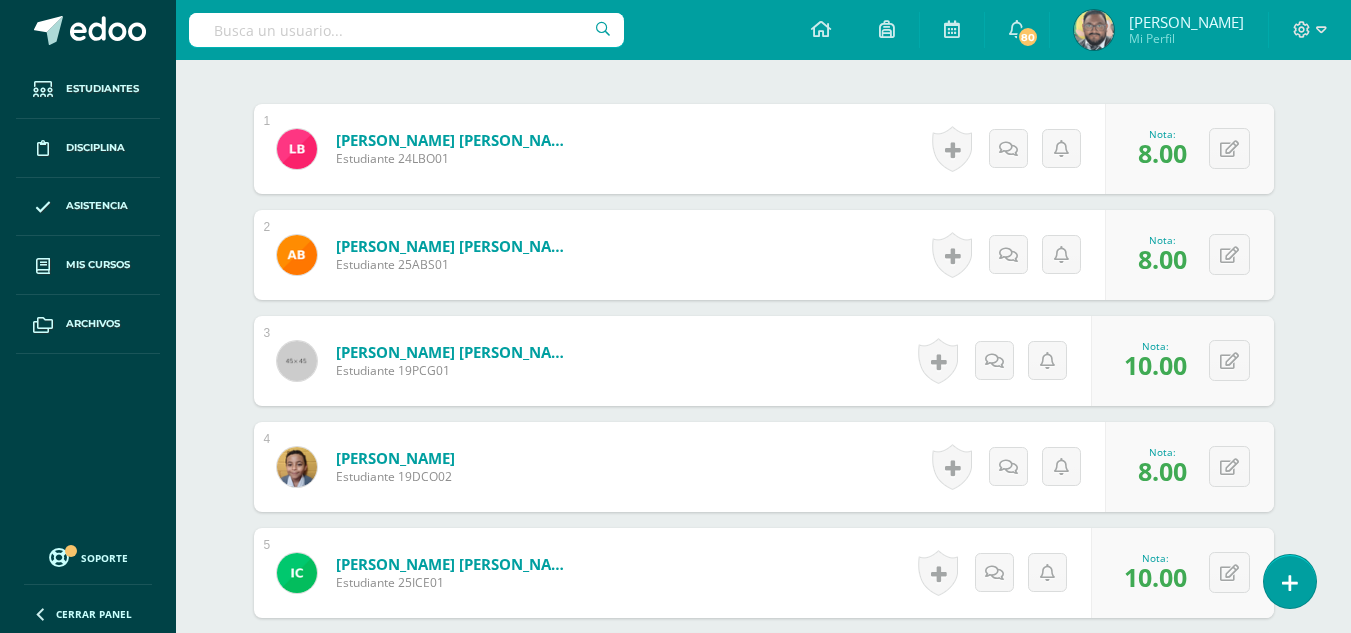 scroll, scrollTop: 391, scrollLeft: 0, axis: vertical 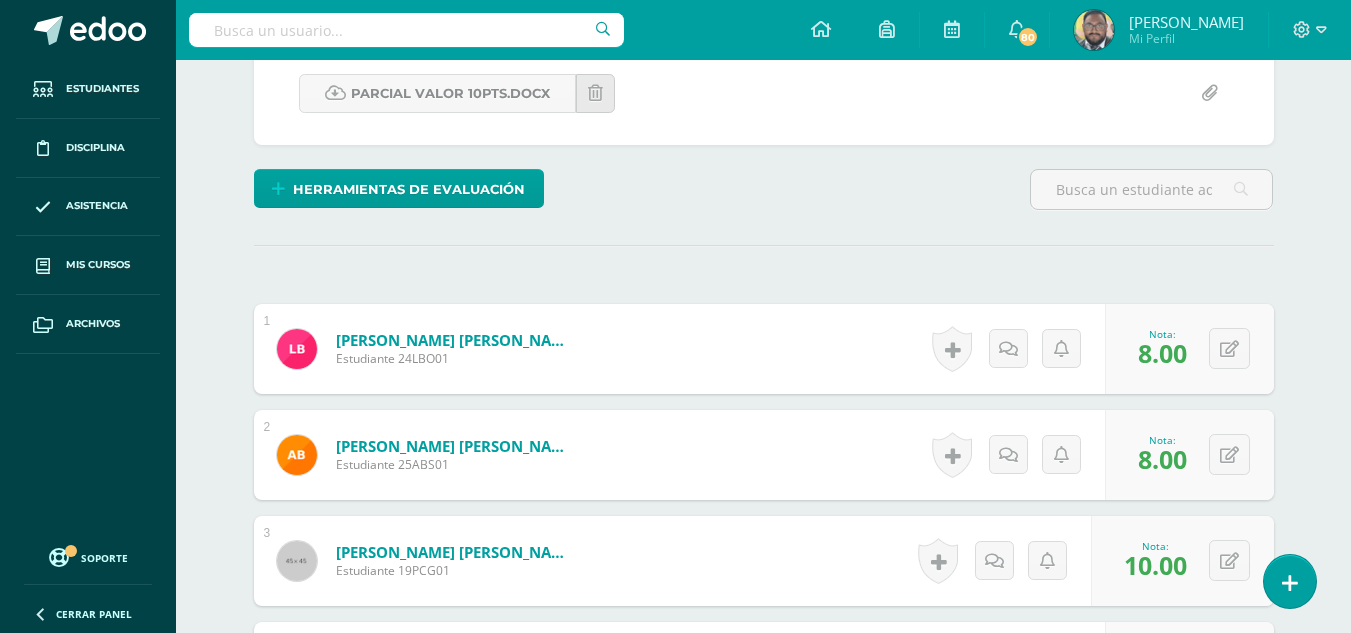 type on "0" 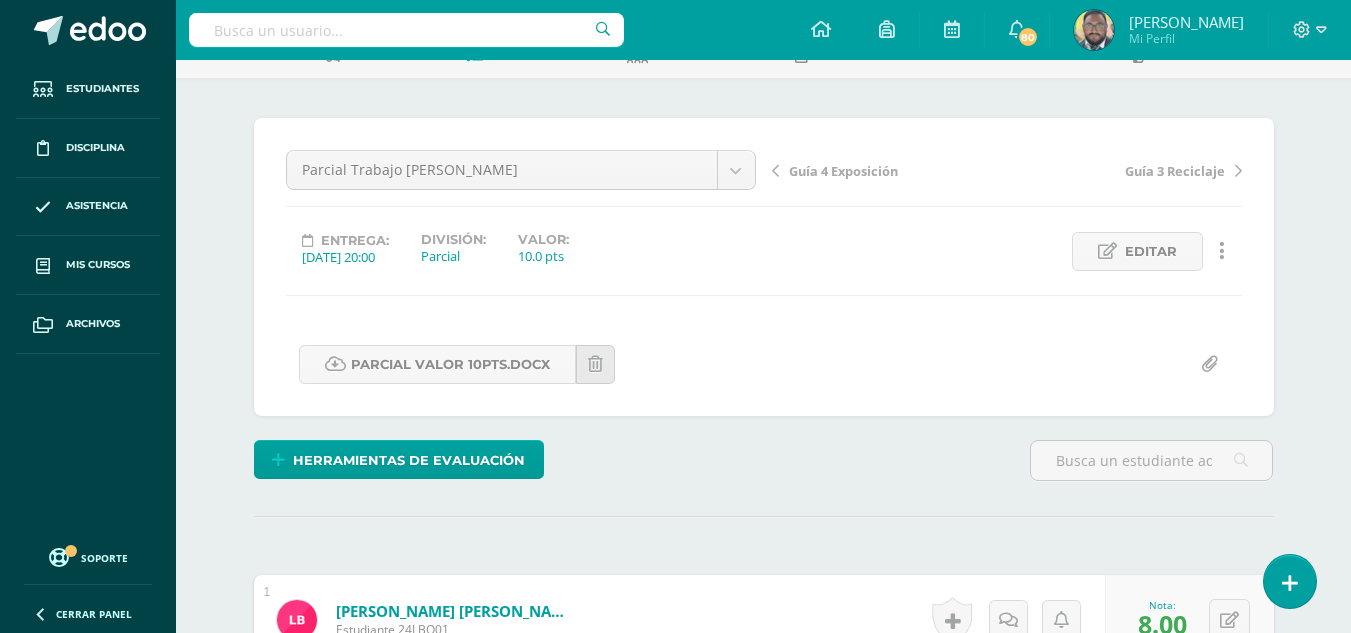 scroll, scrollTop: 0, scrollLeft: 0, axis: both 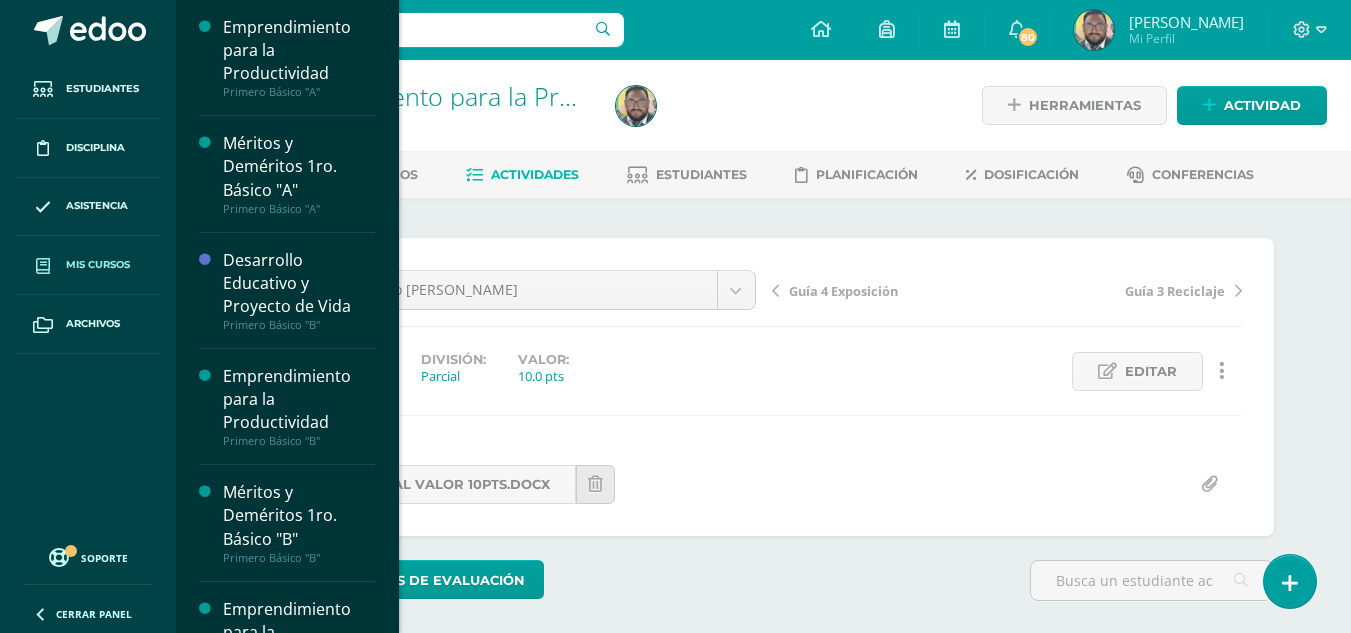 click on "Mis cursos" at bounding box center (98, 265) 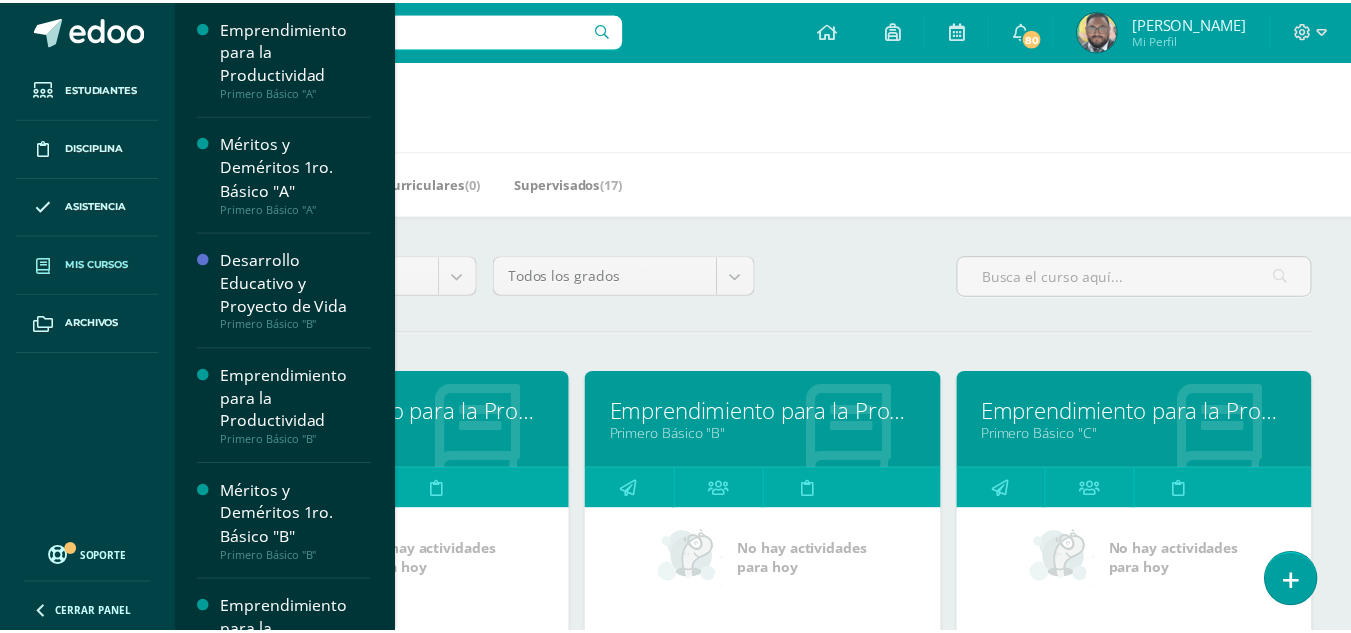 scroll, scrollTop: 0, scrollLeft: 0, axis: both 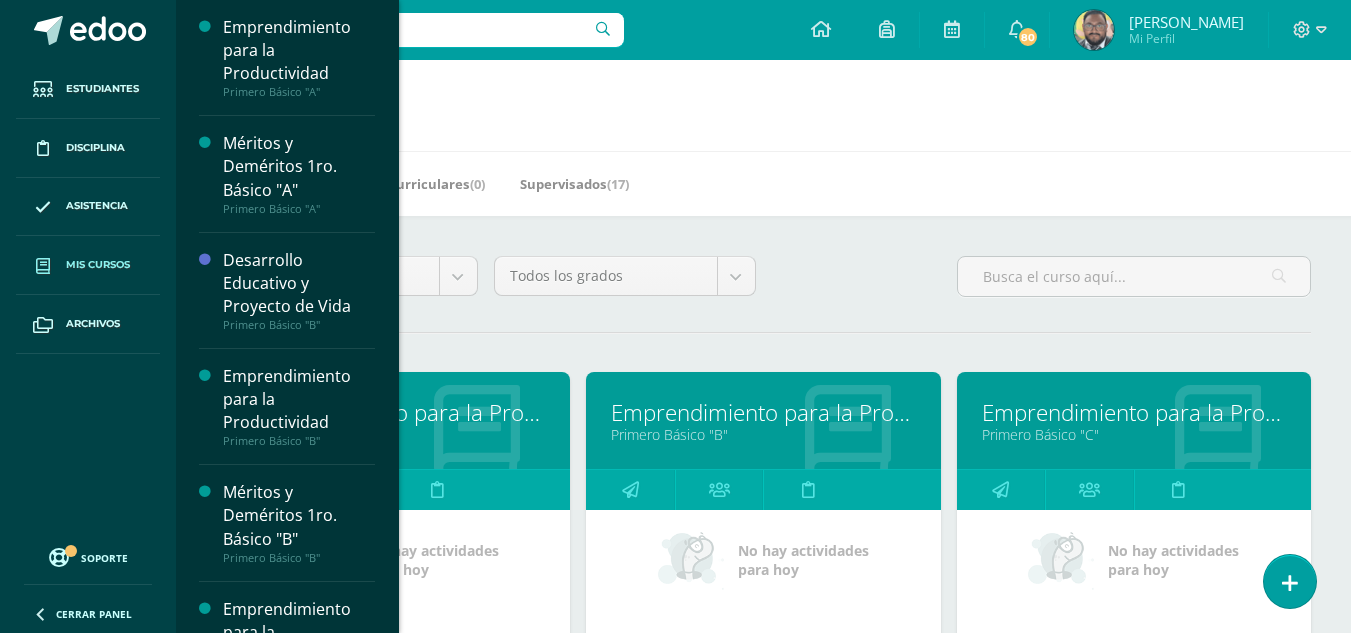 click on "Mis cursos" at bounding box center (763, 105) 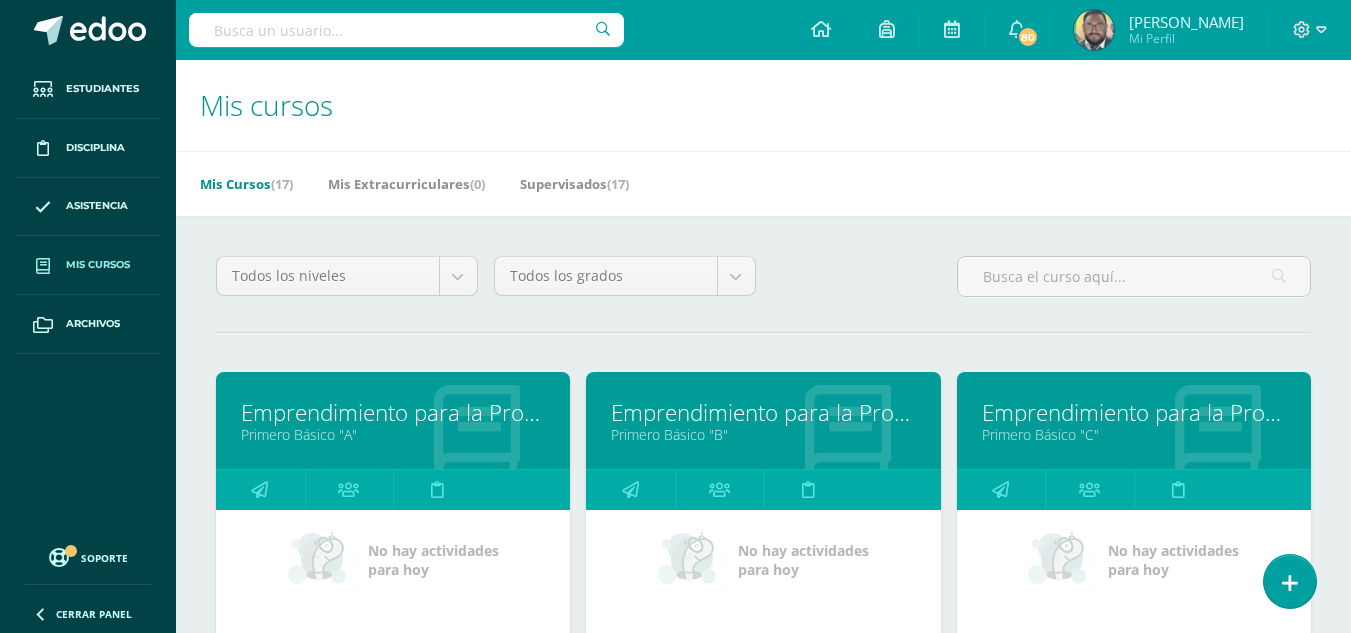 scroll, scrollTop: 592, scrollLeft: 0, axis: vertical 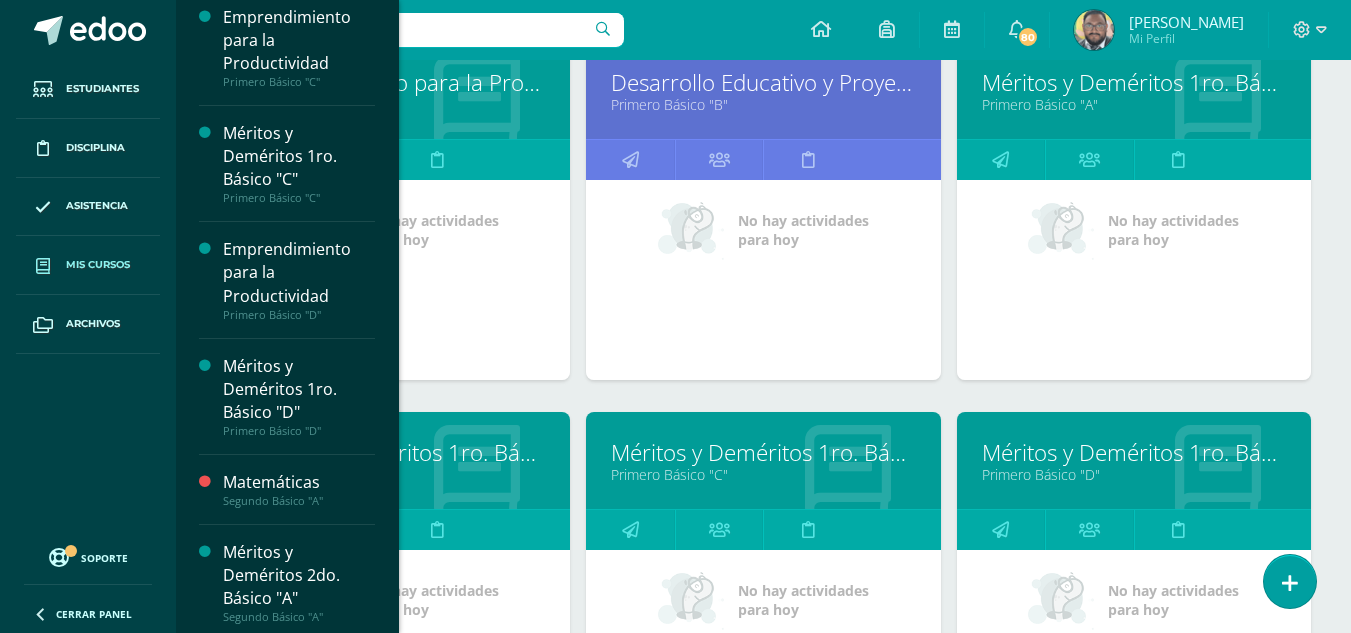 click on "Méritos y Deméritos 1ro. Básico "B"" at bounding box center (393, 452) 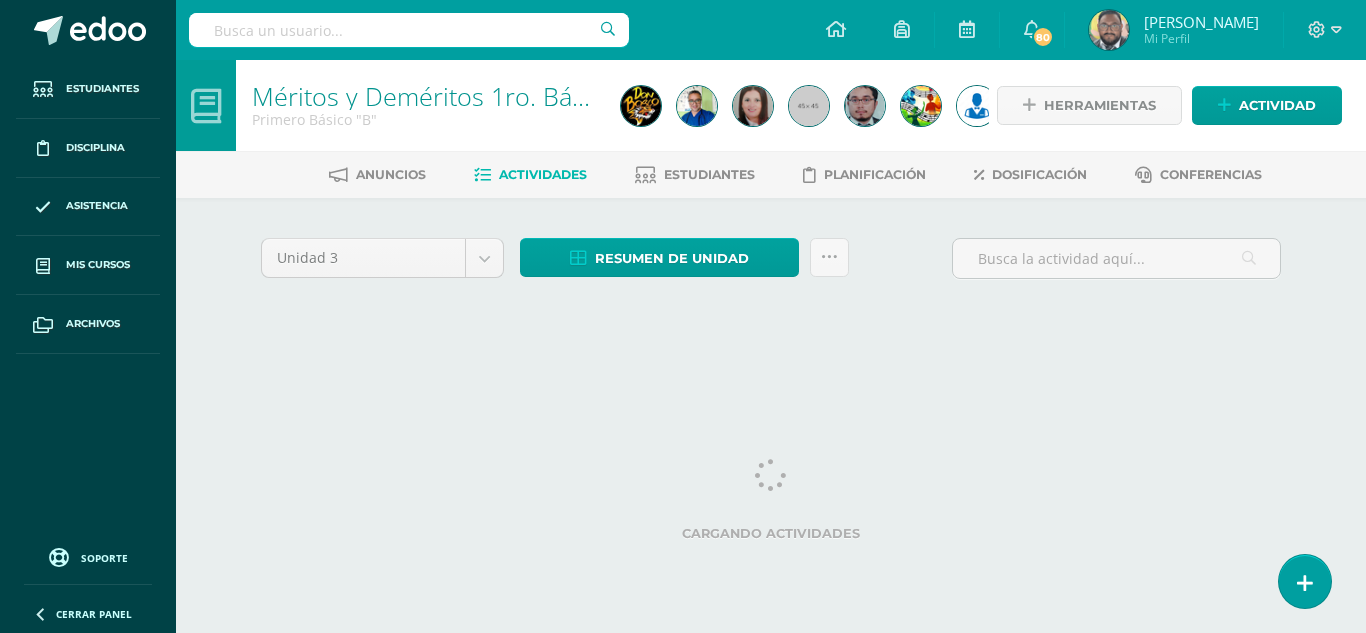 scroll, scrollTop: 0, scrollLeft: 0, axis: both 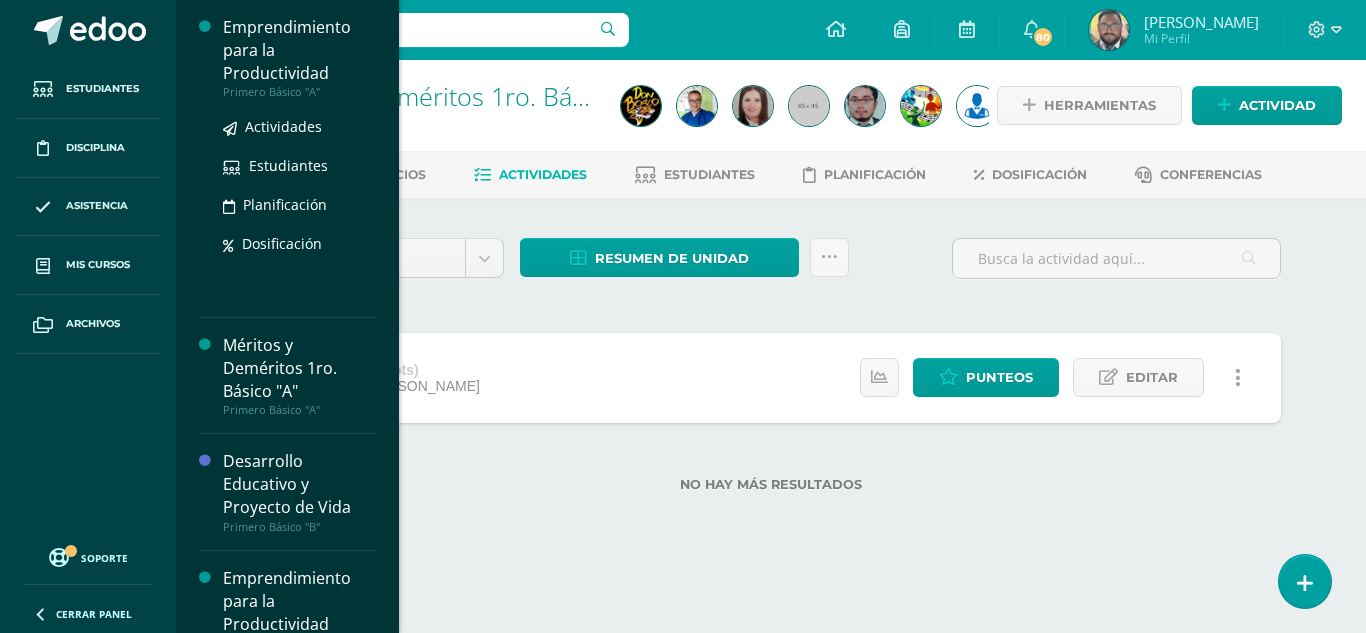 click on "Emprendimiento para la Productividad" at bounding box center (299, 50) 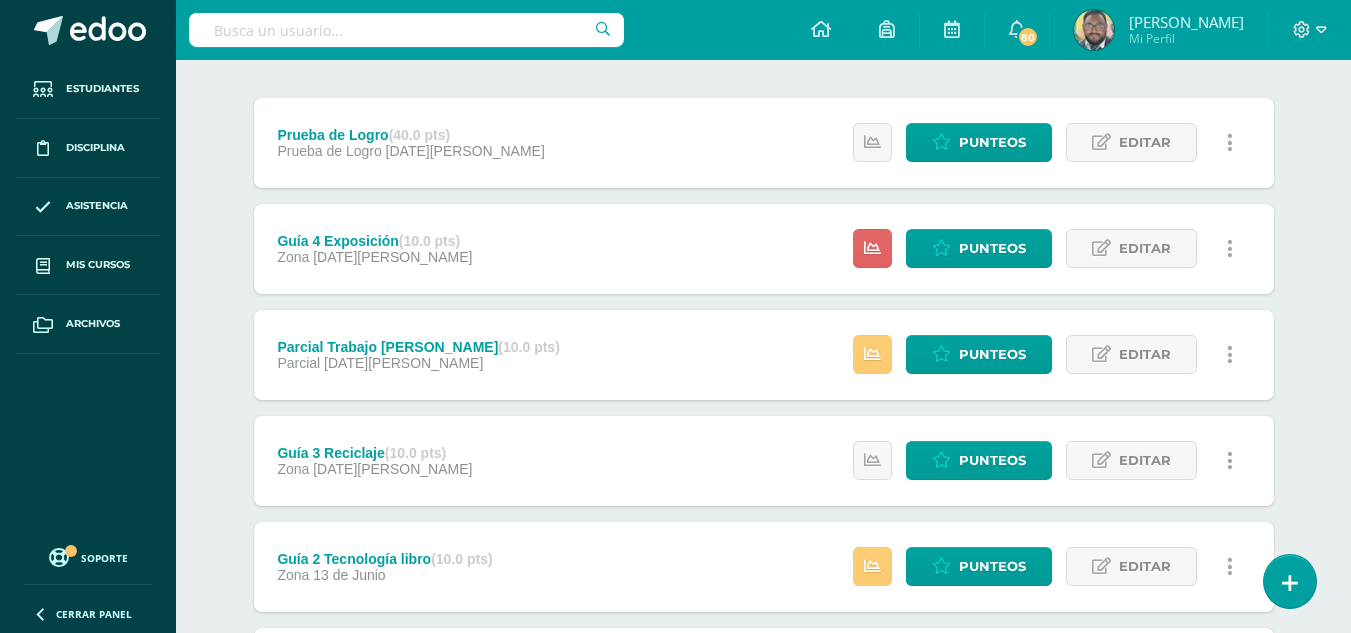 scroll, scrollTop: 200, scrollLeft: 0, axis: vertical 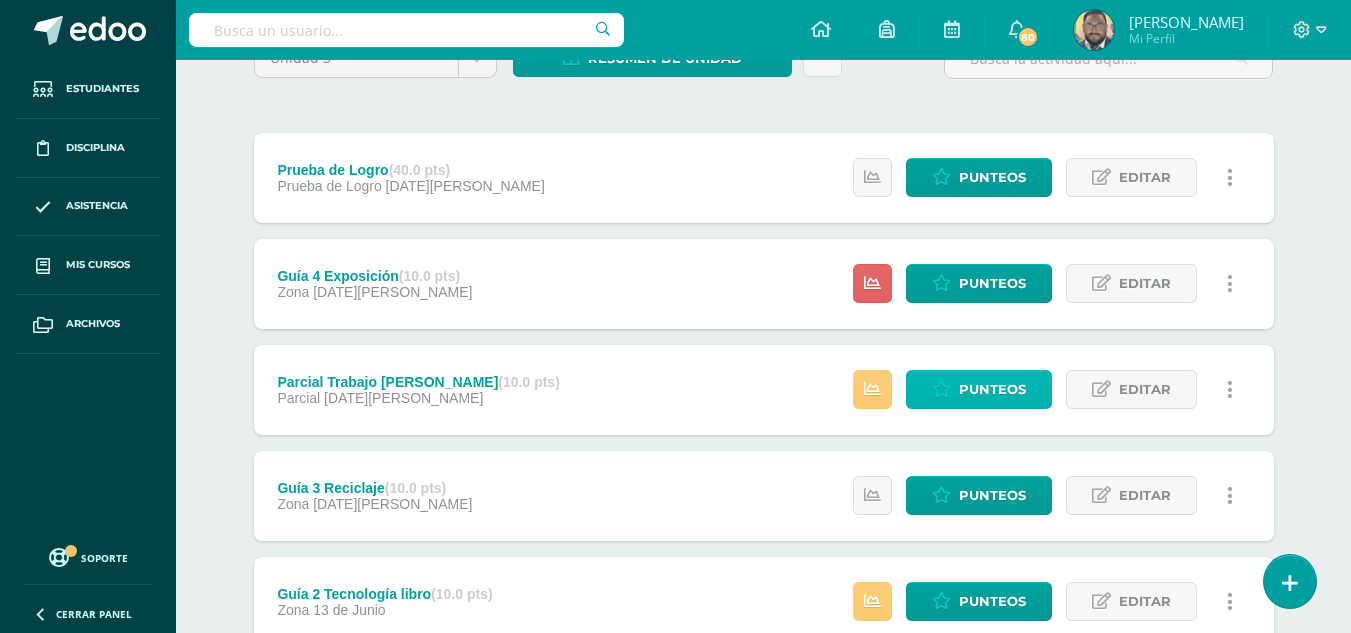click on "Punteos" at bounding box center [992, 389] 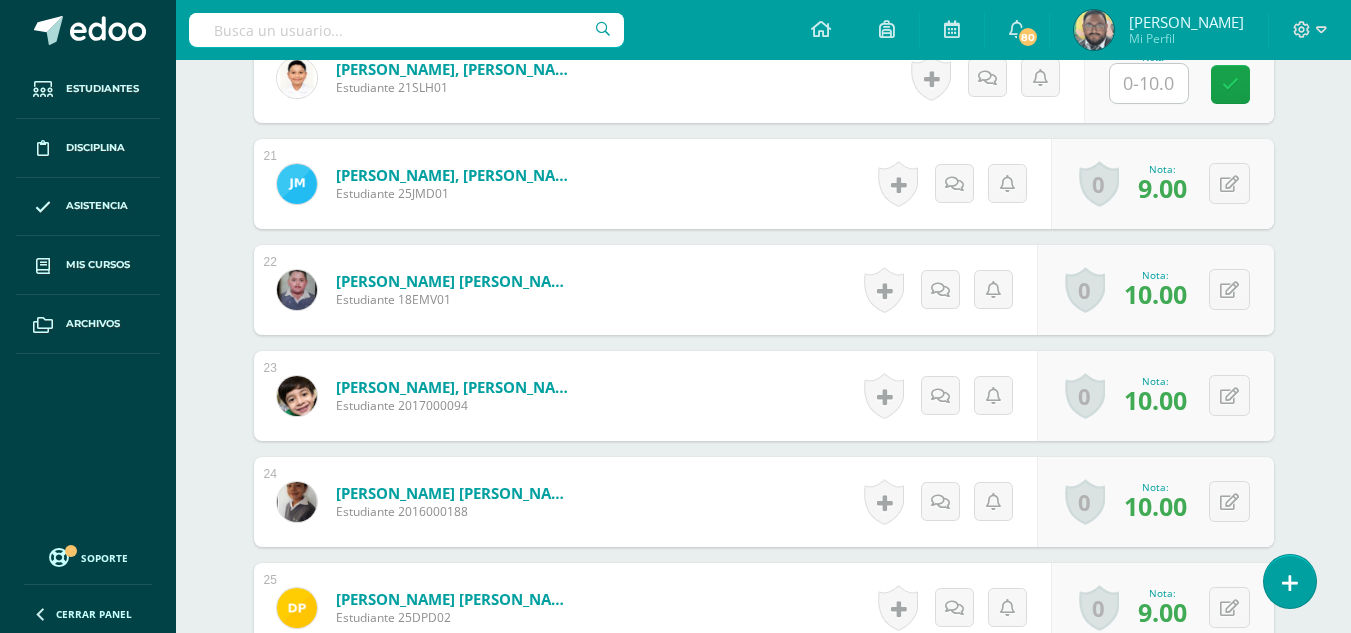 scroll, scrollTop: 2709, scrollLeft: 0, axis: vertical 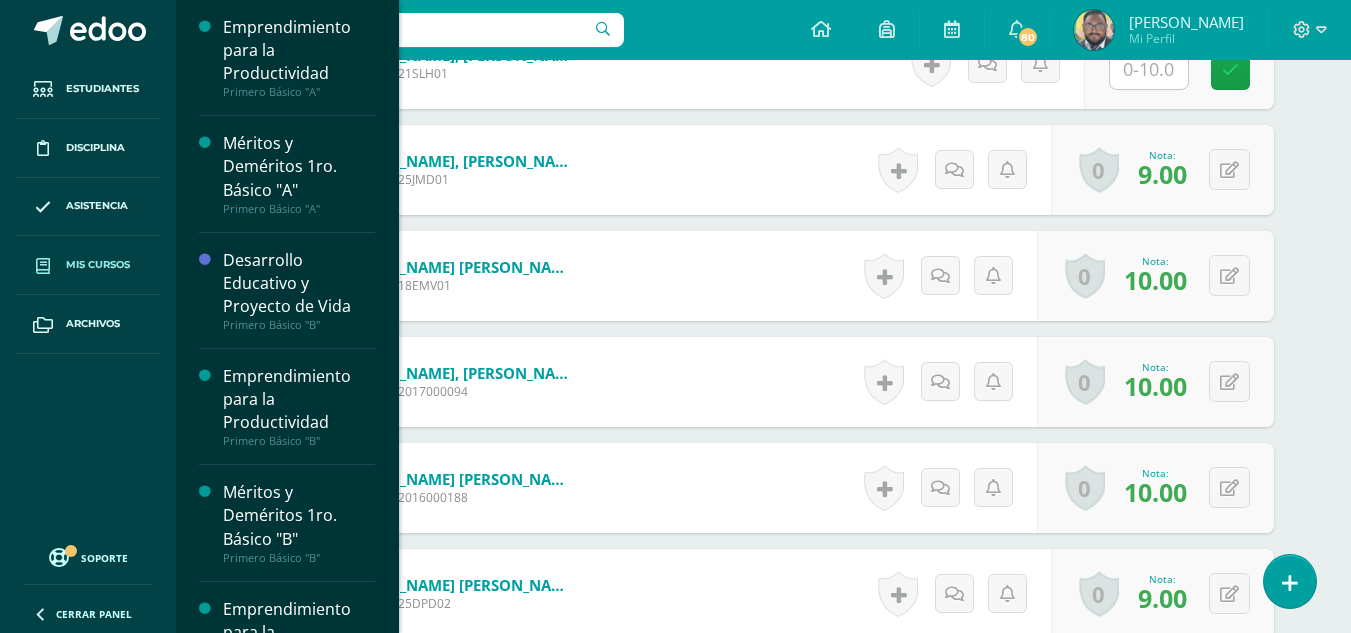 click on "Mis cursos" at bounding box center [88, 265] 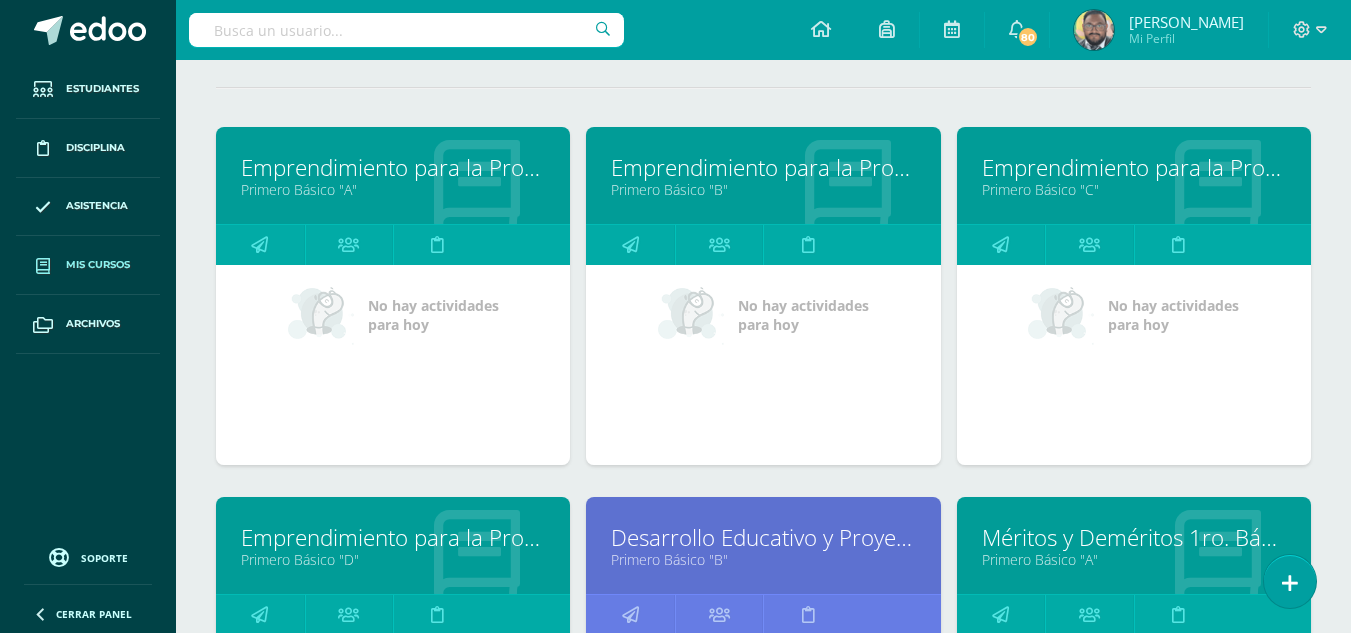 scroll, scrollTop: 400, scrollLeft: 0, axis: vertical 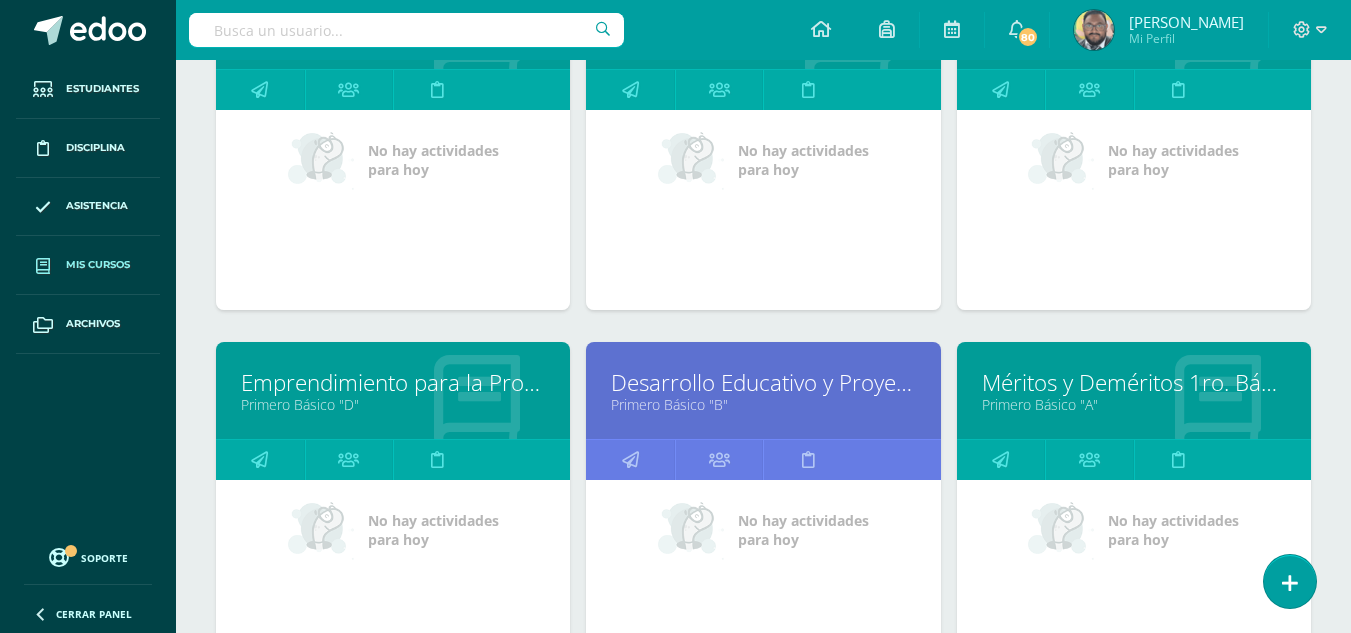 click on "Emprendimiento para la Productividad" at bounding box center (393, 382) 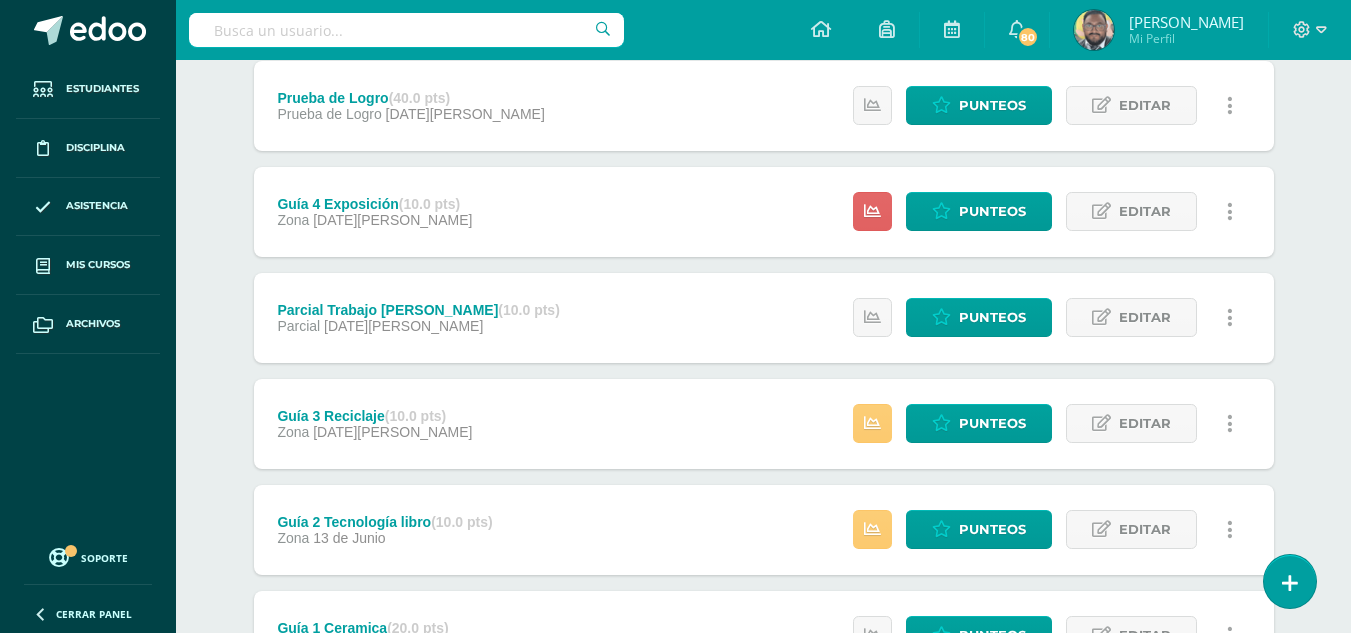 scroll, scrollTop: 300, scrollLeft: 0, axis: vertical 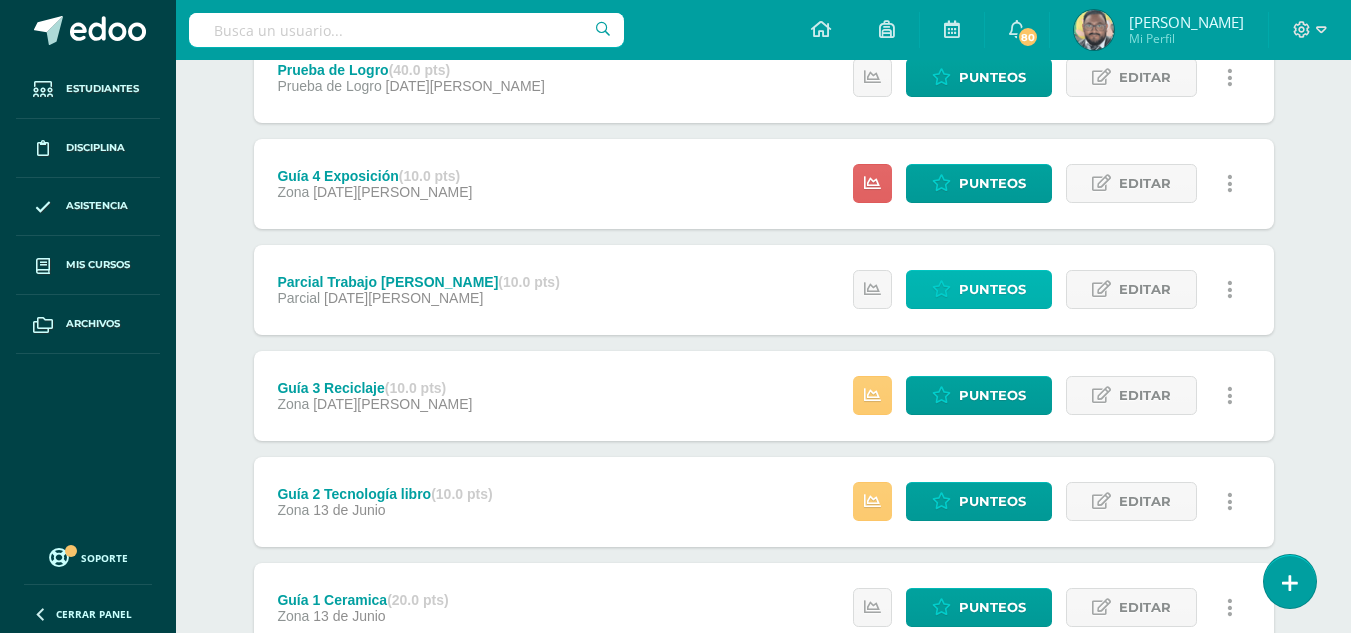 click on "Punteos" at bounding box center (992, 289) 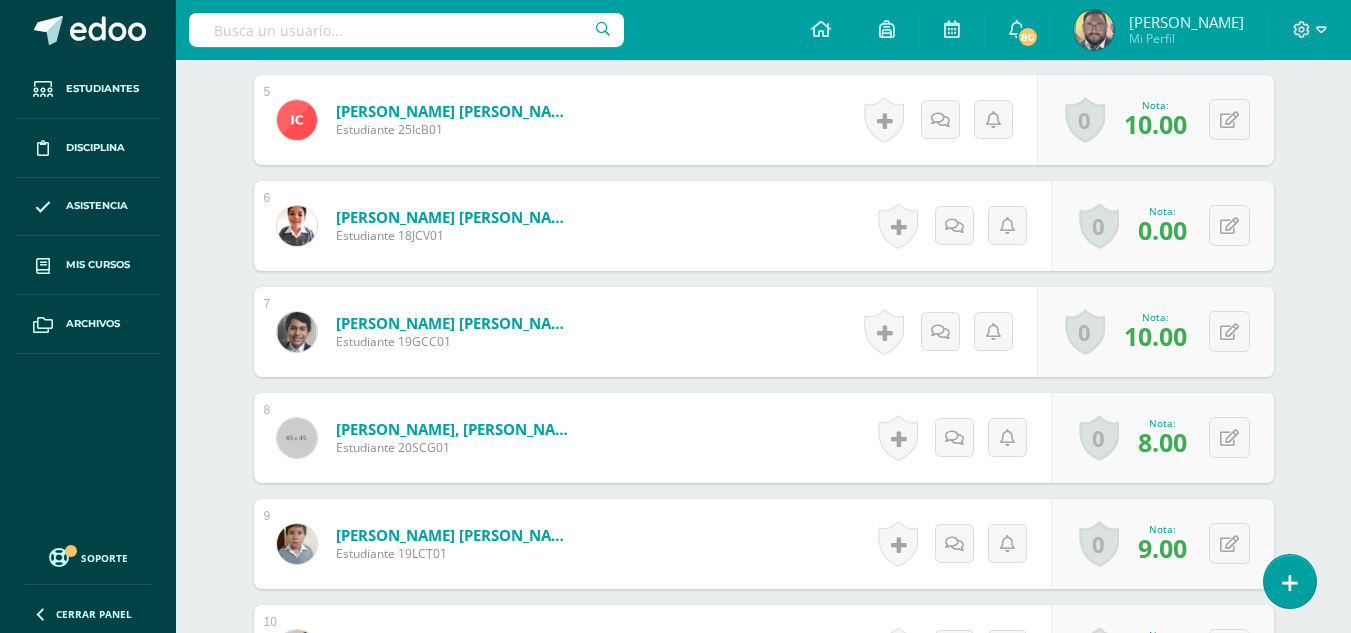 scroll, scrollTop: 1079, scrollLeft: 0, axis: vertical 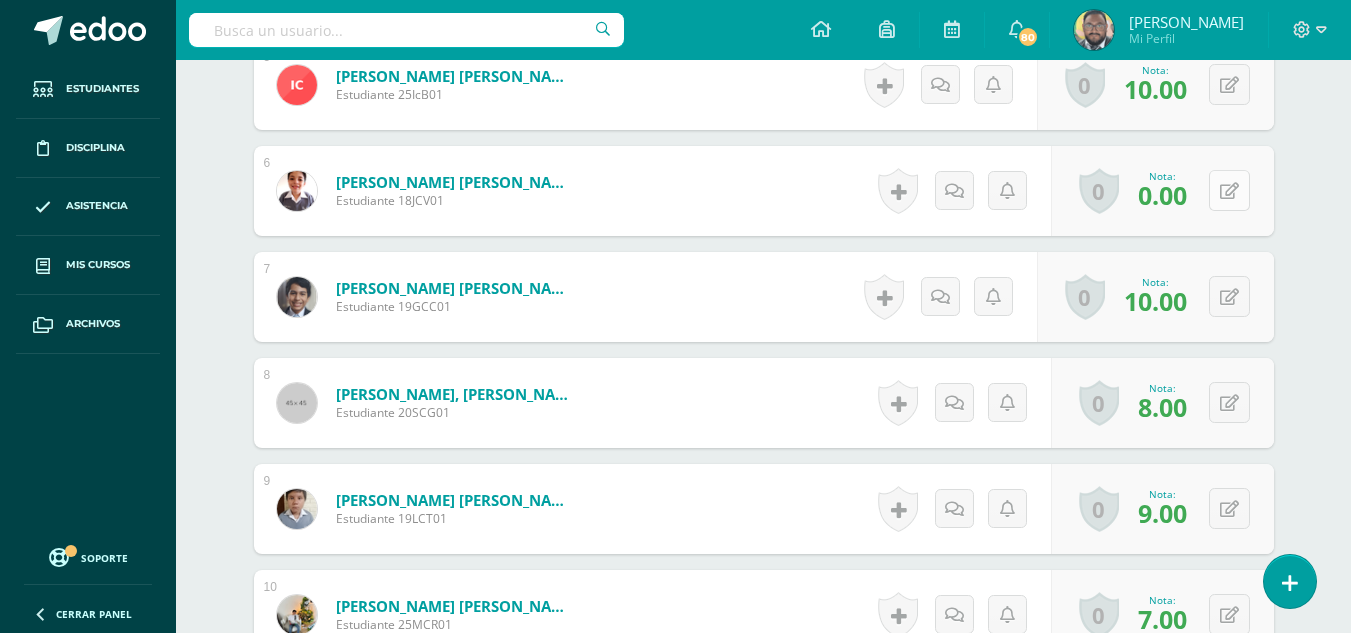 click on "0
Logros
Logros obtenidos
Aún no hay logros agregados
Nota:
0.00" at bounding box center [1162, 191] 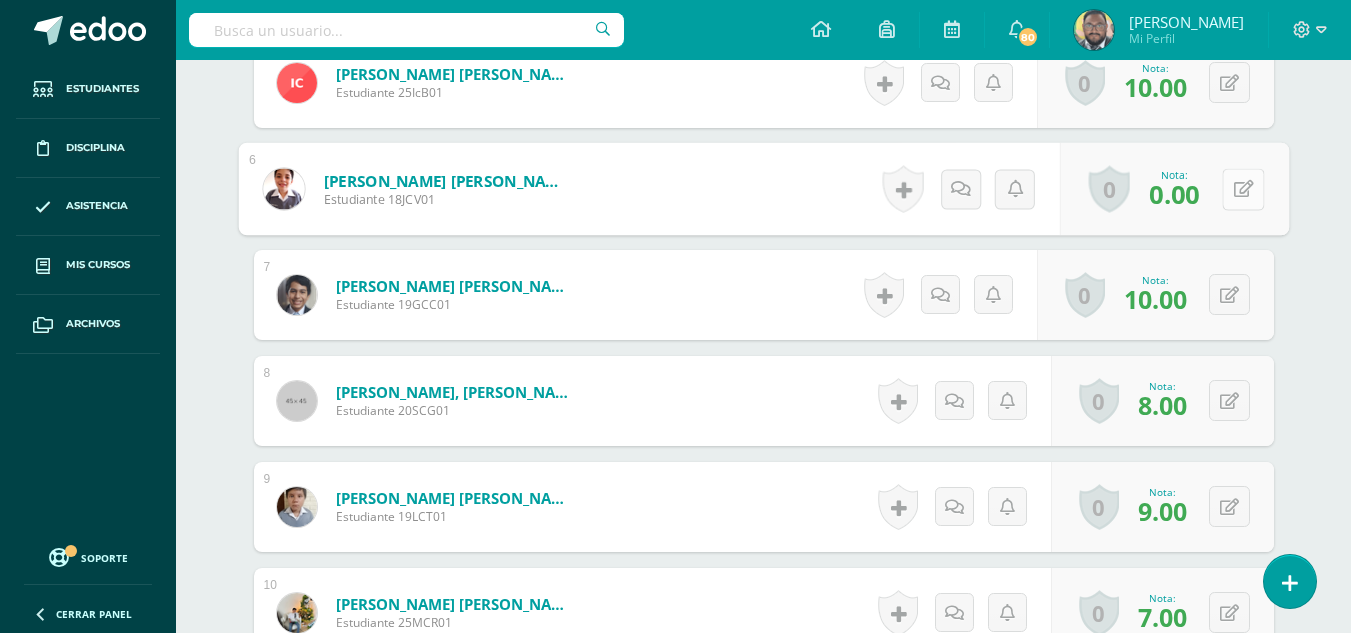 scroll, scrollTop: 1082, scrollLeft: 0, axis: vertical 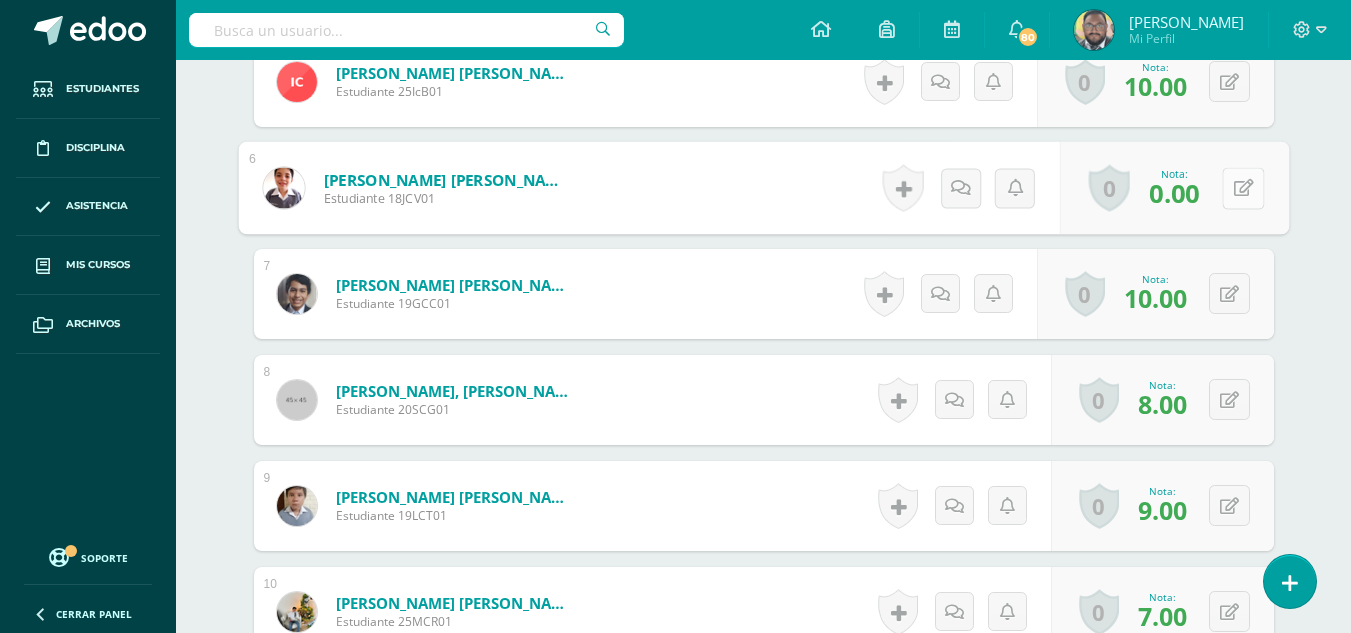 click at bounding box center [1243, 188] 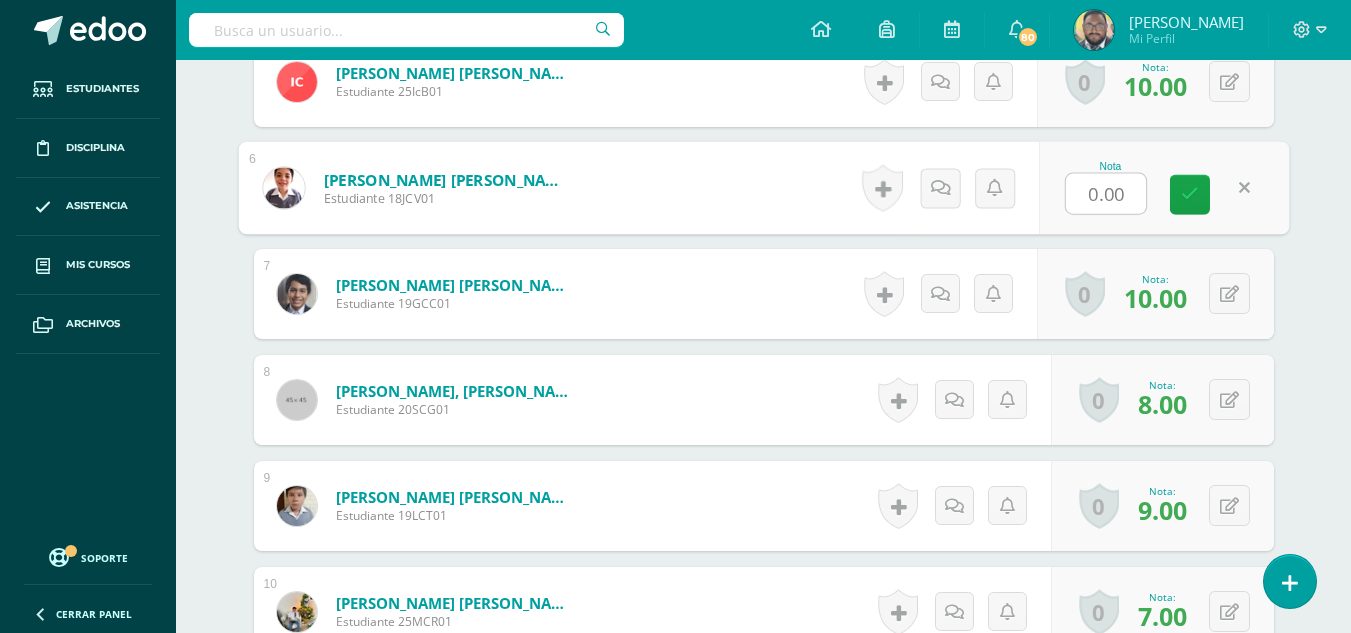 type on "7" 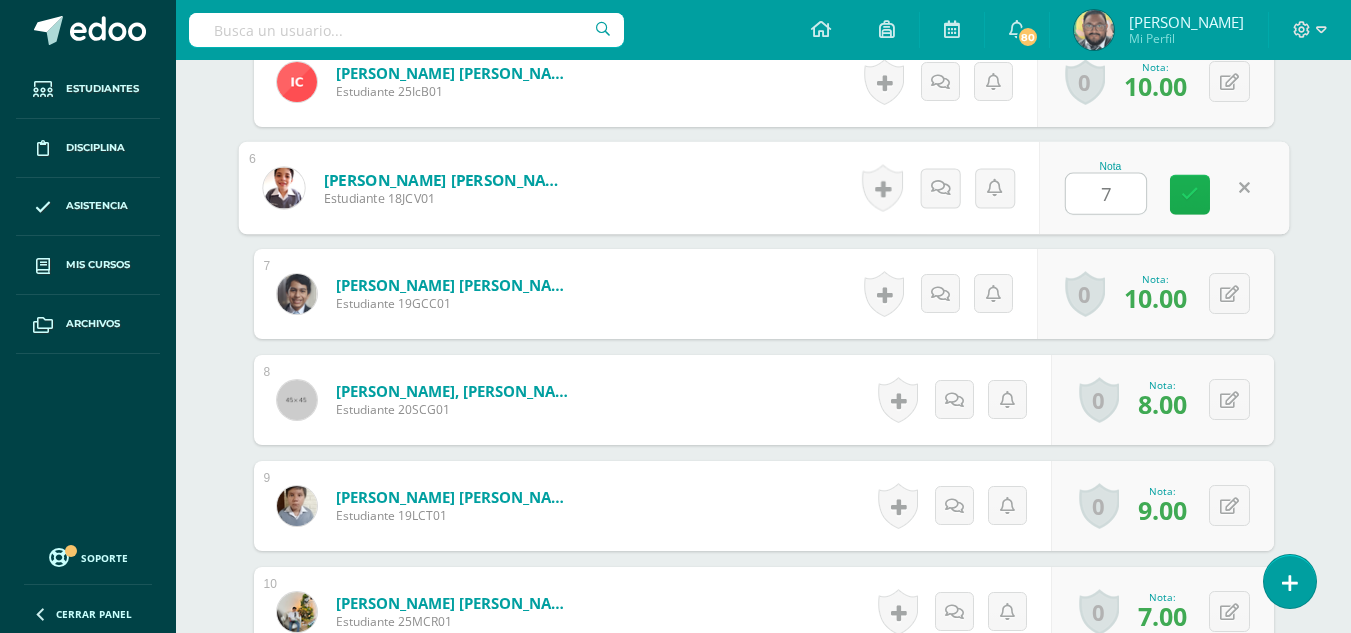 click at bounding box center (1190, 195) 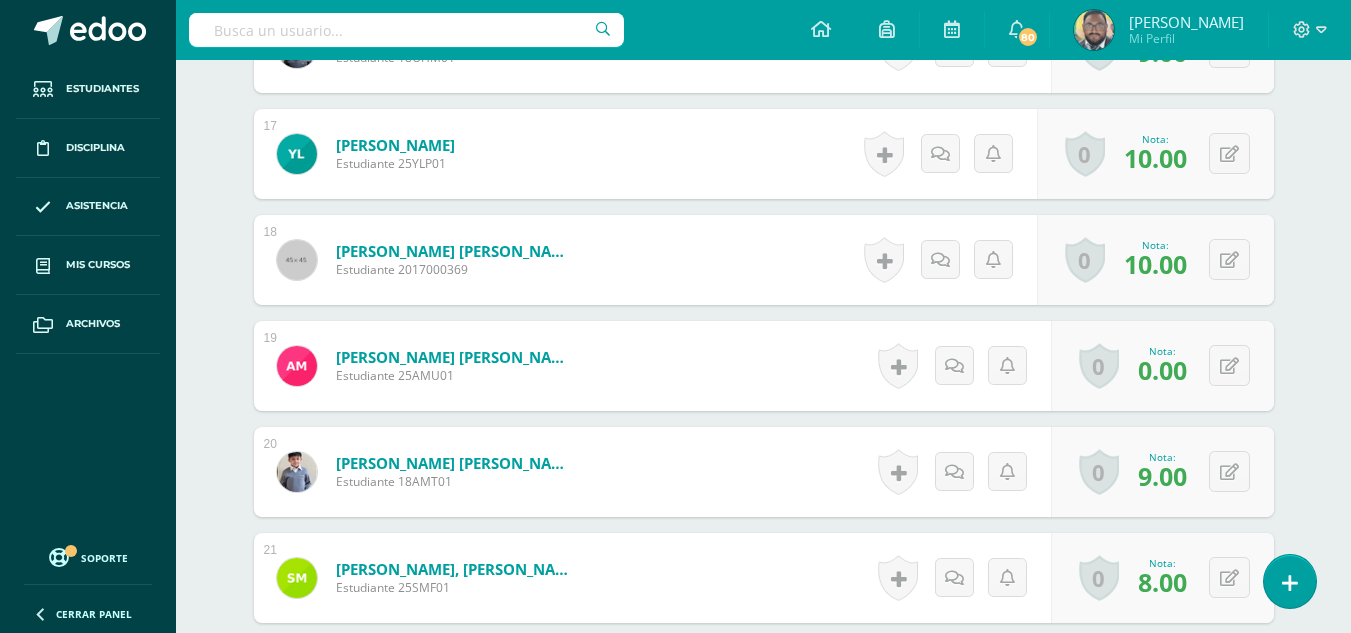 scroll, scrollTop: 2382, scrollLeft: 0, axis: vertical 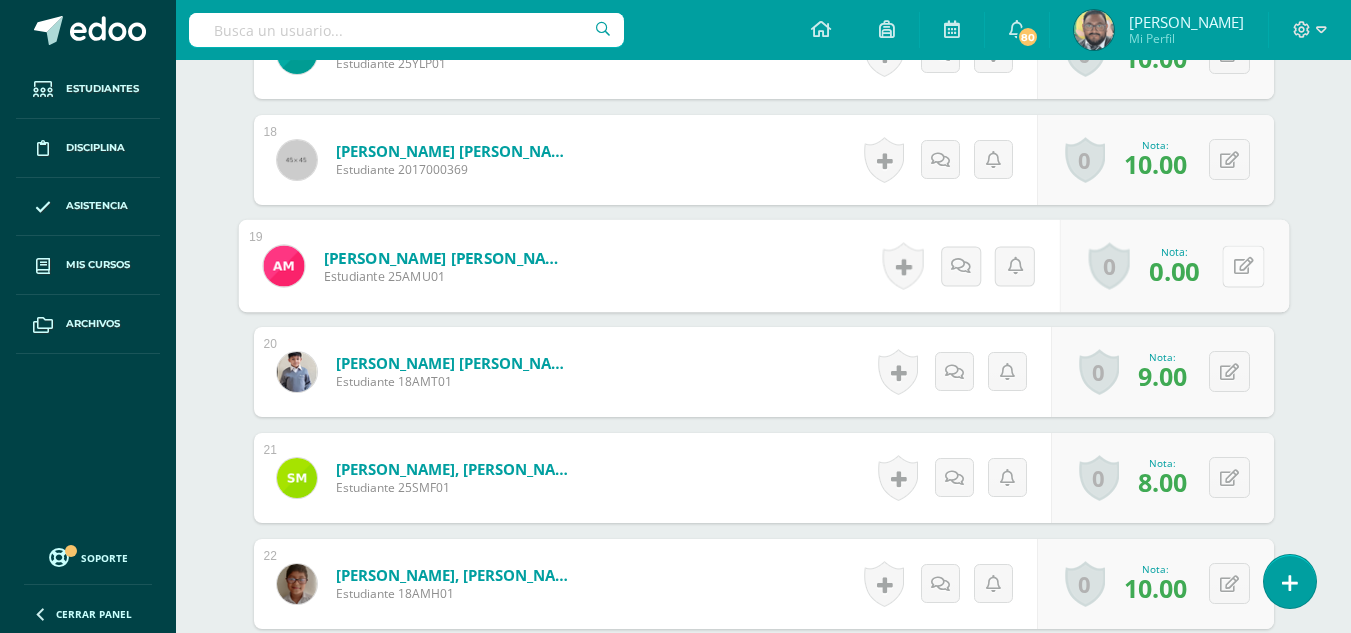 click at bounding box center (1243, 266) 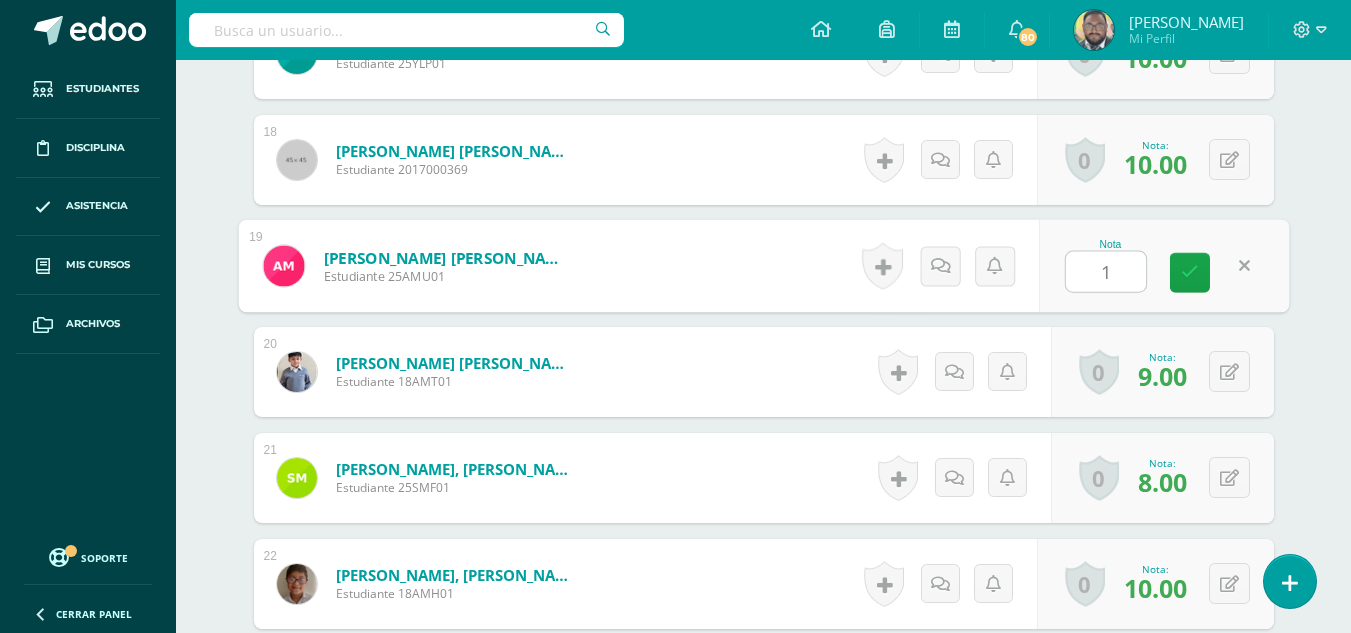 type on "10" 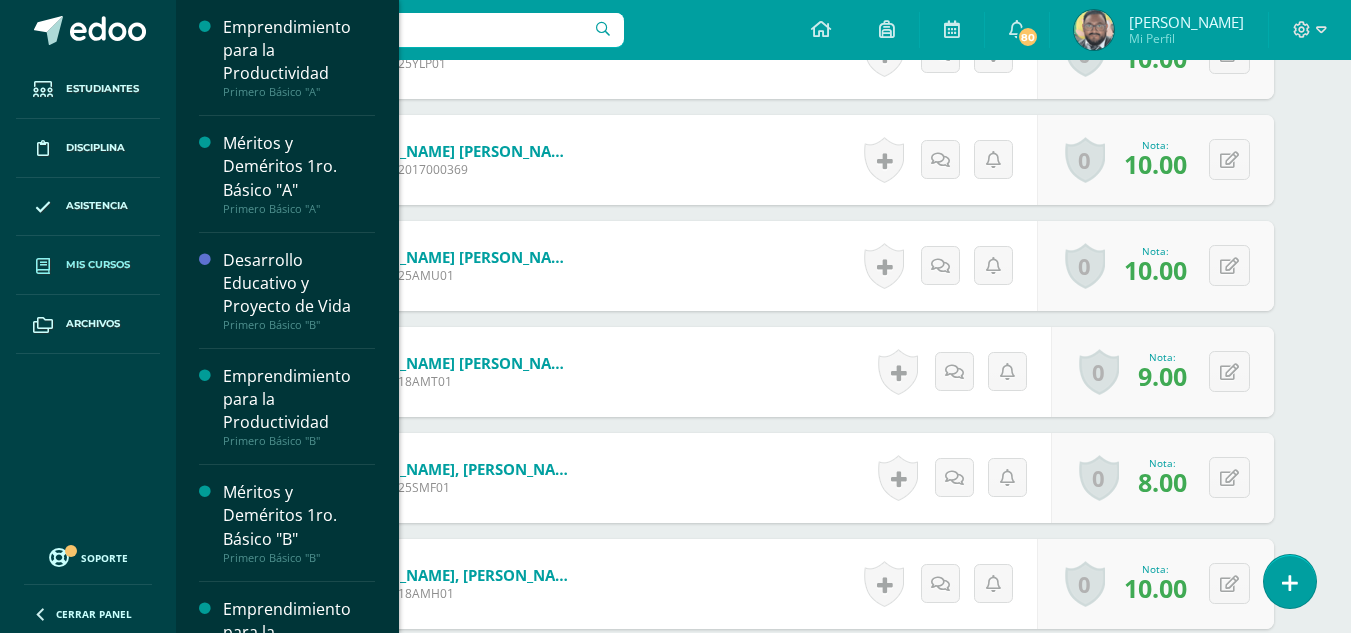 click on "Mis cursos" at bounding box center [98, 265] 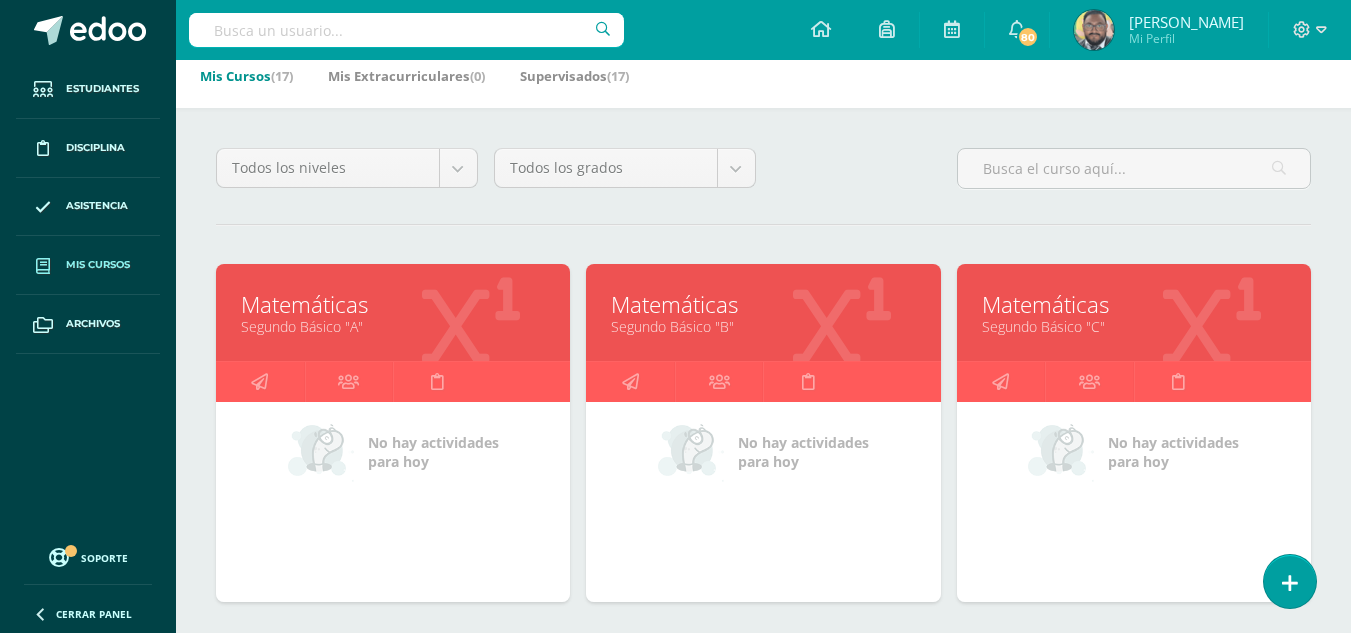 scroll, scrollTop: 0, scrollLeft: 0, axis: both 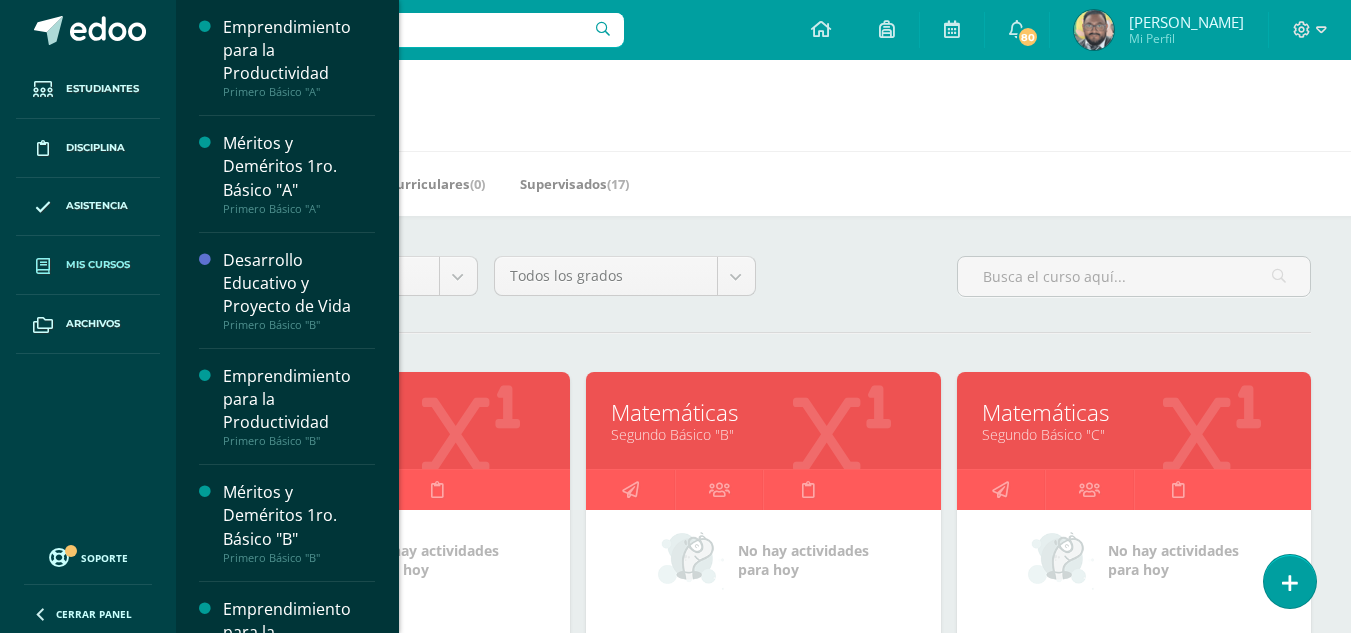 click on "Mis cursos" at bounding box center [88, 265] 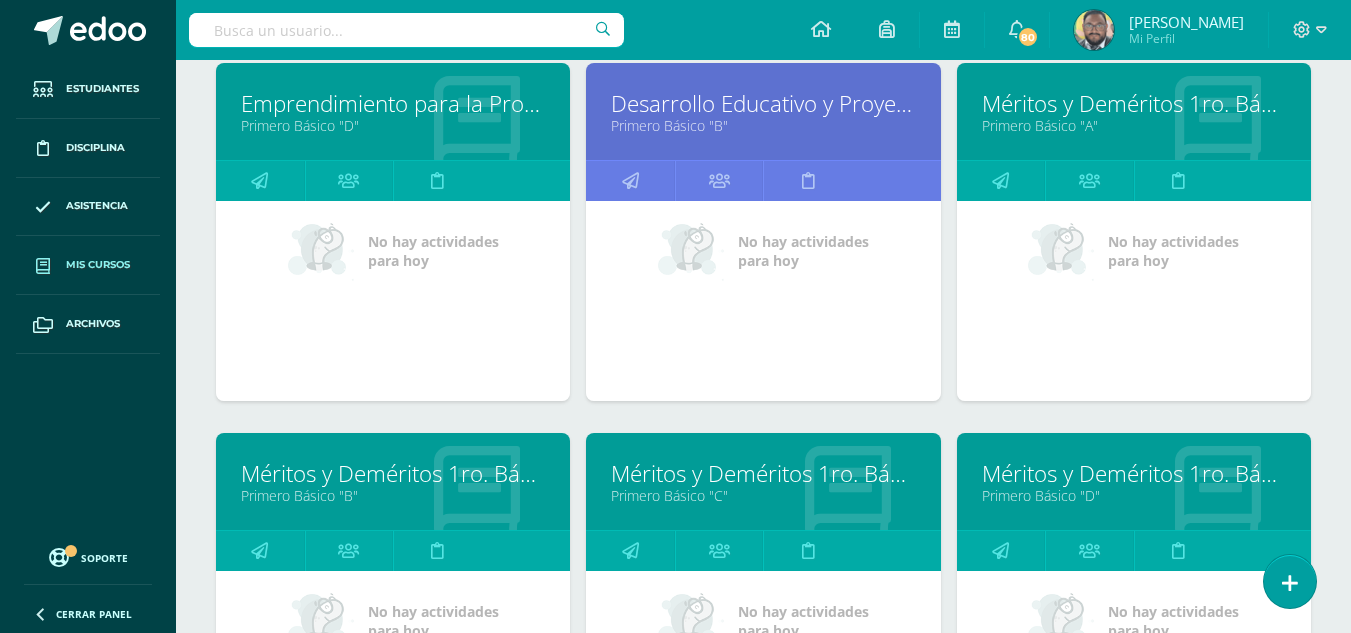 scroll, scrollTop: 800, scrollLeft: 0, axis: vertical 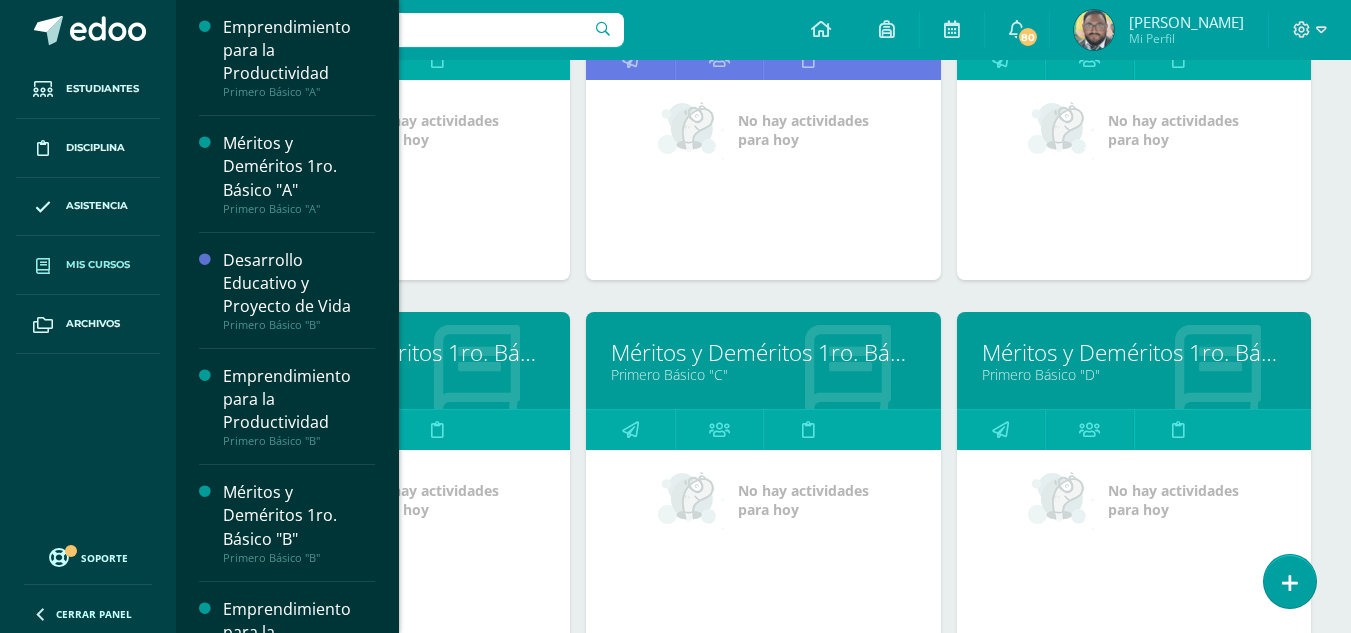 click on "Méritos y Deméritos 1ro. Básico "B"" at bounding box center (393, 352) 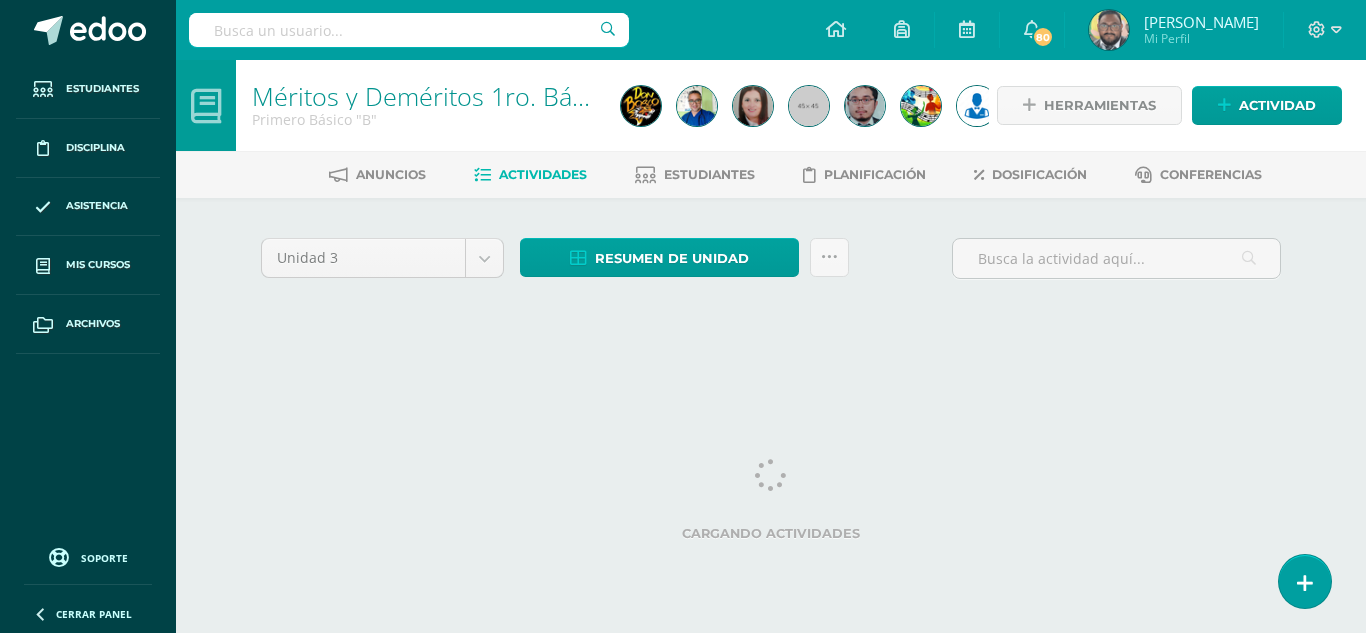 scroll, scrollTop: 0, scrollLeft: 0, axis: both 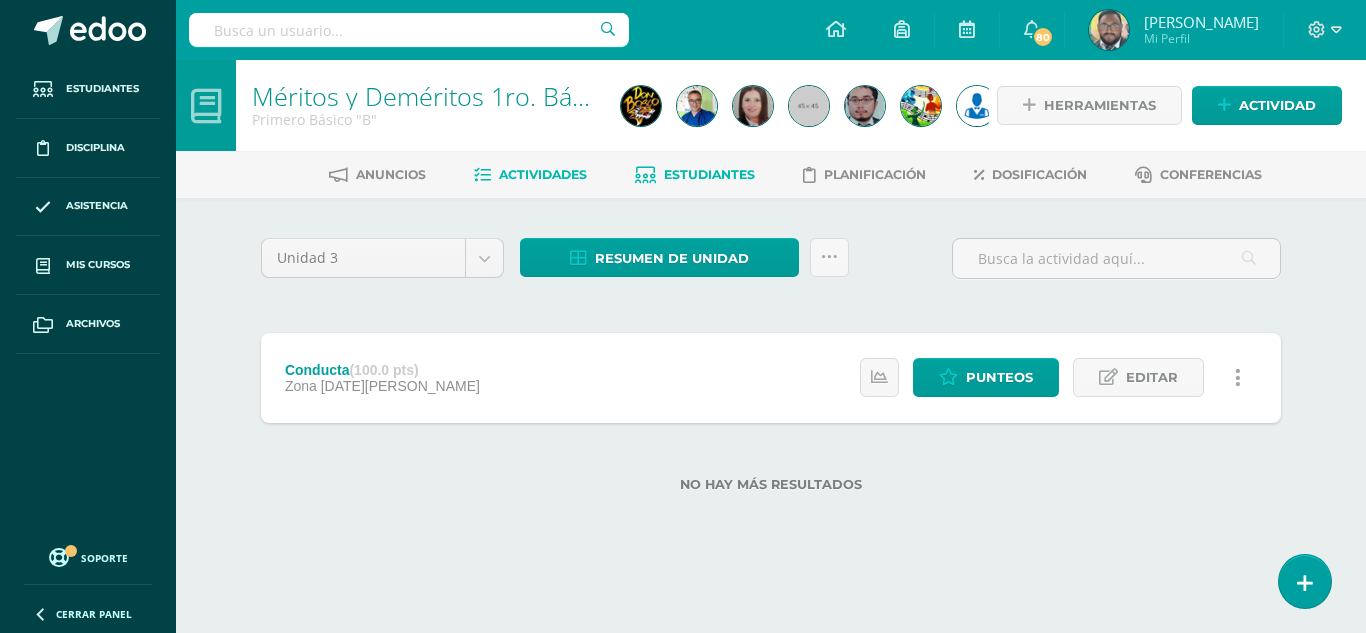 click on "Estudiantes" at bounding box center [709, 174] 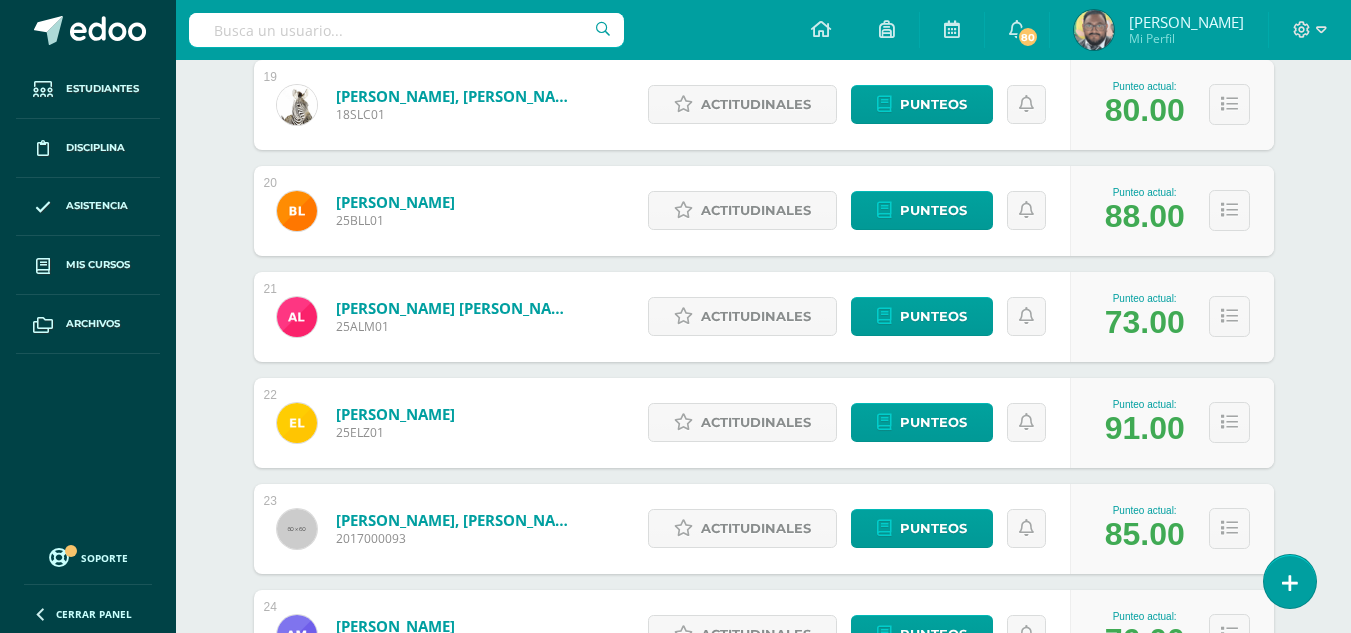 scroll, scrollTop: 2332, scrollLeft: 0, axis: vertical 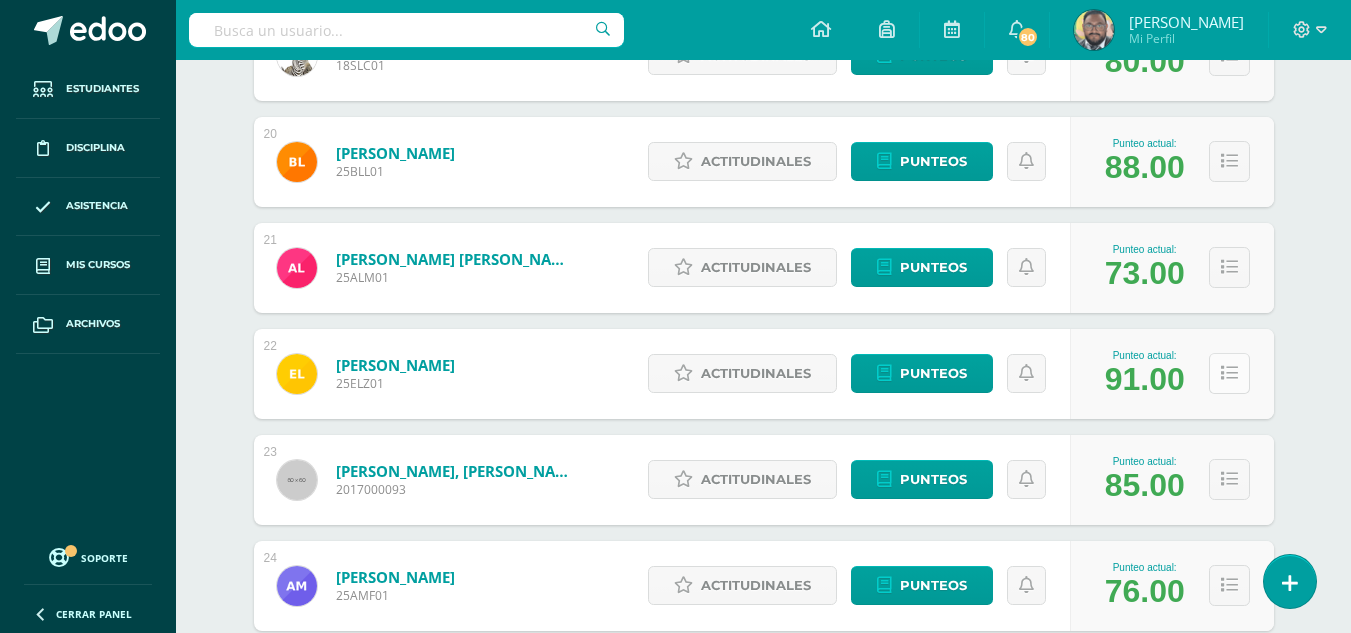 click at bounding box center (1229, 373) 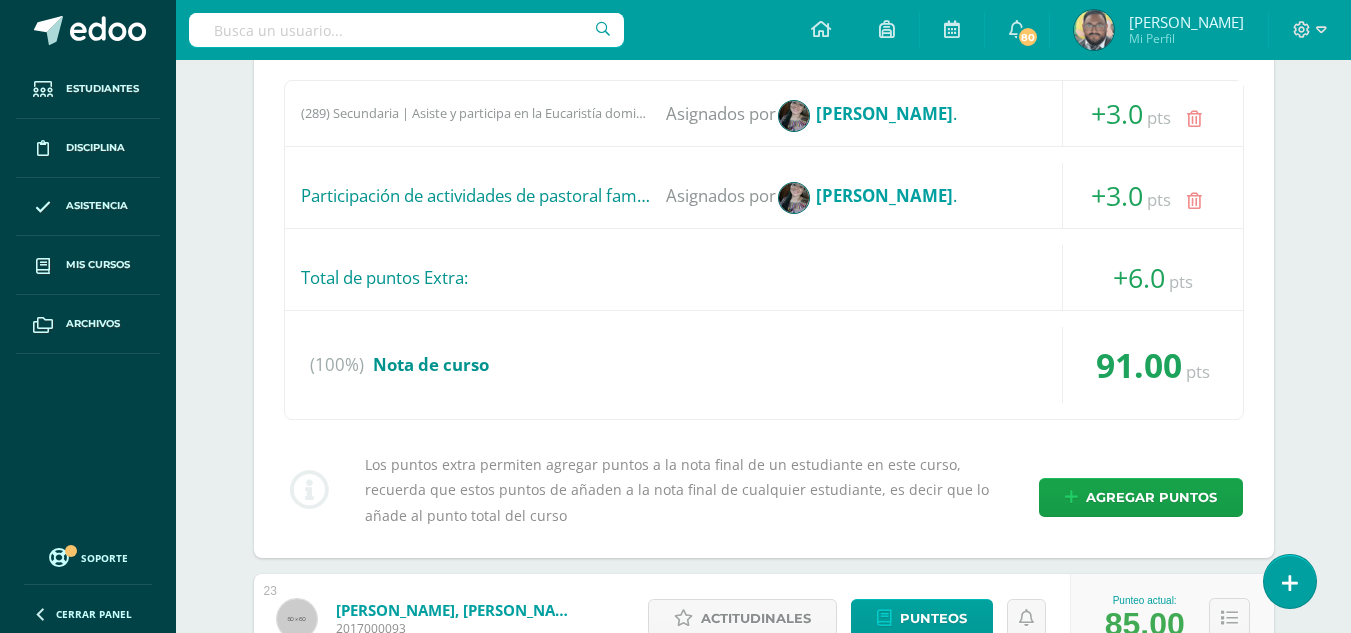 scroll, scrollTop: 3032, scrollLeft: 0, axis: vertical 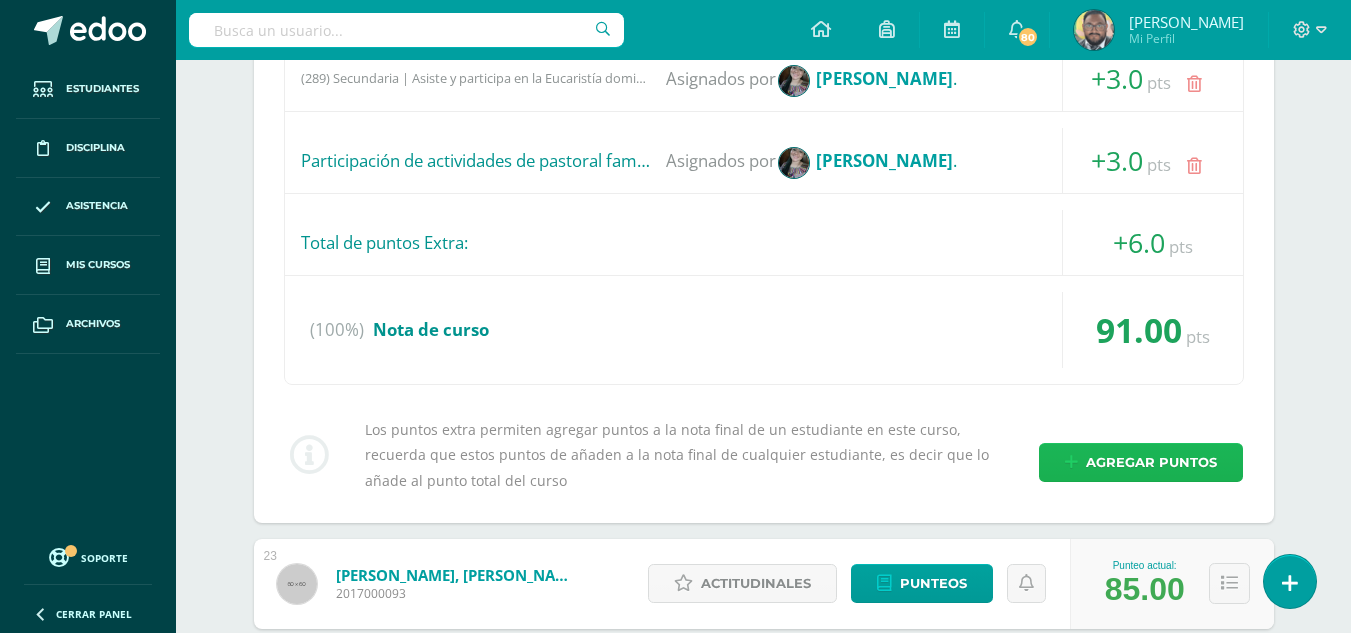 click on "Agregar puntos" at bounding box center (1151, 462) 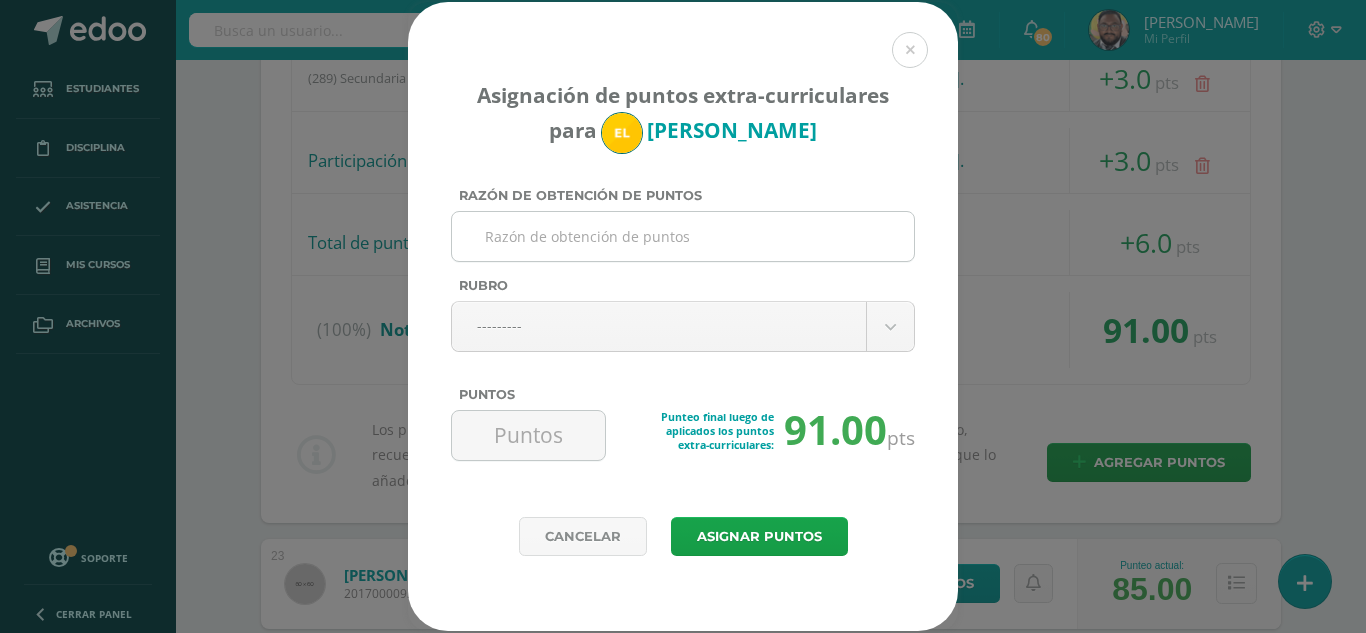 click on "Razón de obtención de puntos" at bounding box center (683, 236) 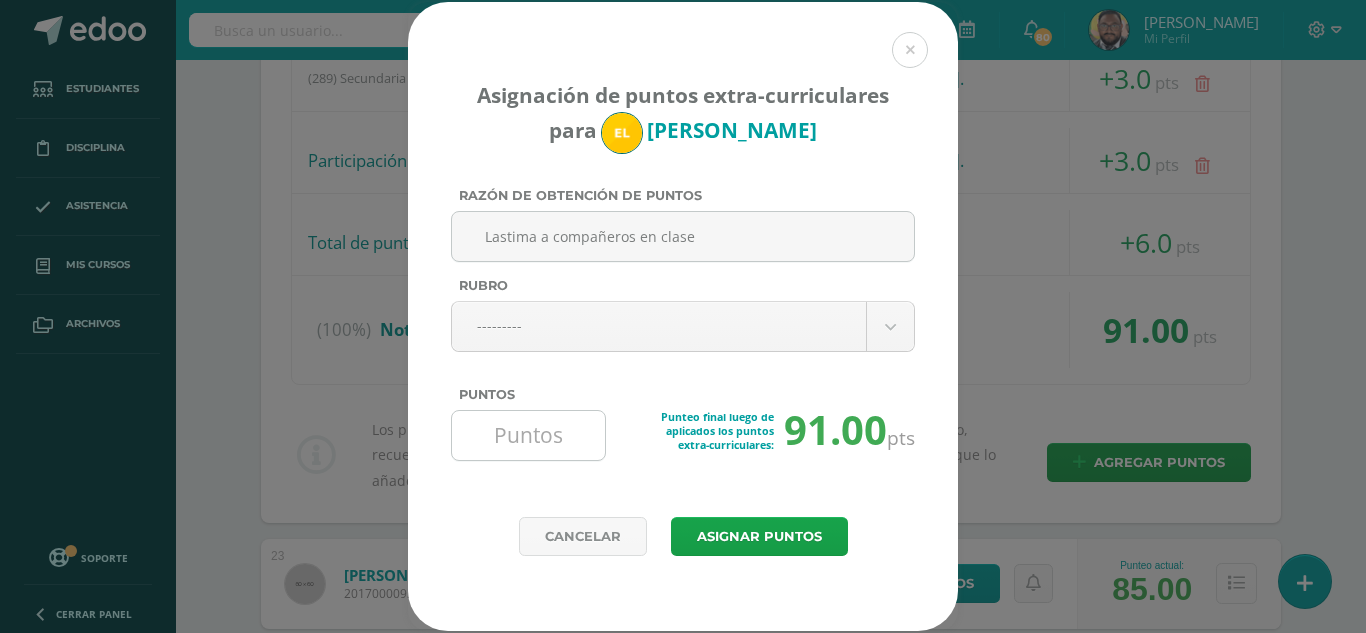 type on "Lastima a compañeros en clase" 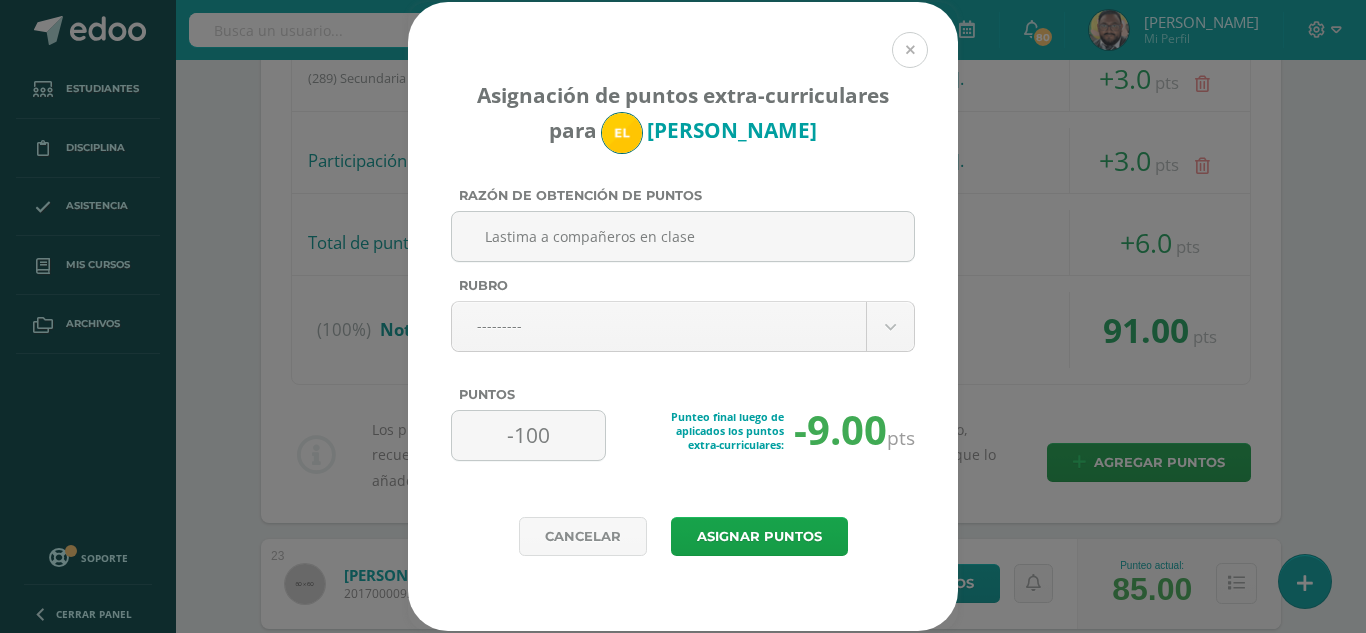 type on "-100" 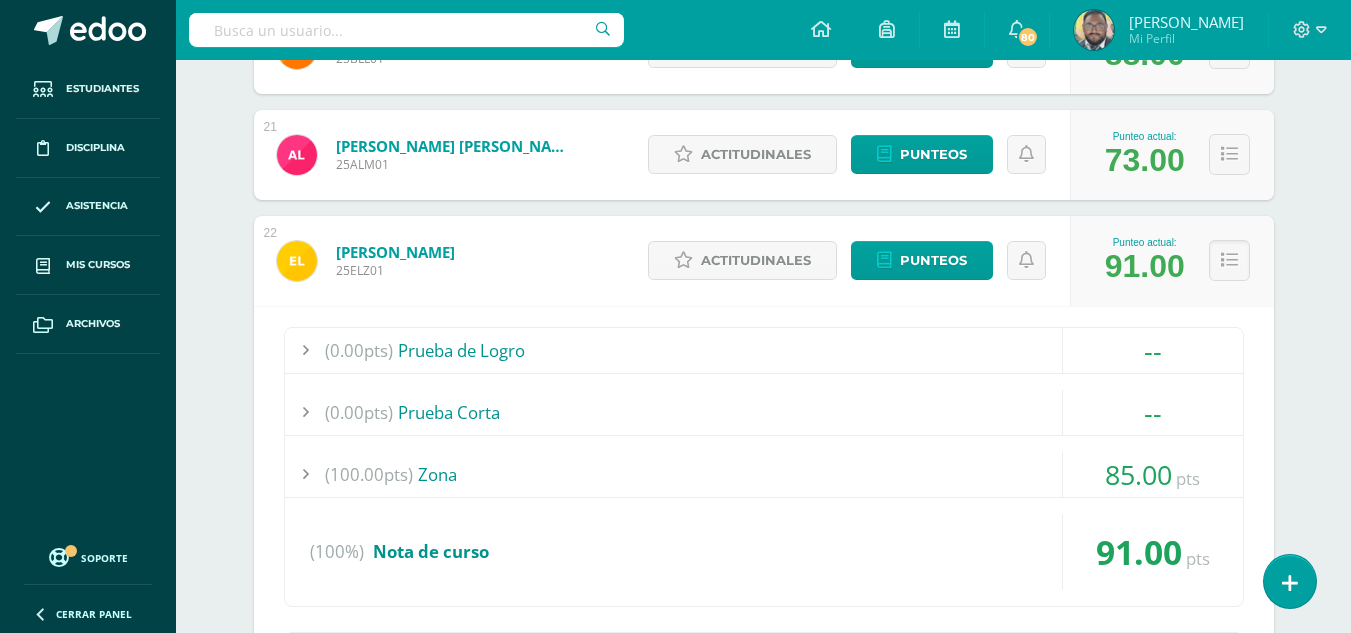 scroll, scrollTop: 2432, scrollLeft: 0, axis: vertical 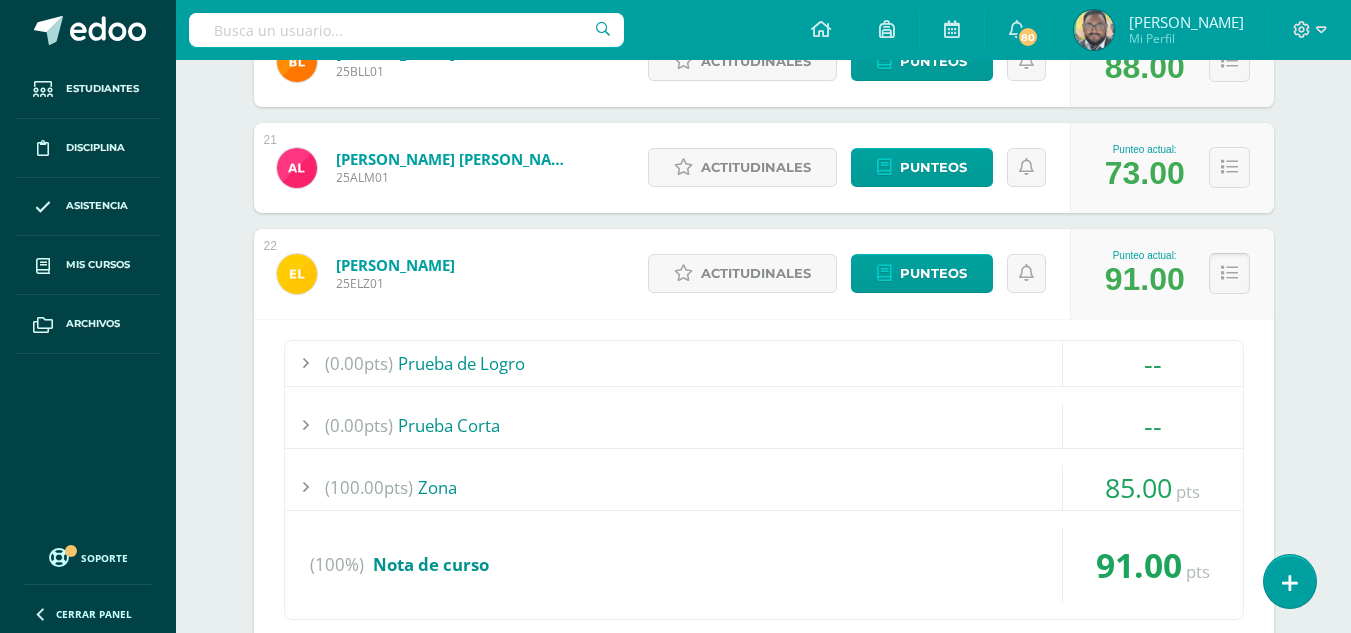 click at bounding box center [1229, 273] 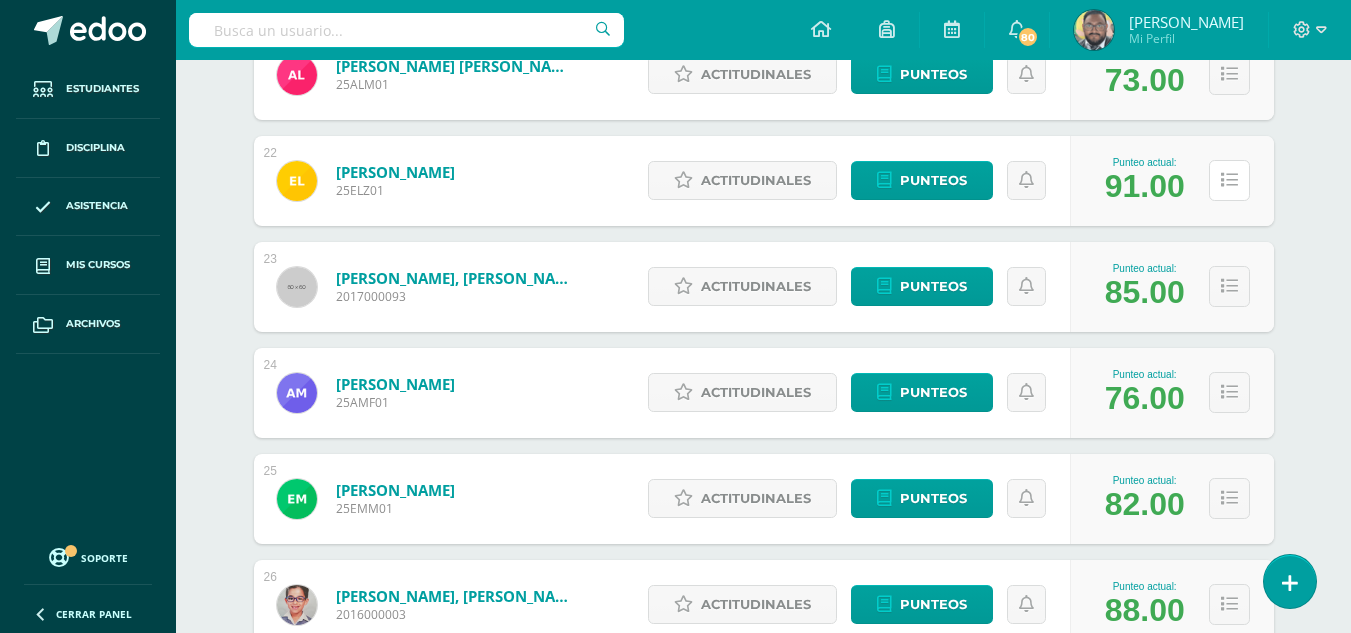 scroll, scrollTop: 2832, scrollLeft: 0, axis: vertical 